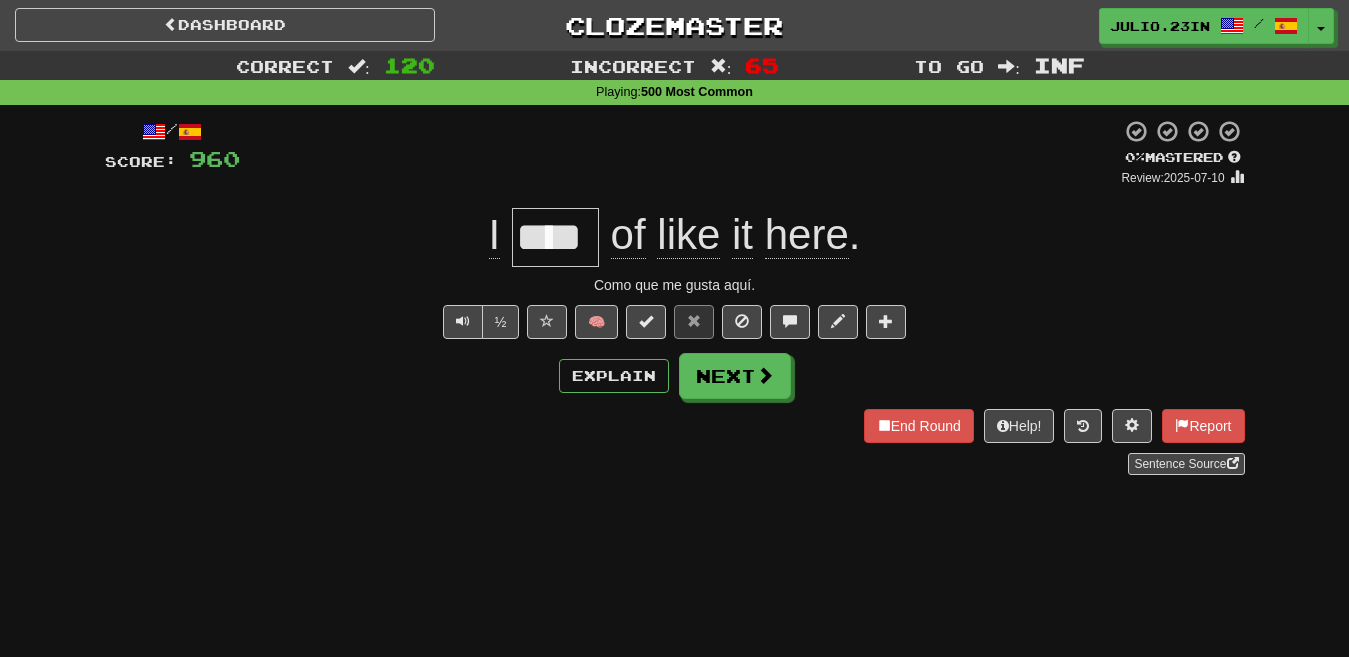 scroll, scrollTop: 0, scrollLeft: 0, axis: both 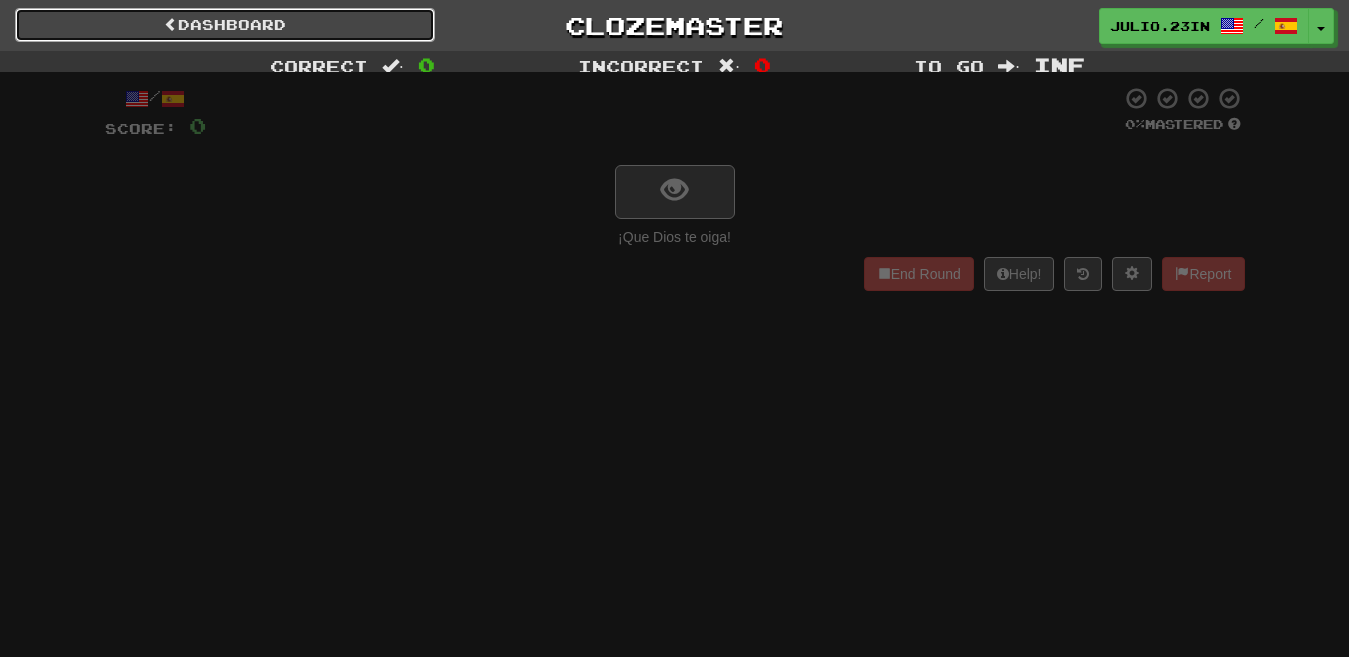 click on "Dashboard" at bounding box center (225, 25) 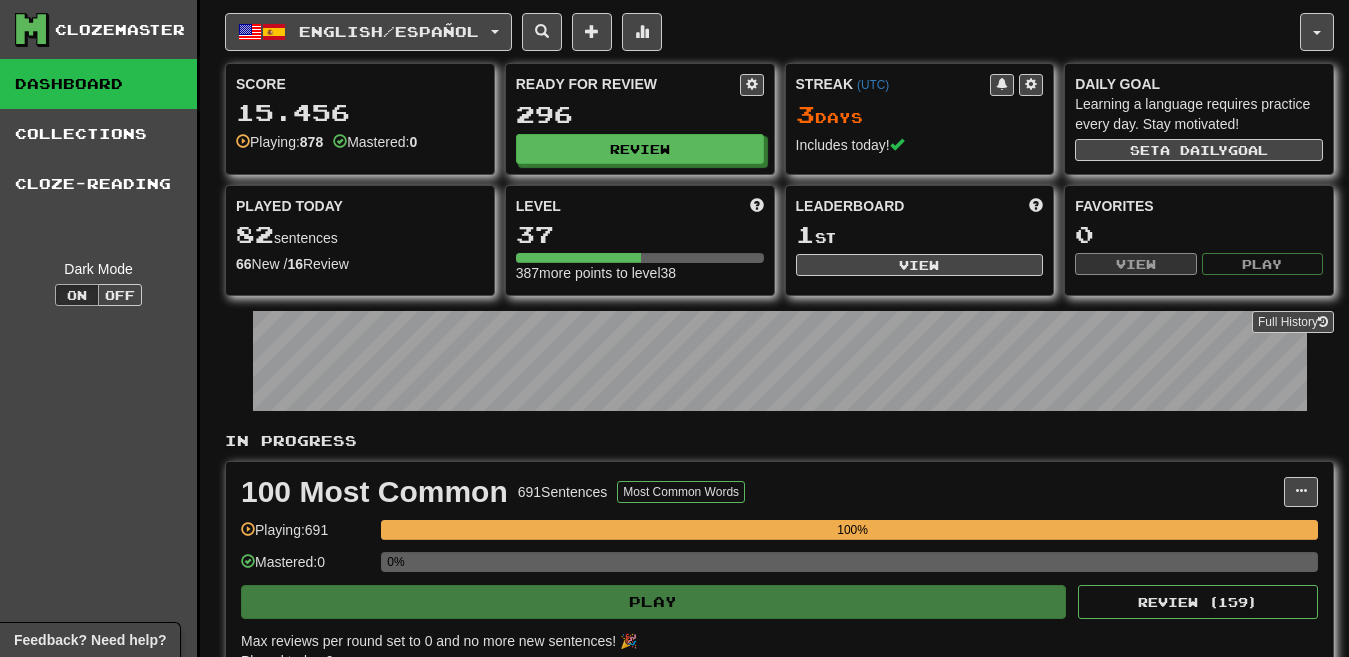 scroll, scrollTop: 0, scrollLeft: 0, axis: both 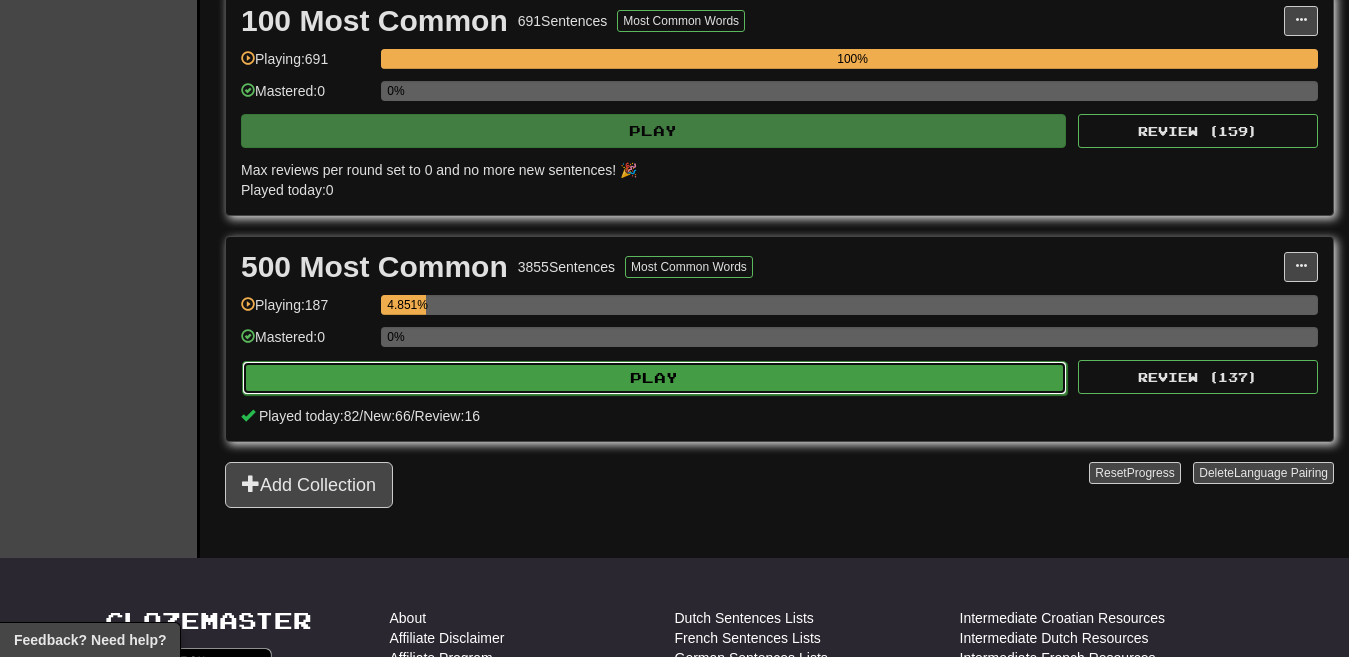 click on "Play" at bounding box center [654, 378] 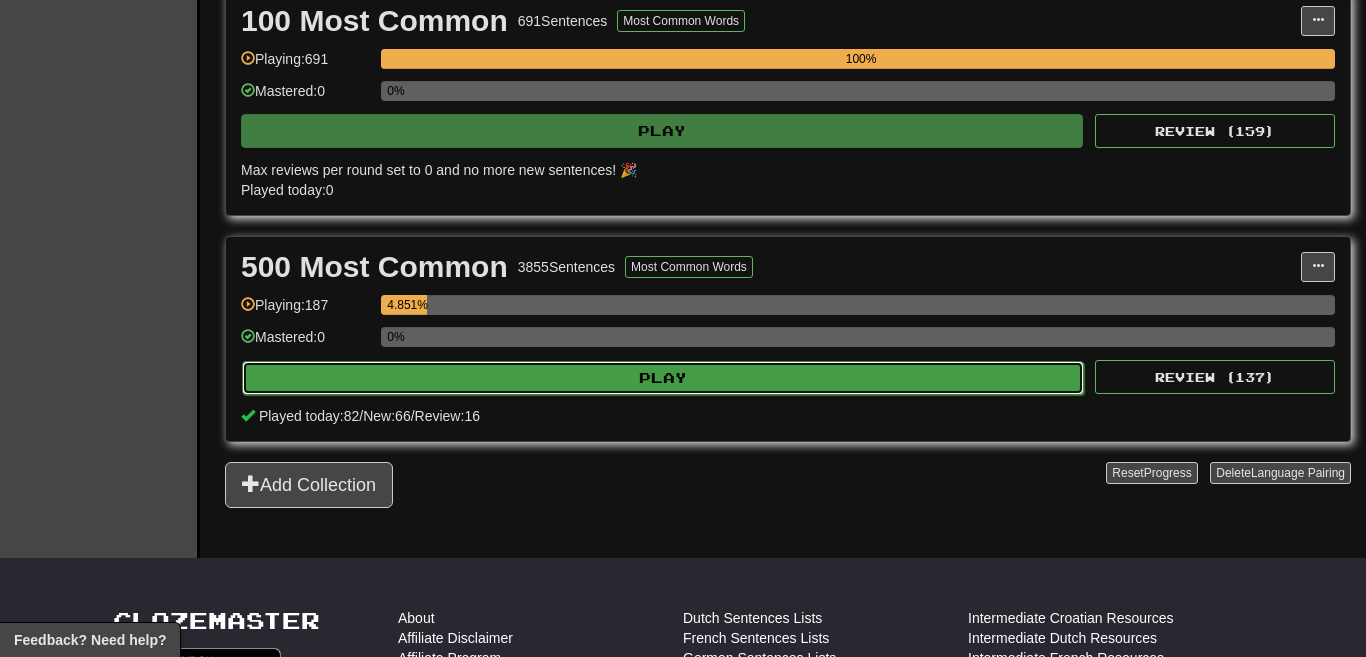 select on "********" 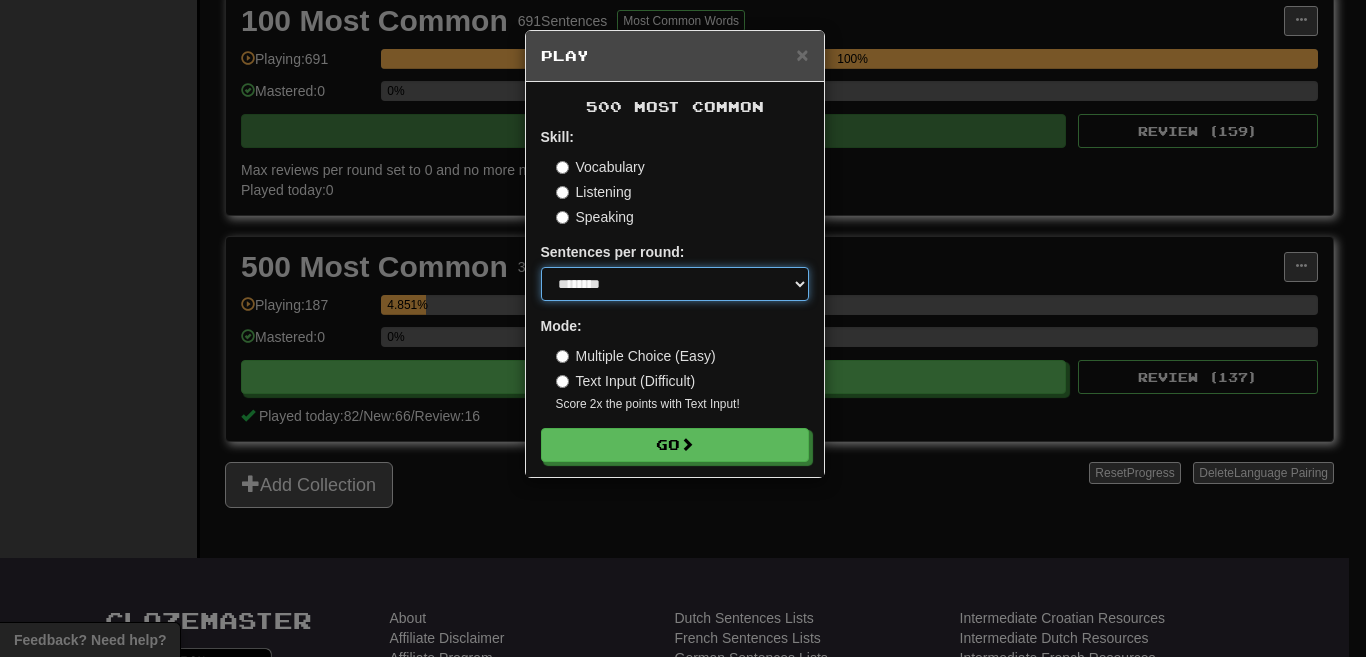 click on "* ** ** ** ** ** *** ********" at bounding box center [675, 284] 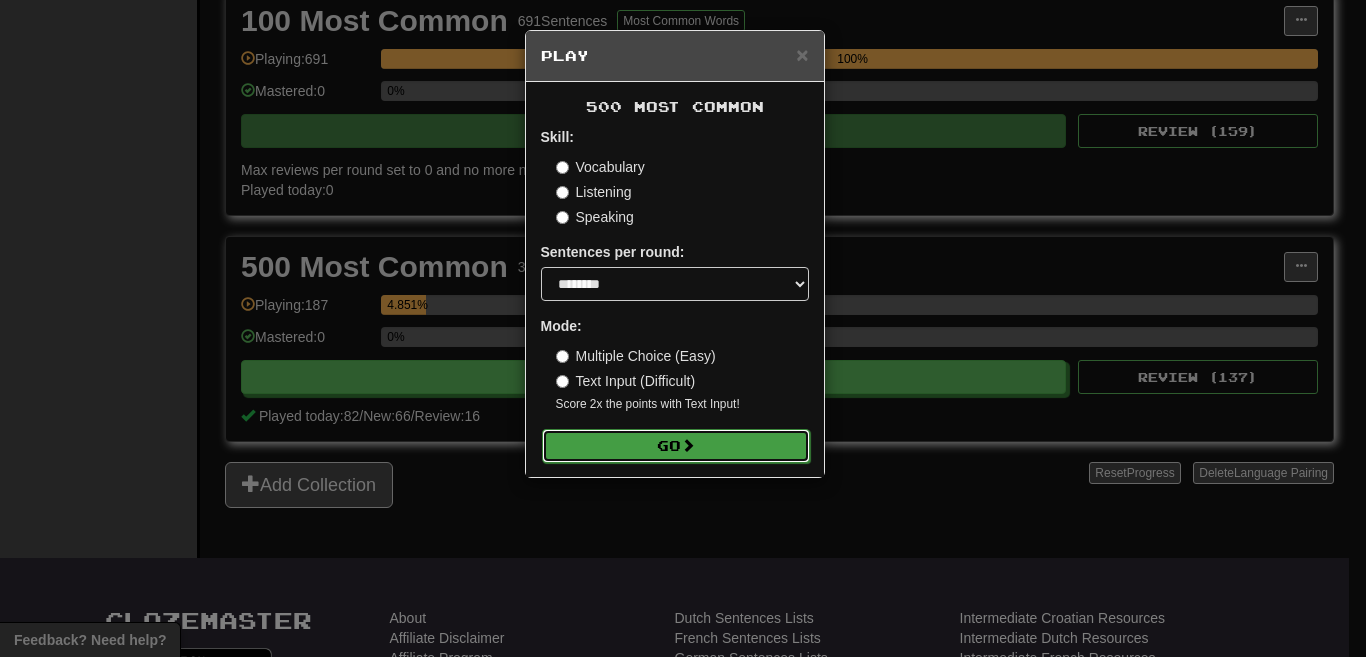 click on "Go" at bounding box center [676, 446] 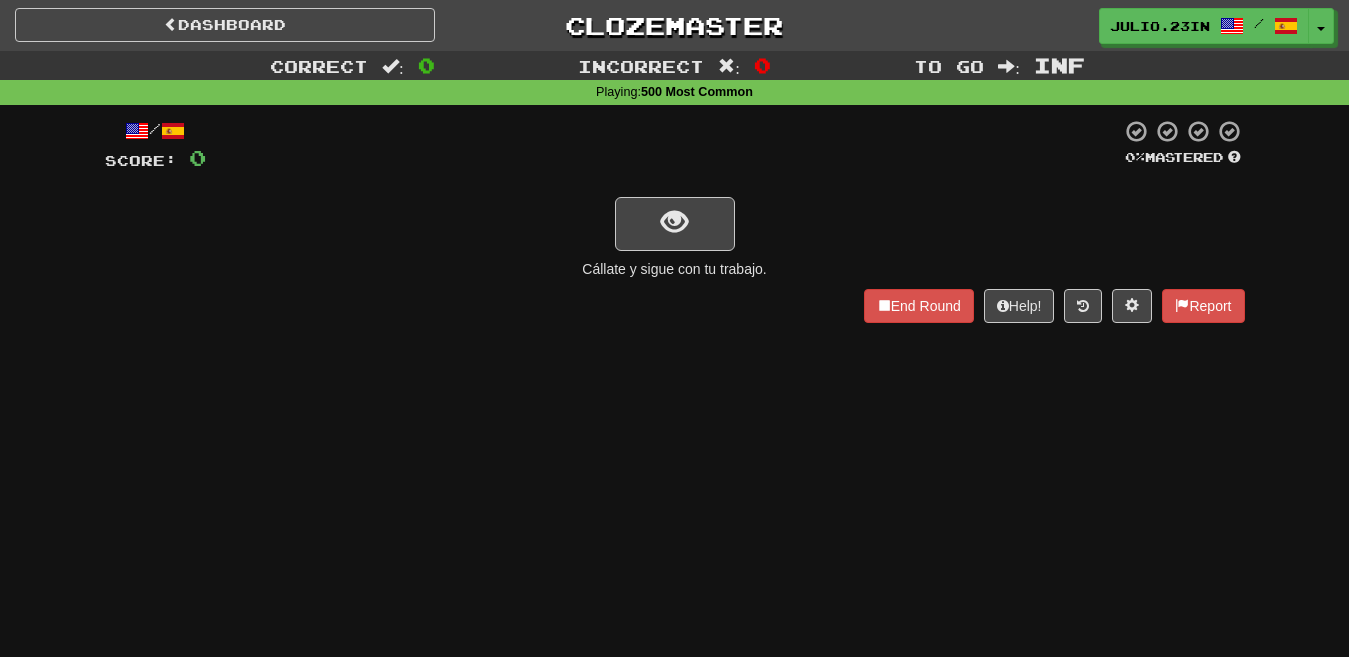 scroll, scrollTop: 0, scrollLeft: 0, axis: both 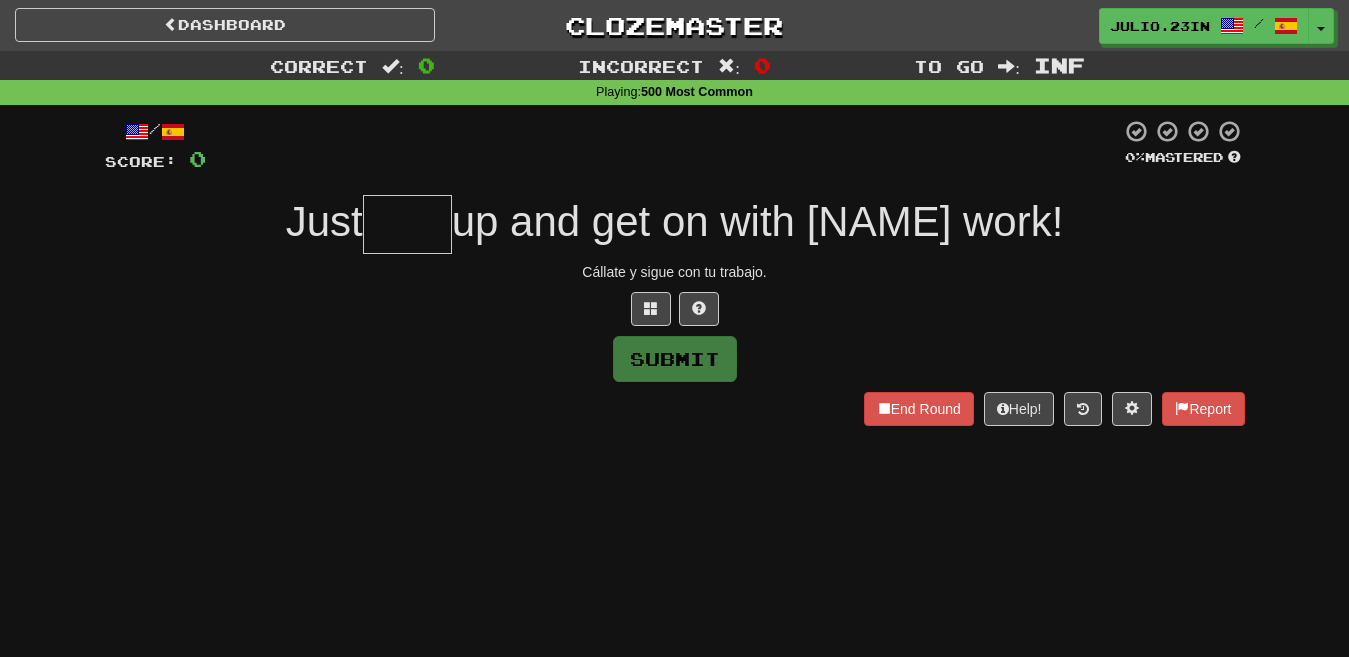 type on "****" 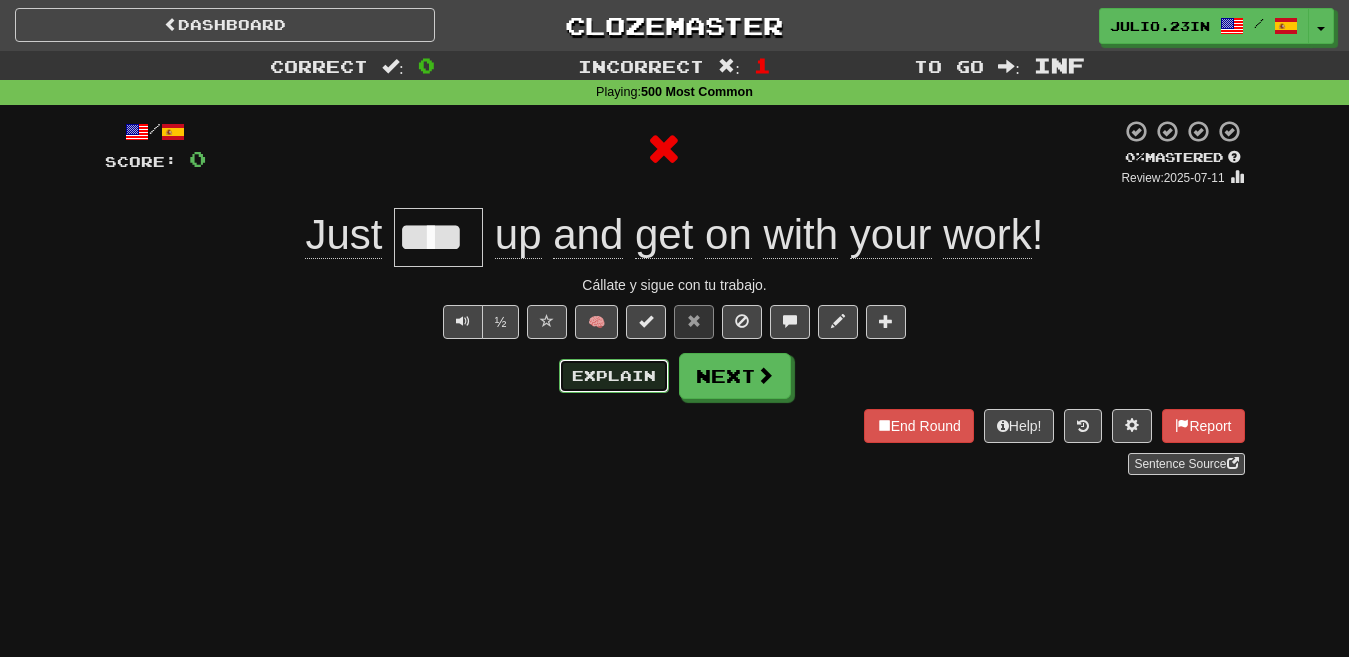 click on "Explain" at bounding box center (614, 376) 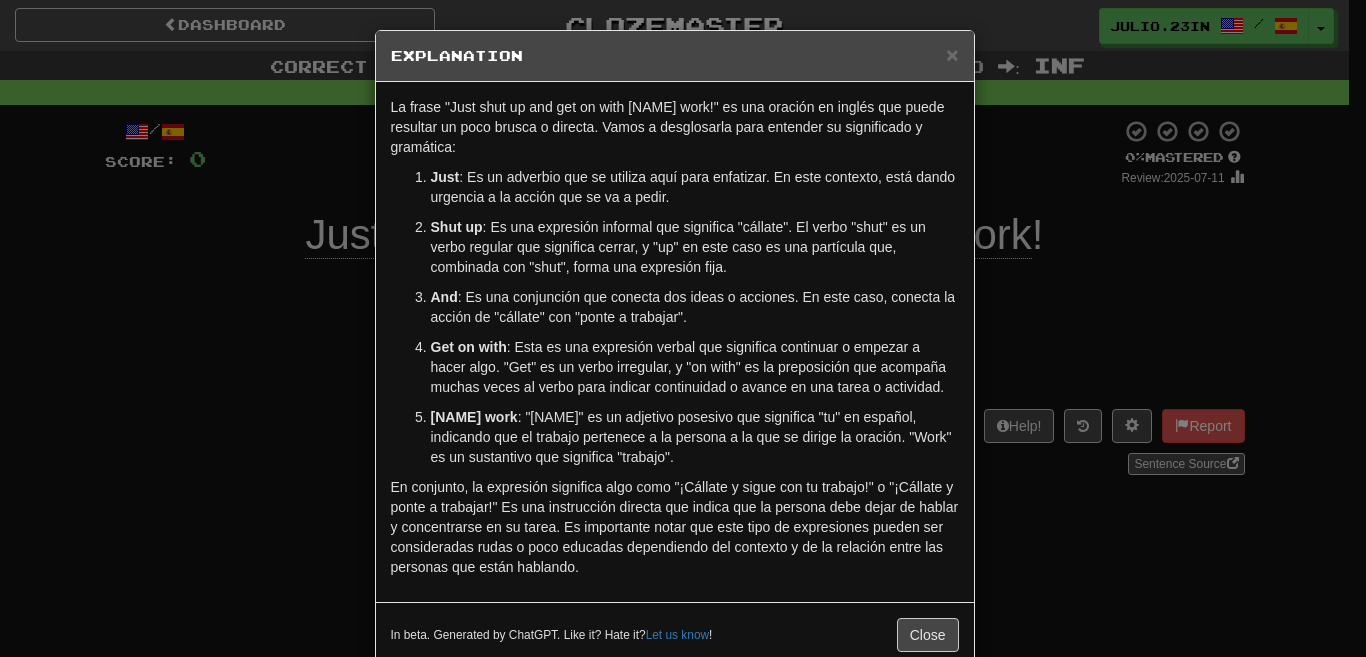 click on "× Explanation La frase "Just shut up and get on with [NAME] work!" es una oración en inglés que puede resultar un poco brusca o directa. Vamos a desglosarla para entender su significado y gramática:
Just : Es un adverbio que se utiliza aquí para enfatizar. En este contexto, está dando urgencia a la acción que se va a pedir.
Shut up : Es una expresión informal que significa "cállate". El verbo "shut" es un verbo regular que significa cerrar, y "up" en este caso es una partícula que, combinada con "shut", forma una expresión fija.
And : Es una conjunción que conecta dos ideas o acciones. En este caso, conecta la acción de "cállate" con "ponte a trabajar".
Get on with : Esta es una expresión verbal que significa continuar o empezar a hacer algo. "Get" es un verbo irregular, y "on with" es la preposición que acompaña muchas veces al verbo para indicar continuidad o avance en una tarea o actividad.
[NAME] work
In beta. Generated by ChatGPT. Like it? Hate it?  !" at bounding box center (683, 328) 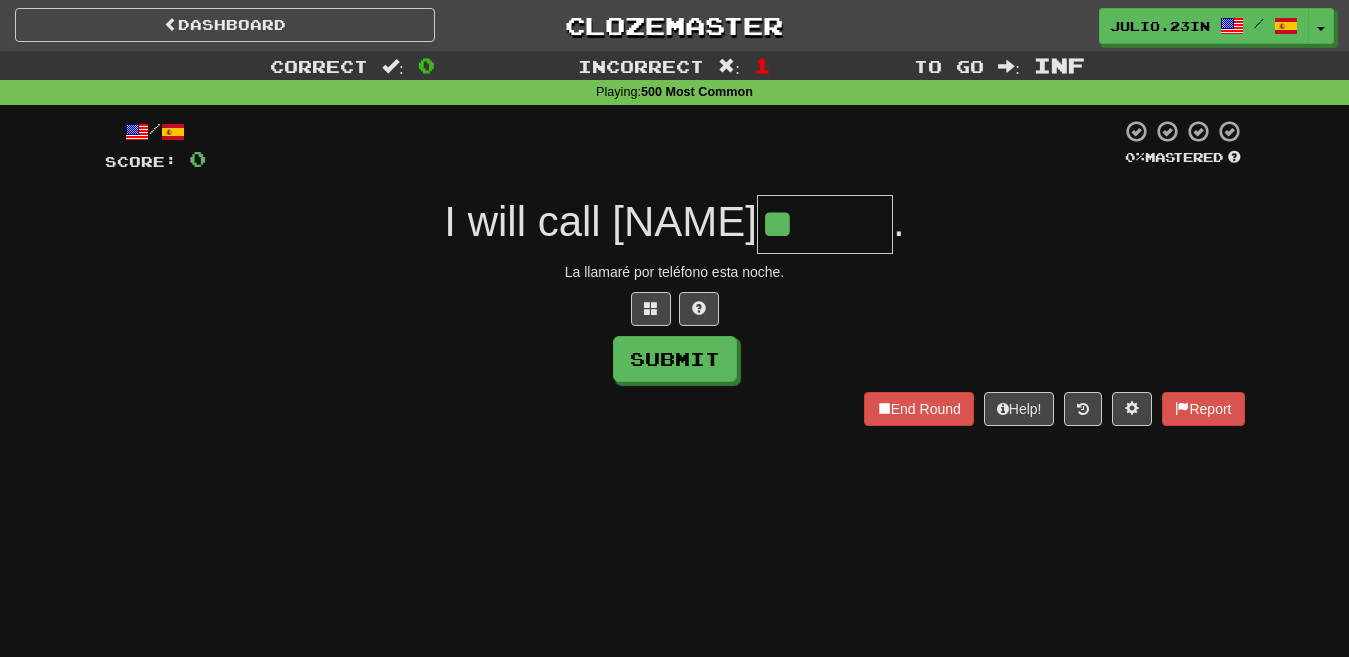 type on "*" 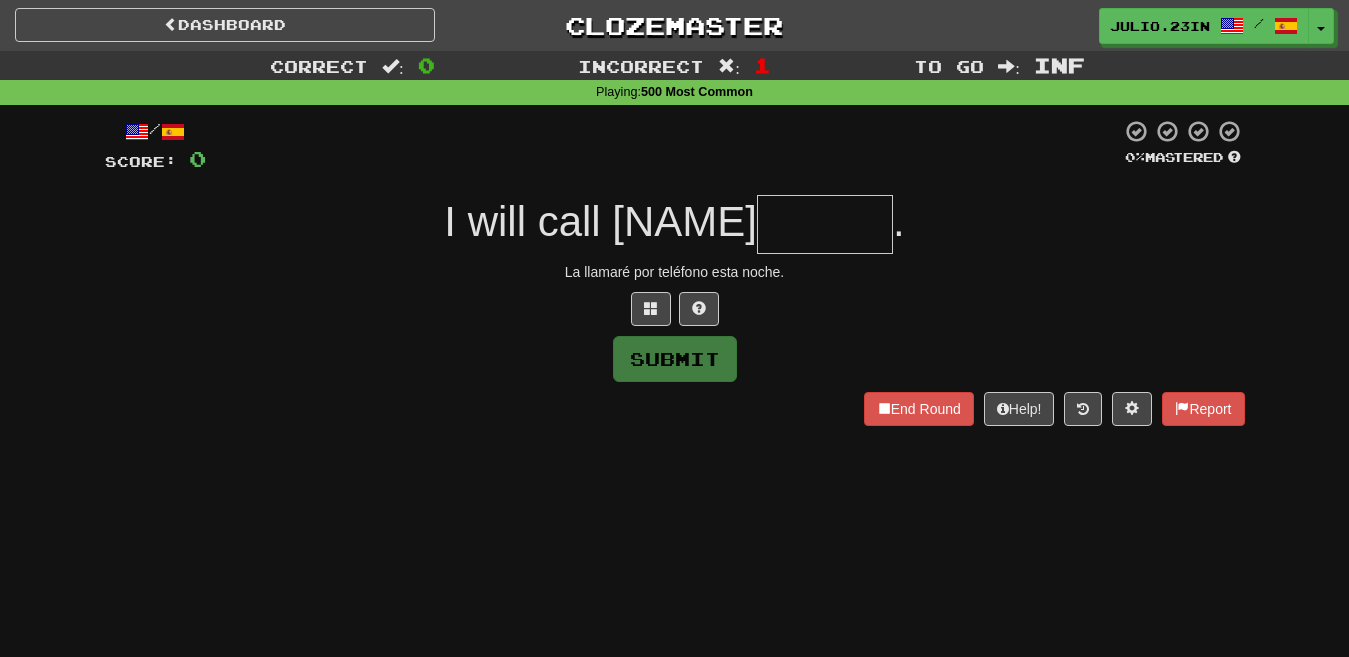type on "*******" 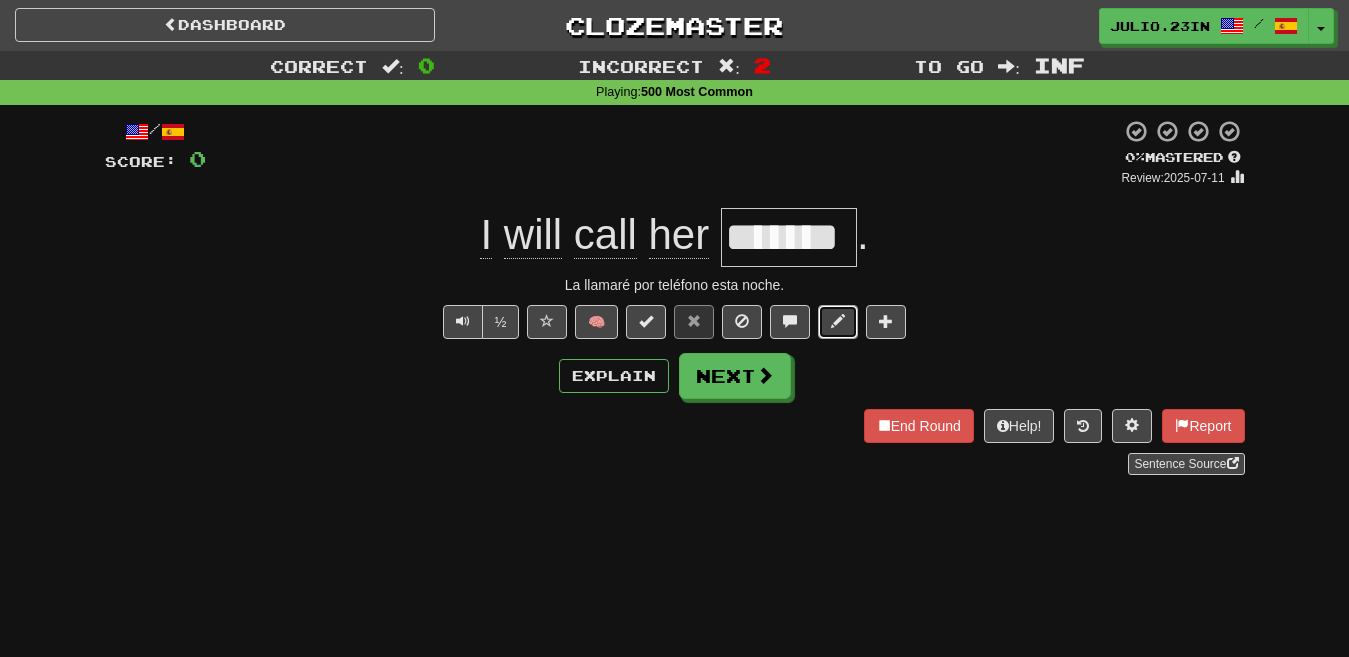 click at bounding box center (838, 321) 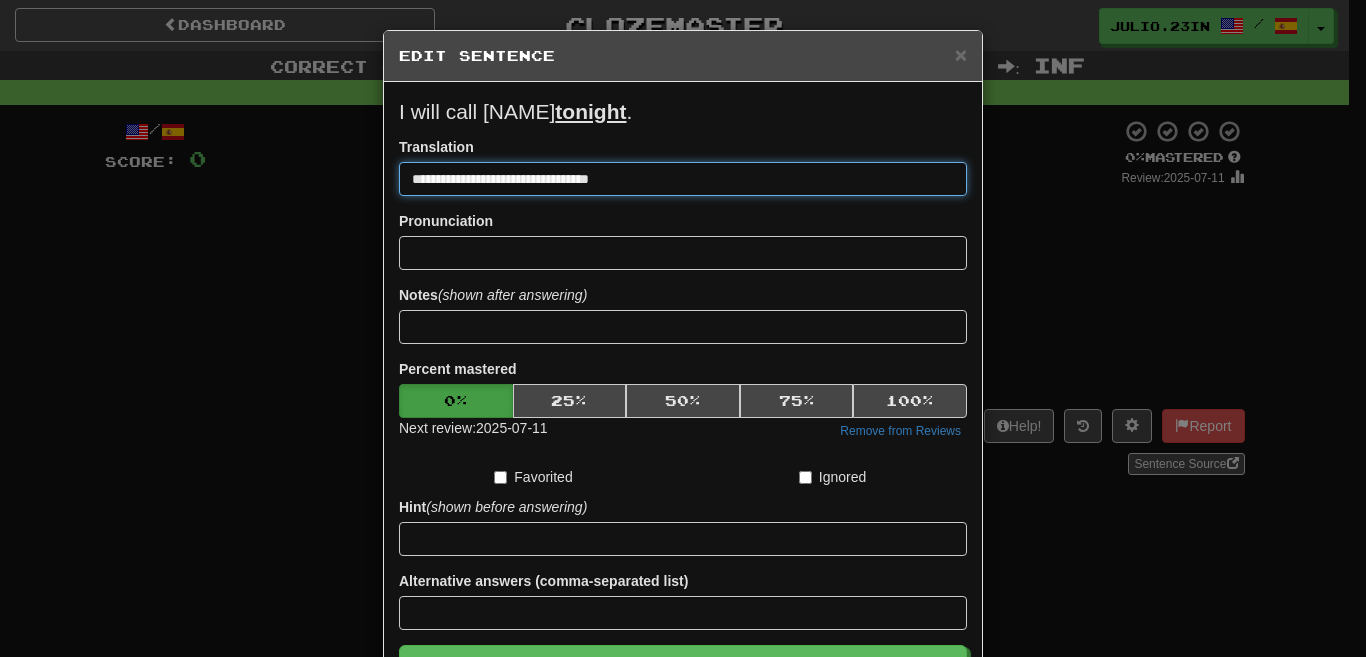 drag, startPoint x: 541, startPoint y: 177, endPoint x: 479, endPoint y: 178, distance: 62.008064 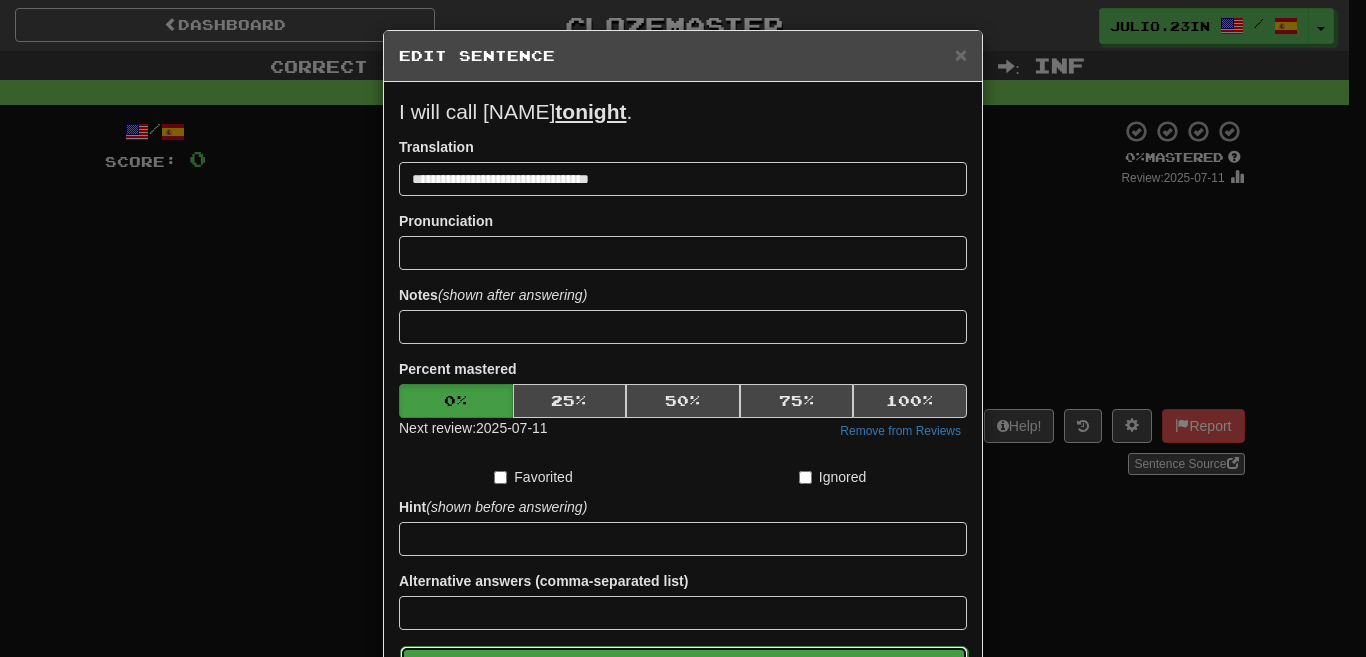 click on "Save" at bounding box center (684, 669) 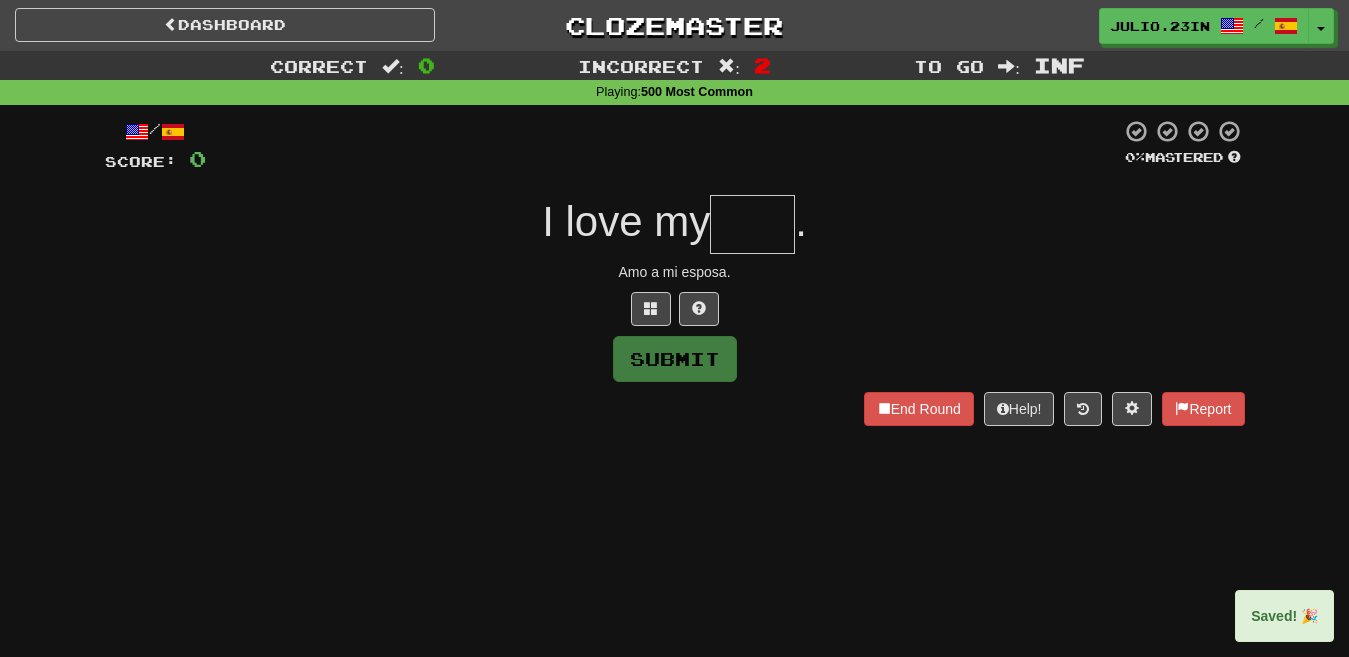 type on "*" 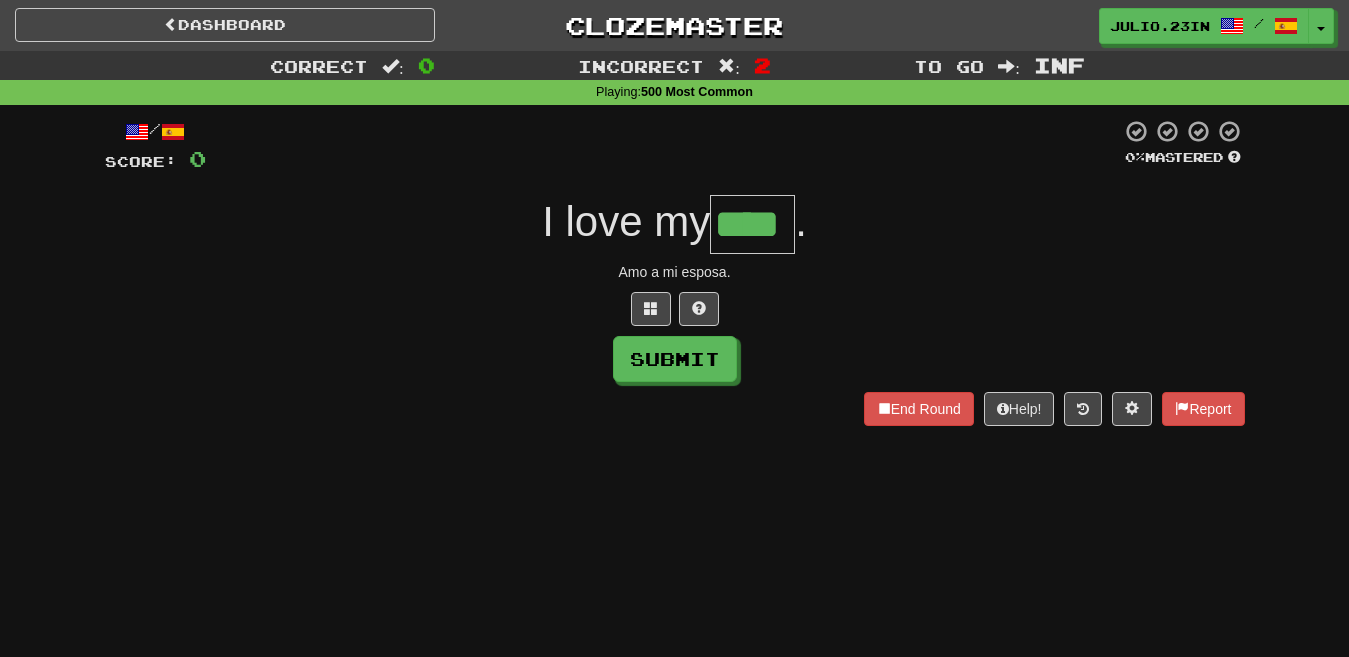 type on "****" 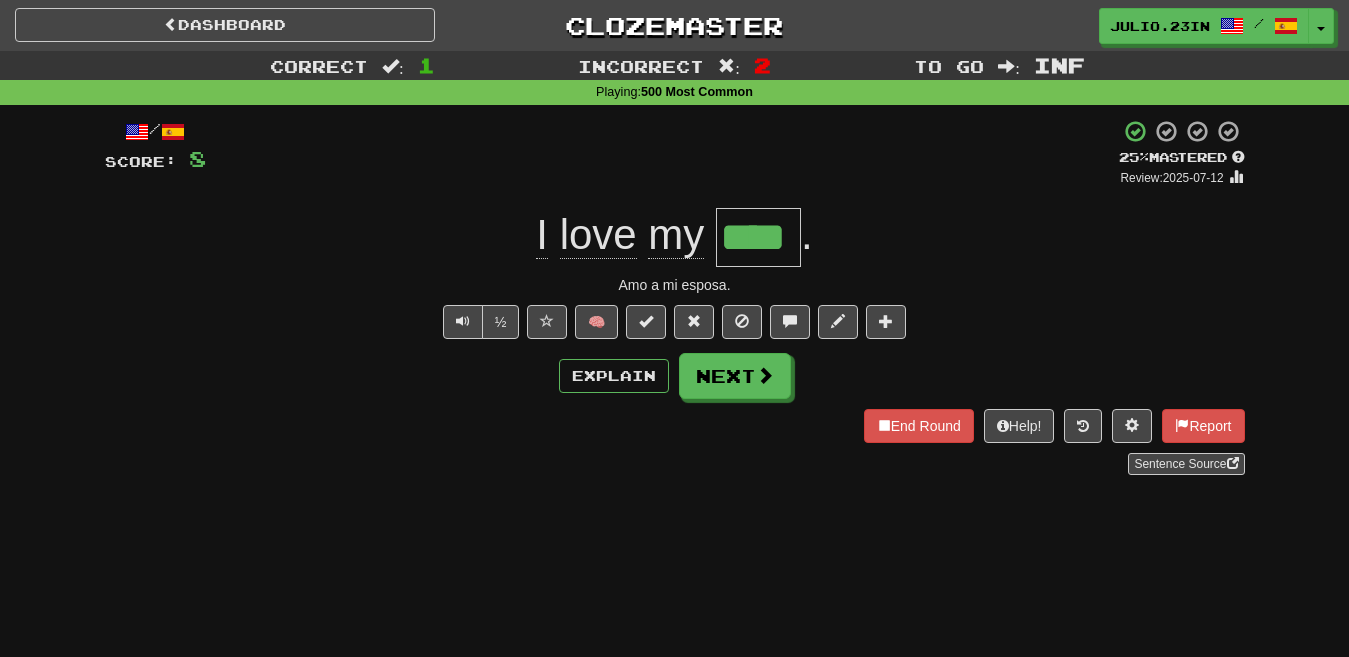 drag, startPoint x: 637, startPoint y: 646, endPoint x: 463, endPoint y: 512, distance: 219.61784 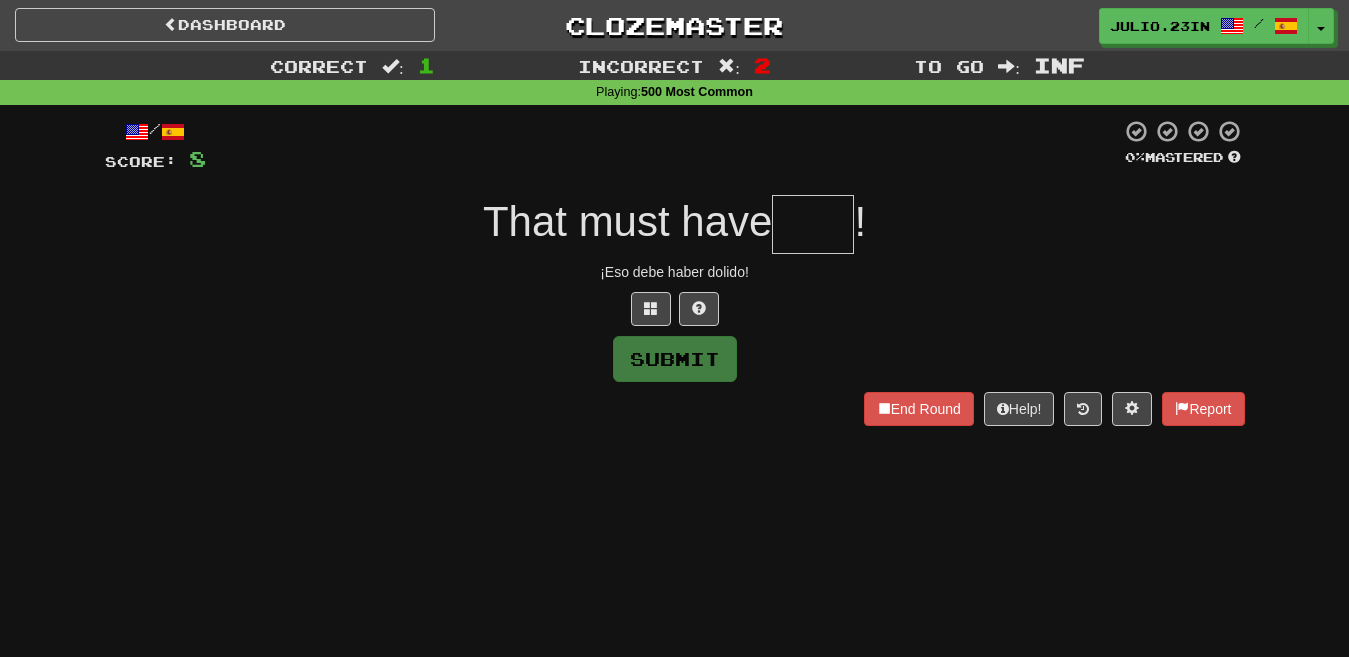 type on "****" 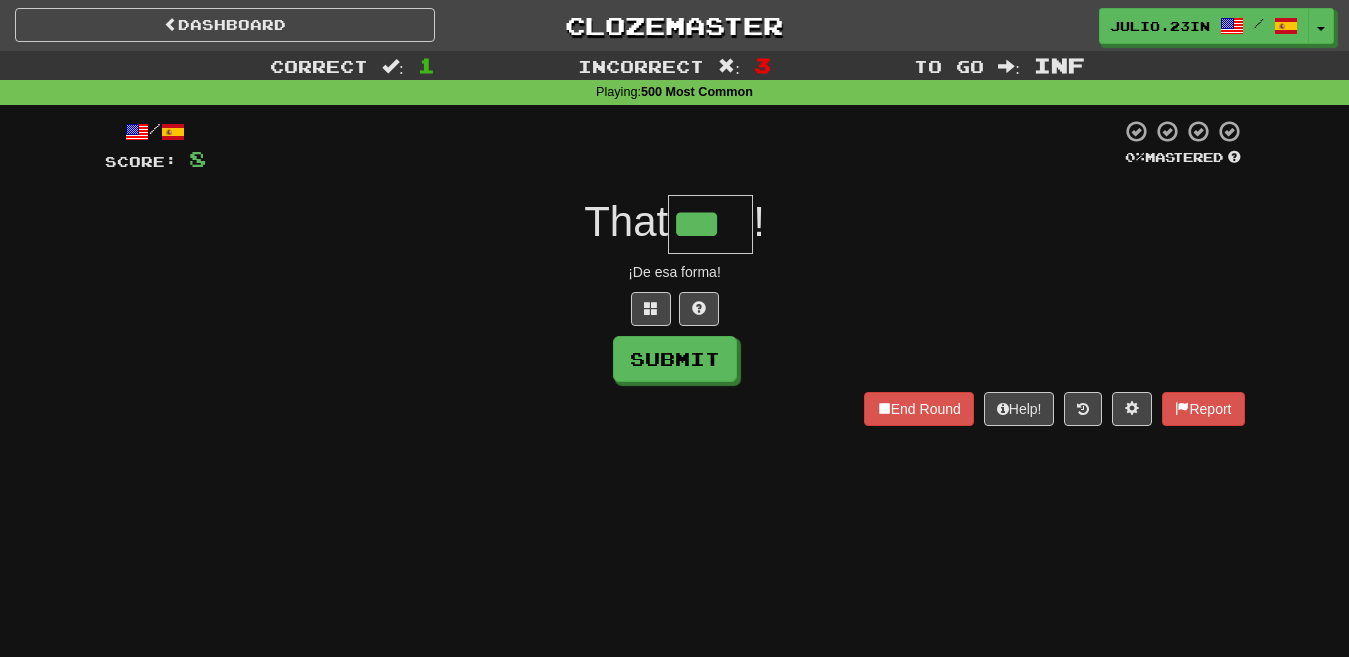 type on "***" 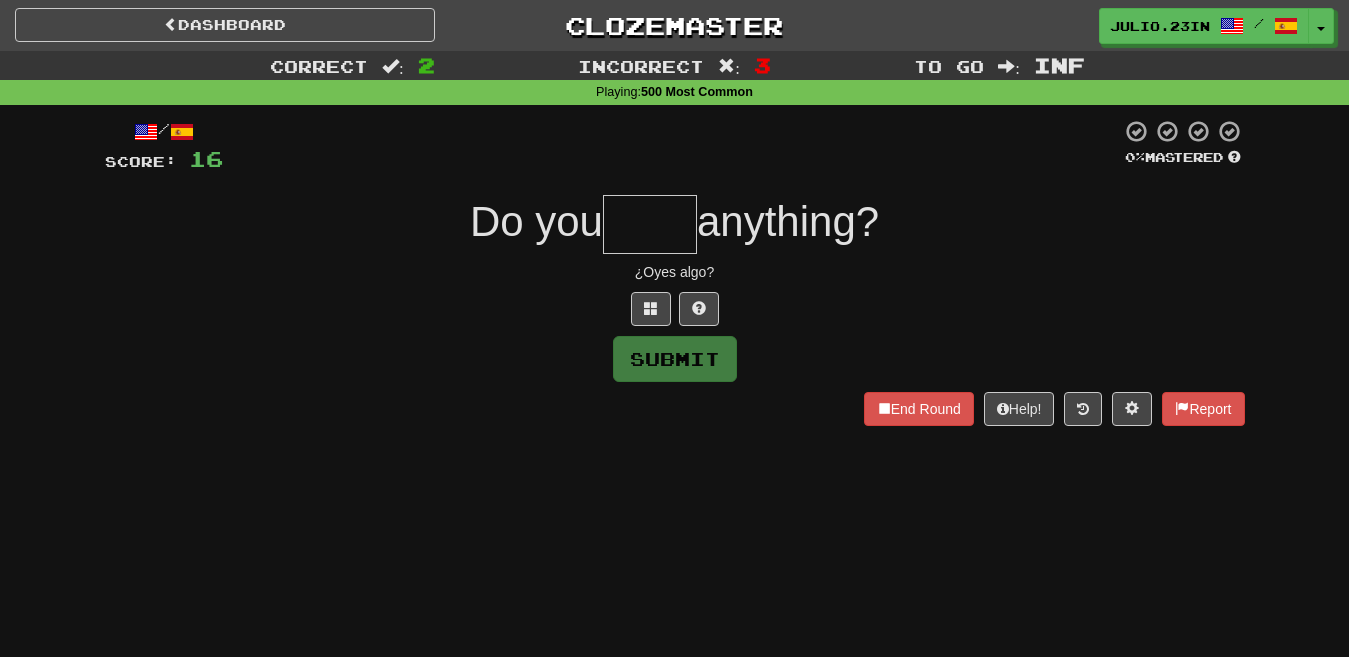 type on "*" 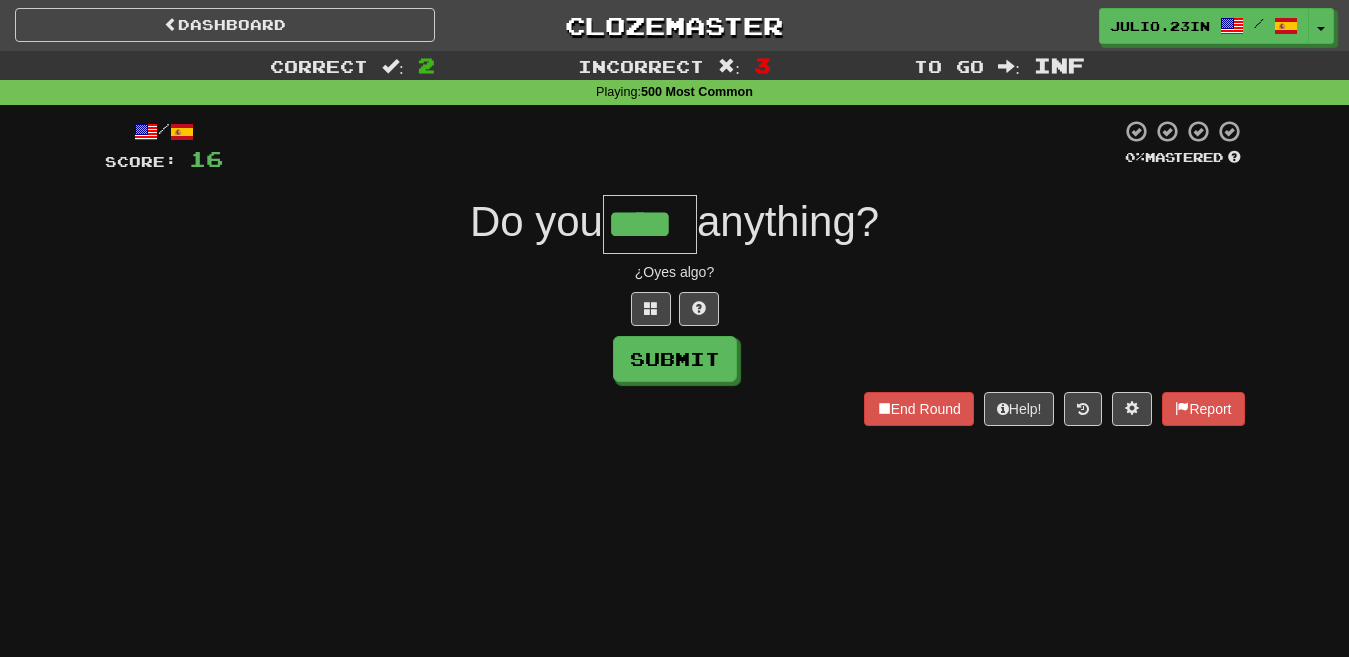 type on "****" 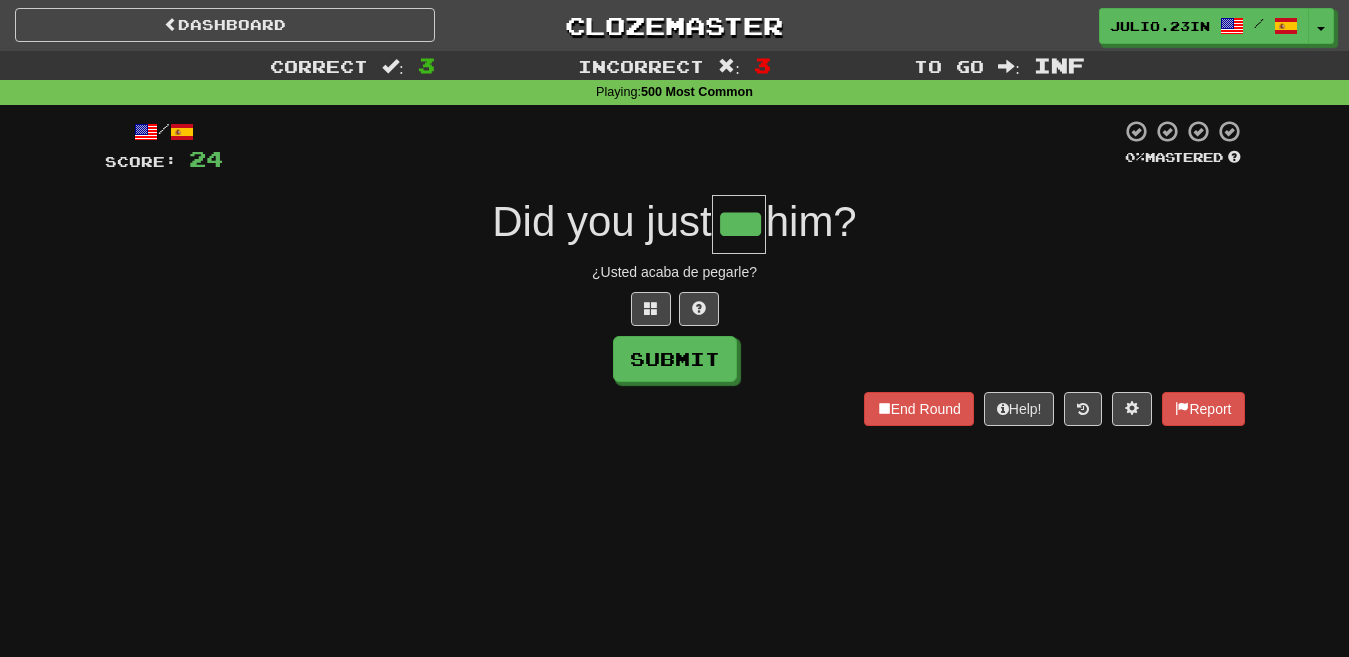 type on "***" 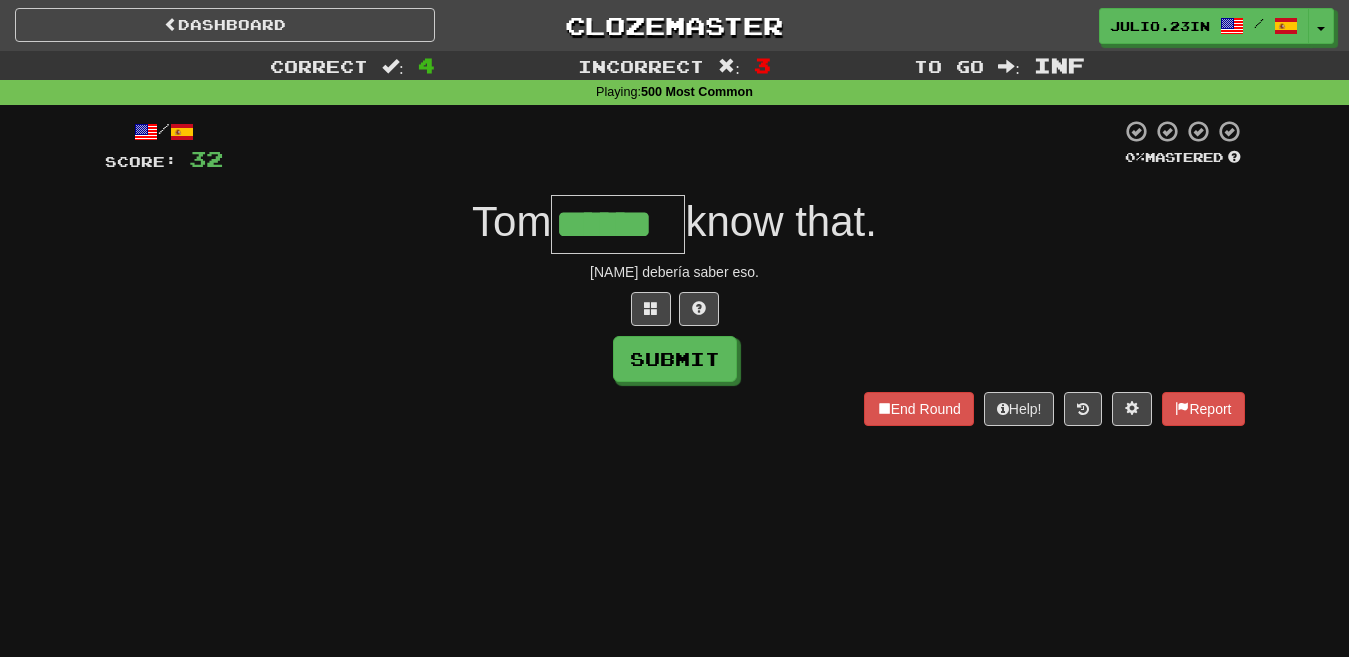 type on "******" 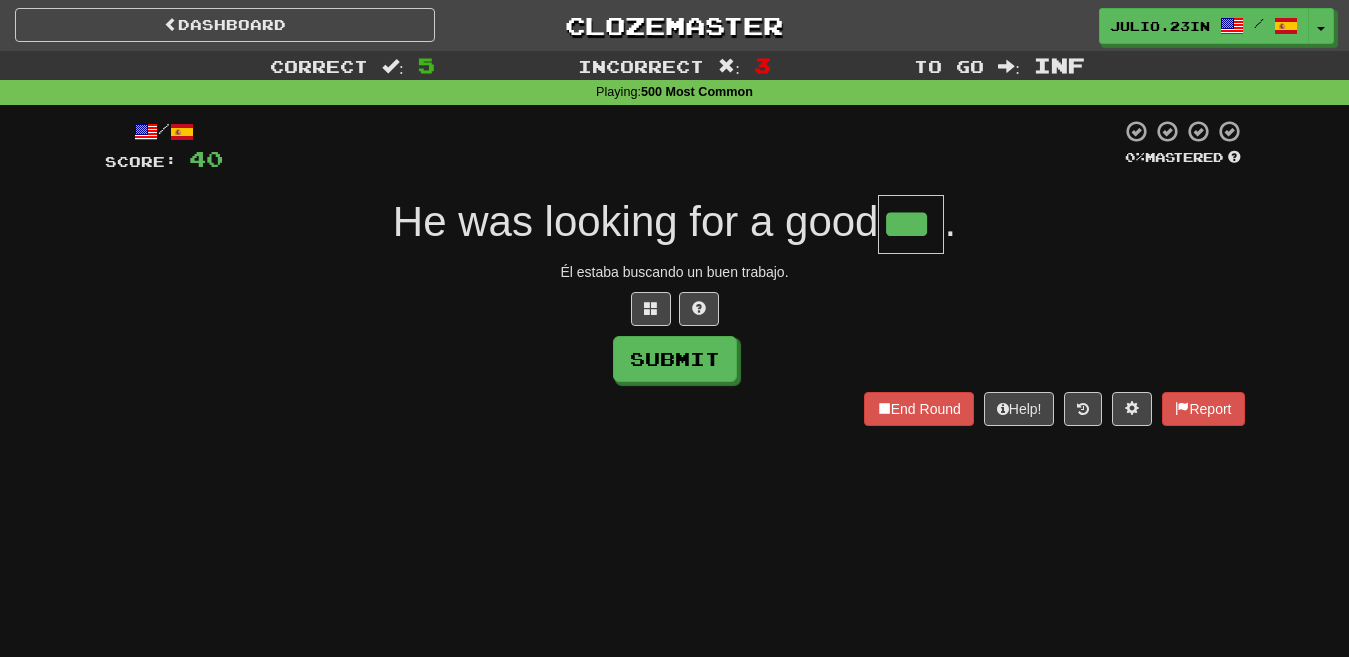 type on "***" 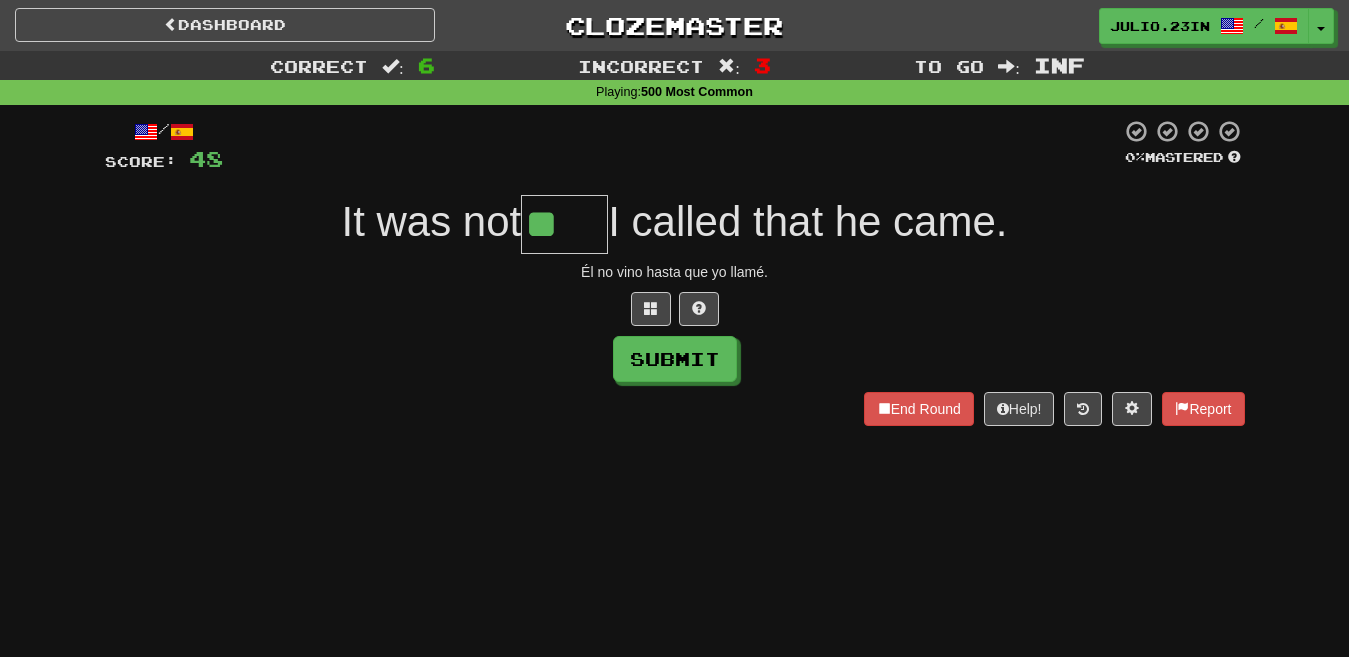 type on "*" 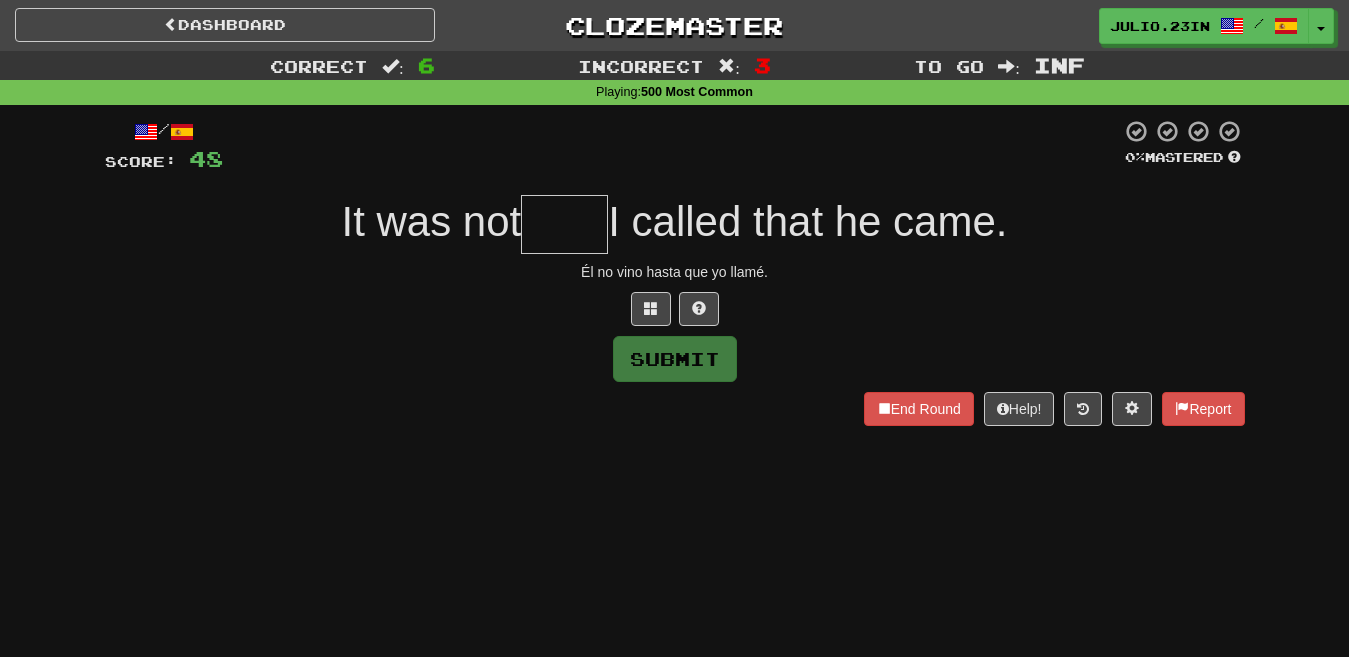 type on "*****" 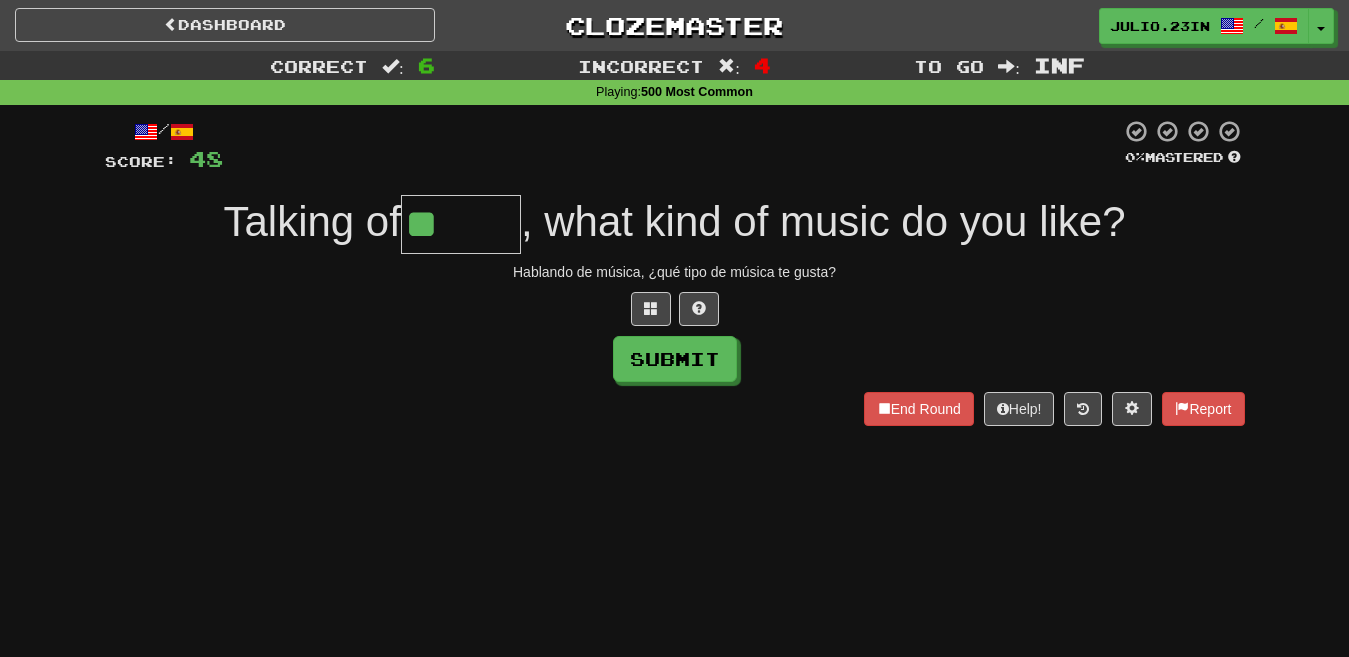 type on "*" 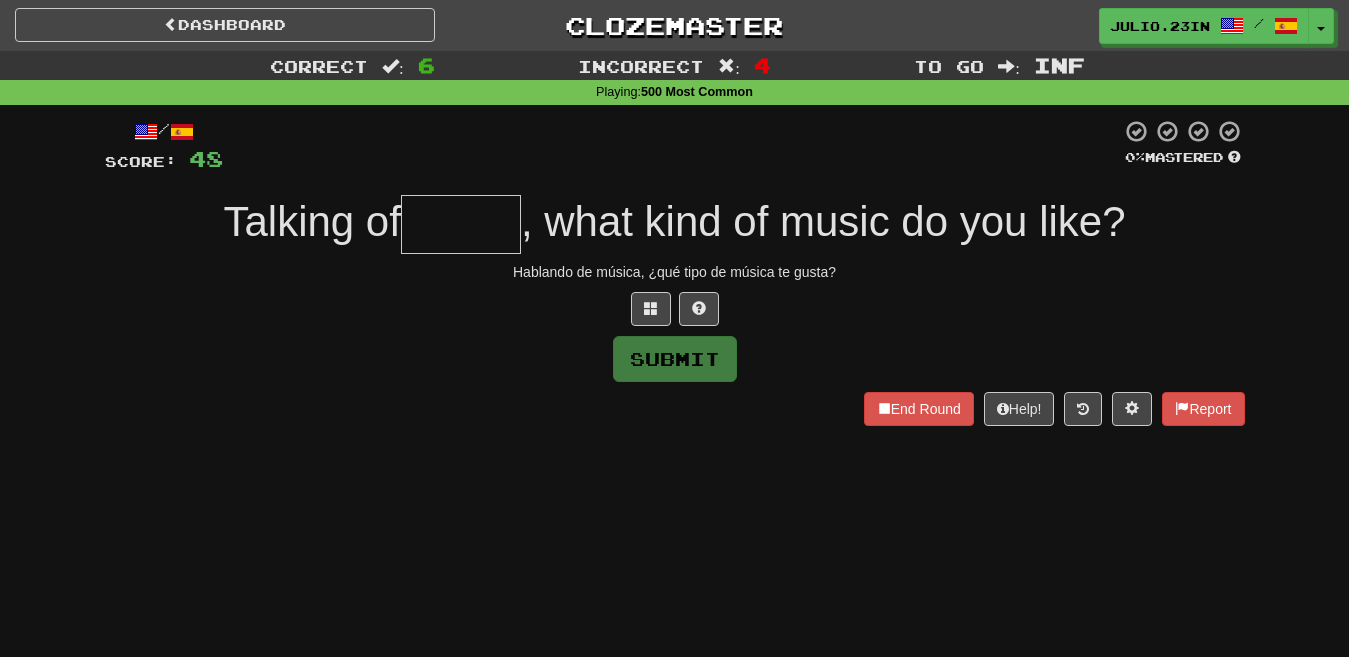 type on "*****" 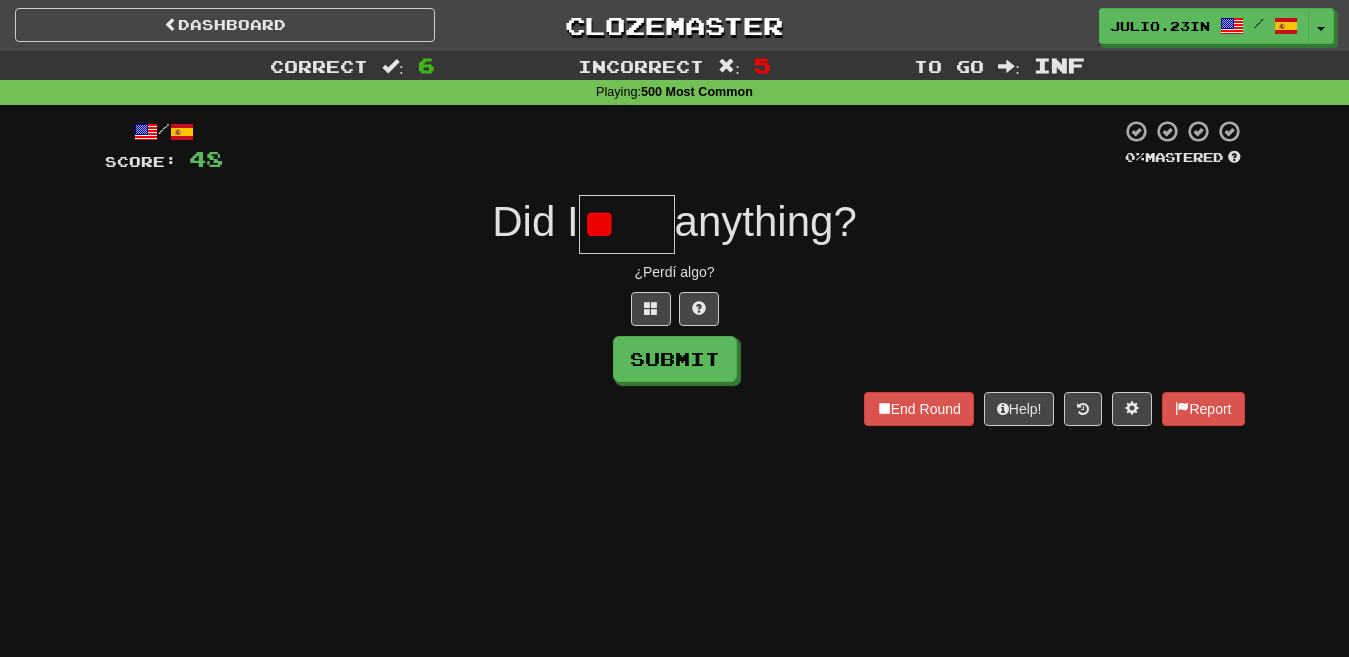 type on "*" 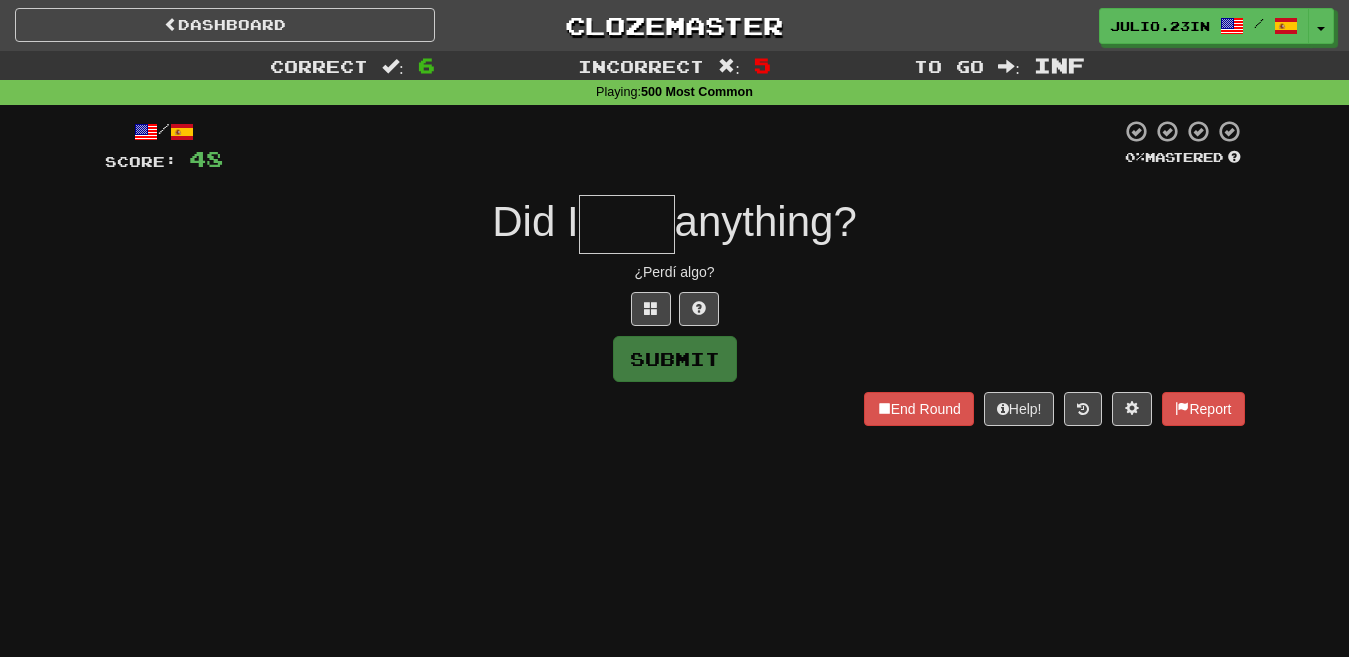 type on "*" 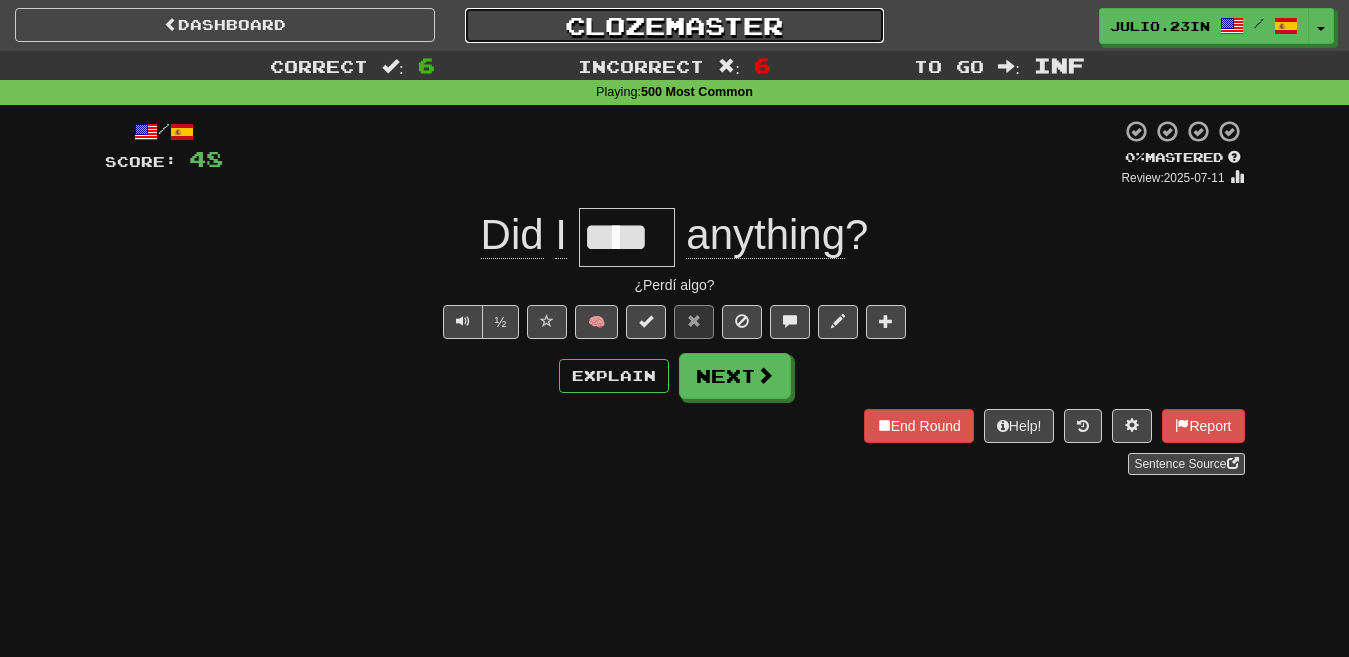click on "Clozemaster" at bounding box center [675, 25] 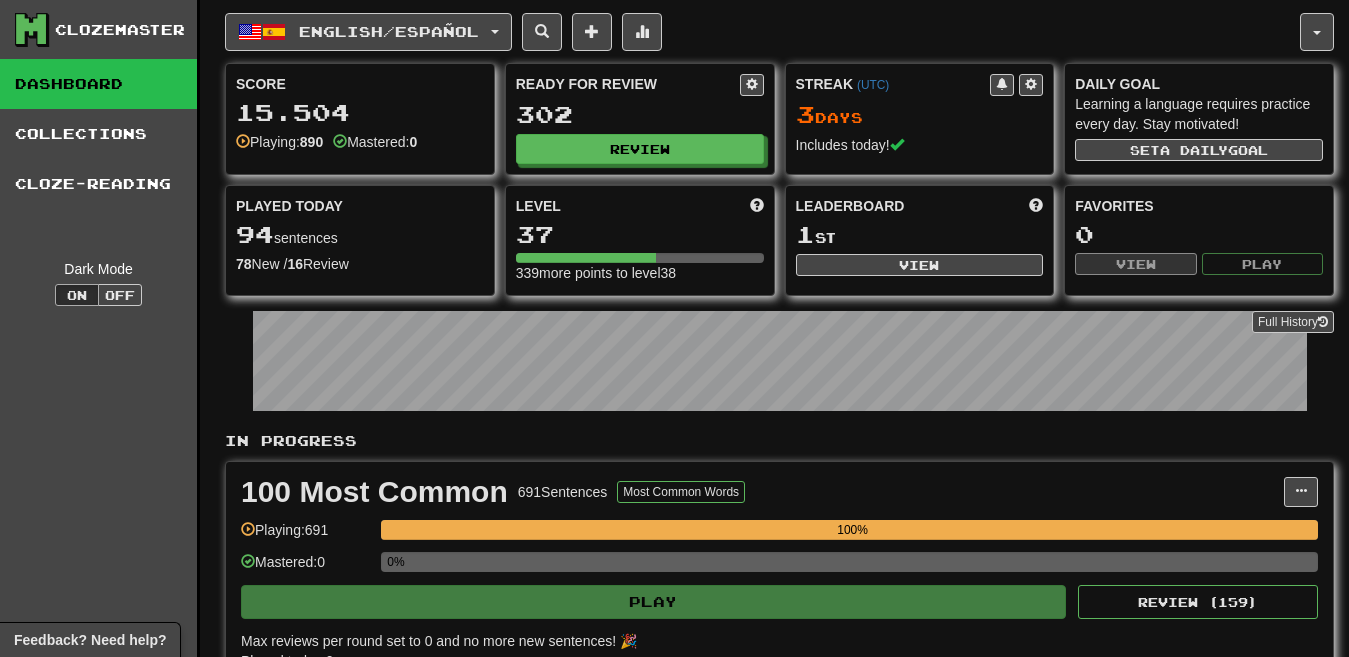 scroll, scrollTop: 0, scrollLeft: 0, axis: both 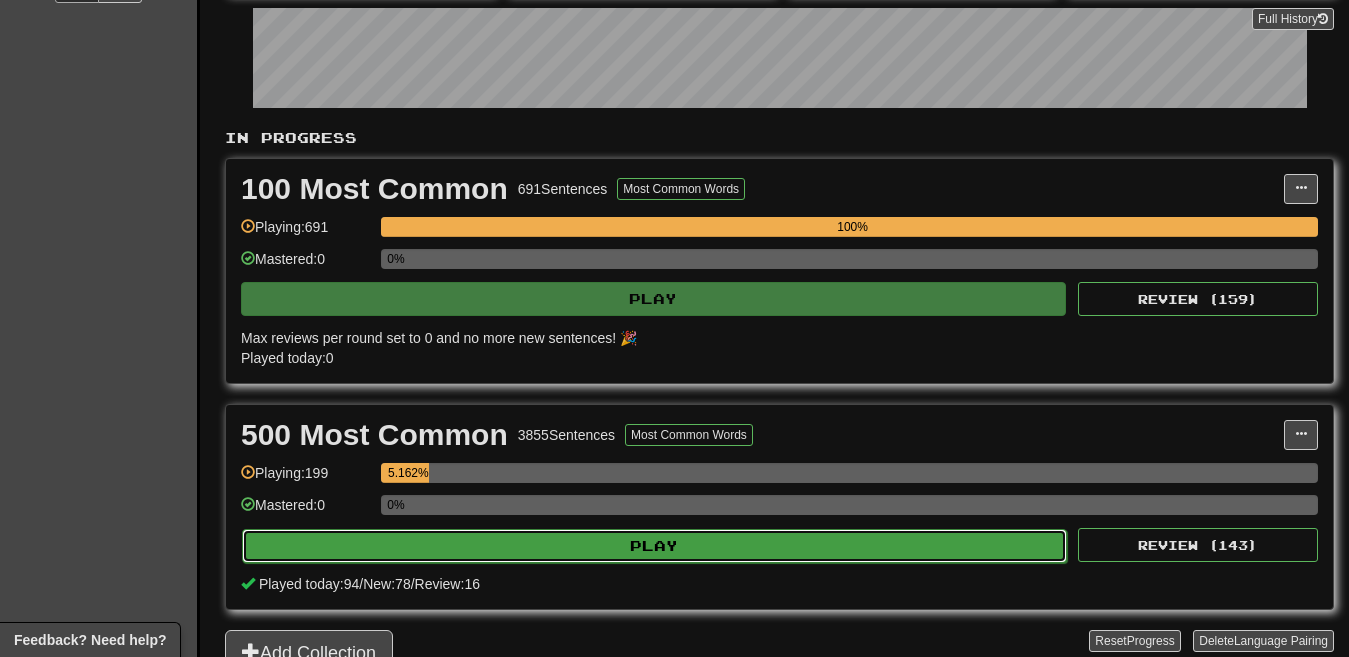 click on "Play" at bounding box center [654, 546] 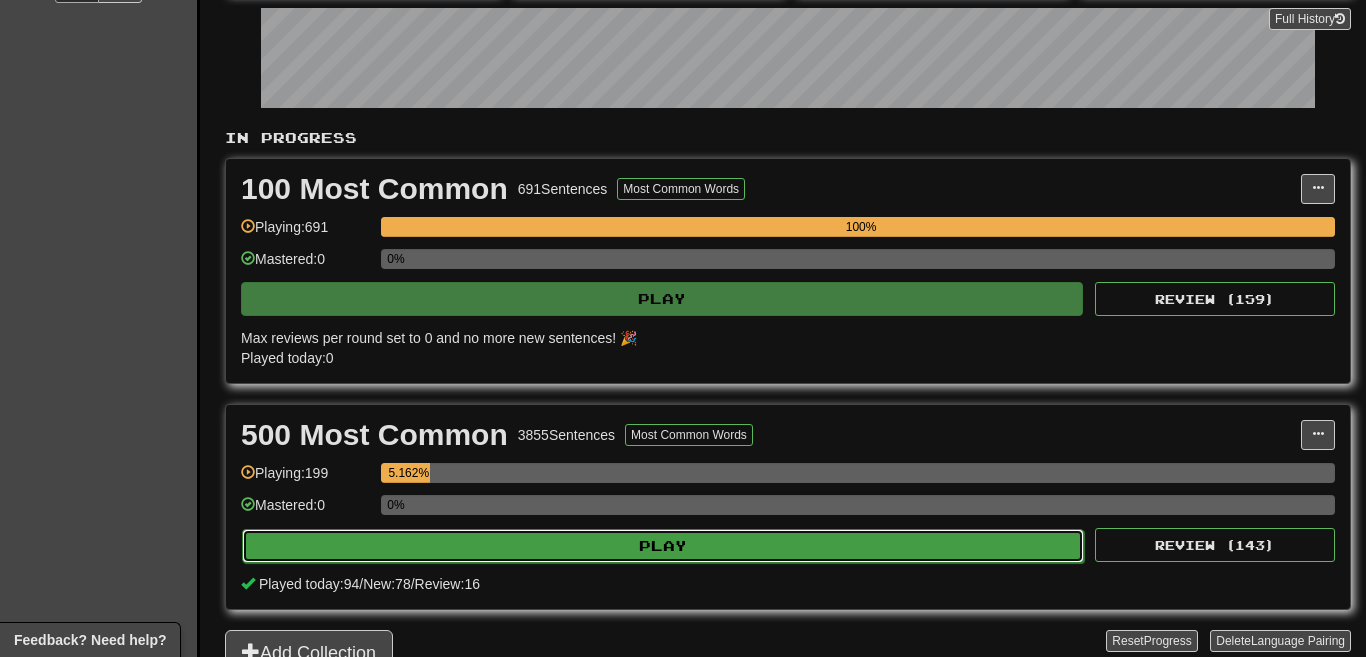 select on "********" 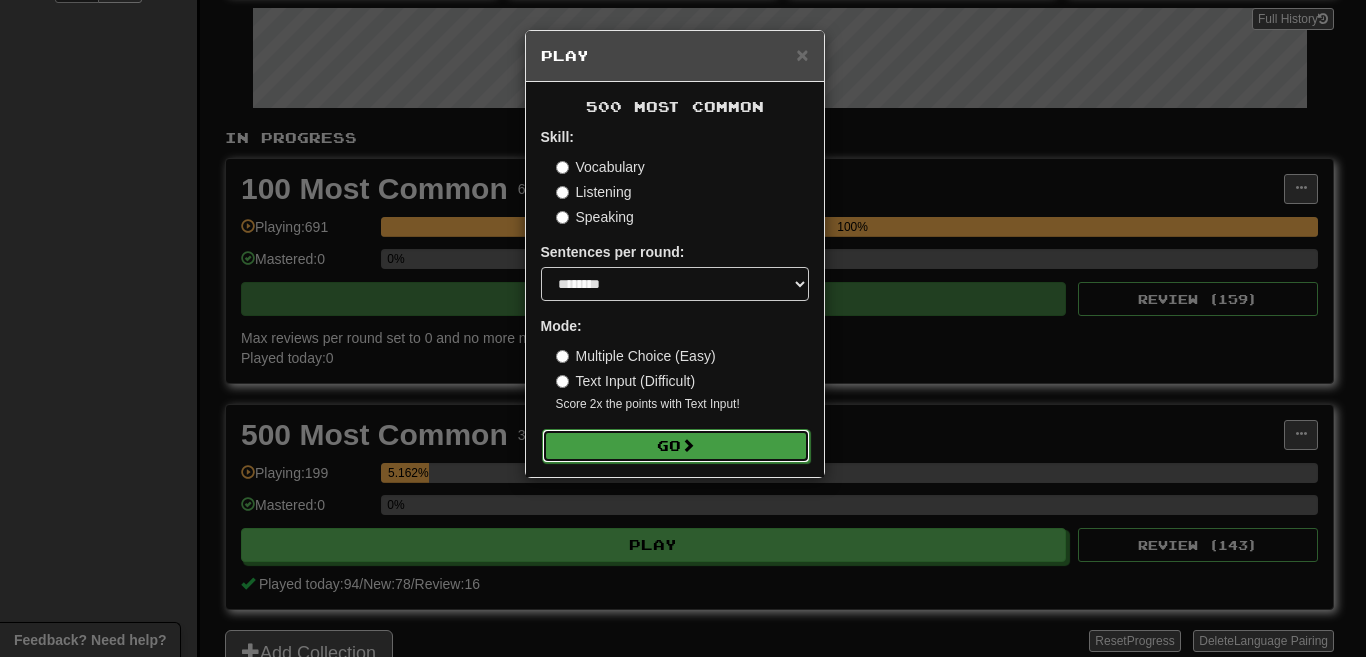 click on "Go" at bounding box center [676, 446] 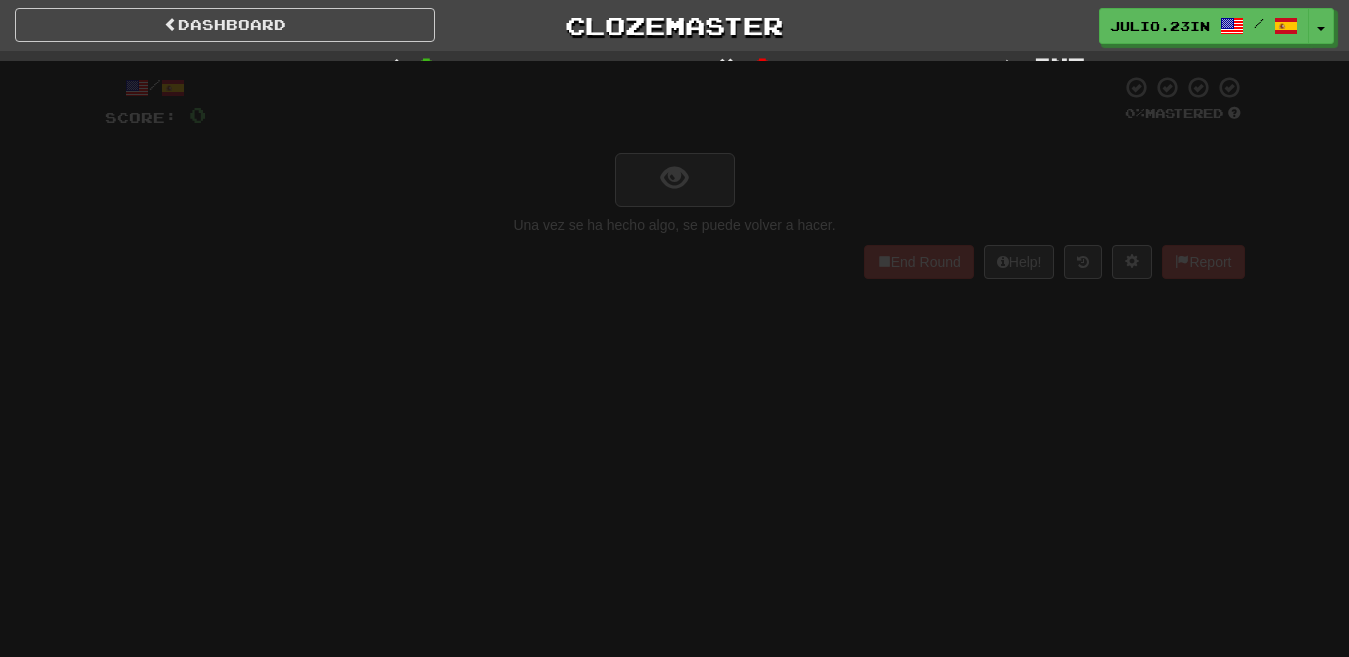 scroll, scrollTop: 0, scrollLeft: 0, axis: both 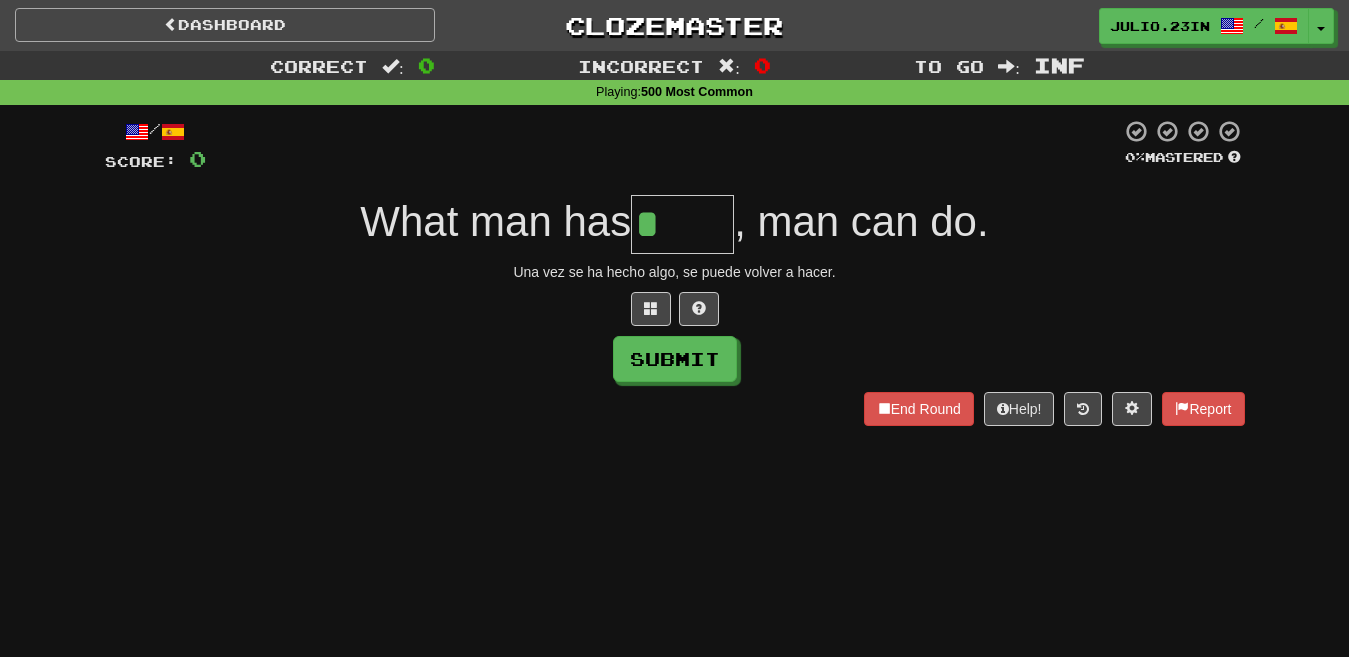 type on "*" 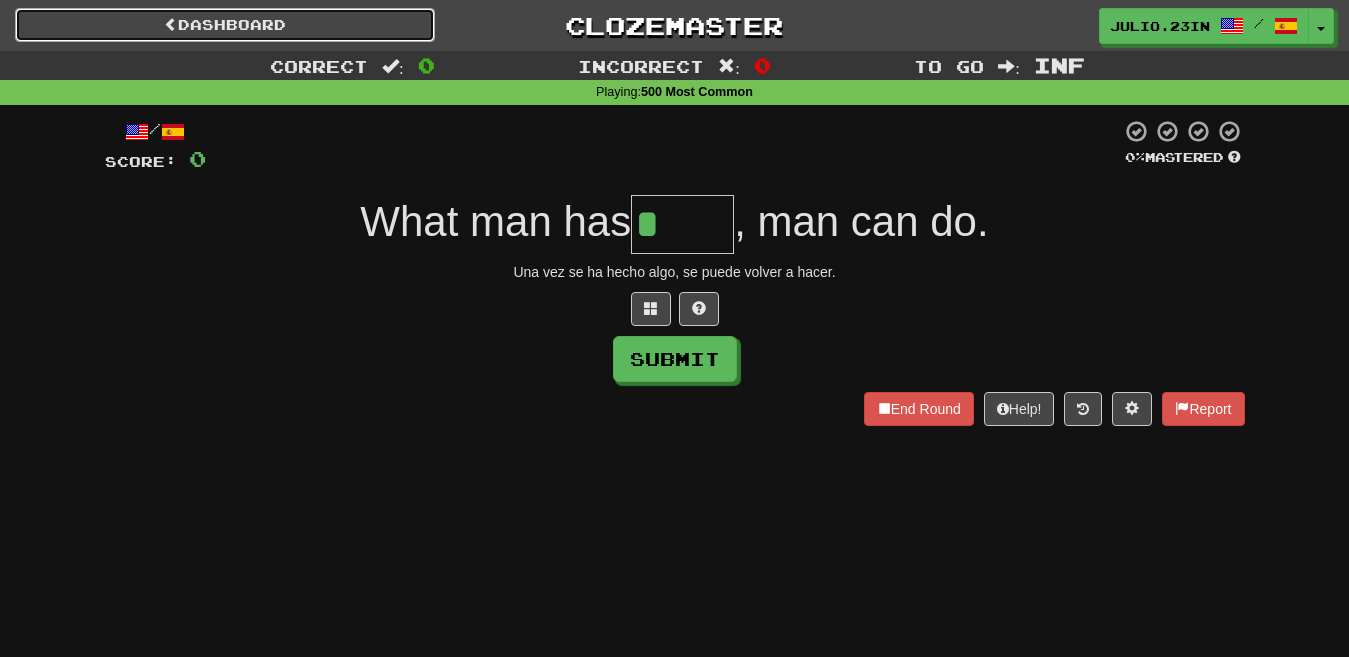 click on "Dashboard" at bounding box center [225, 25] 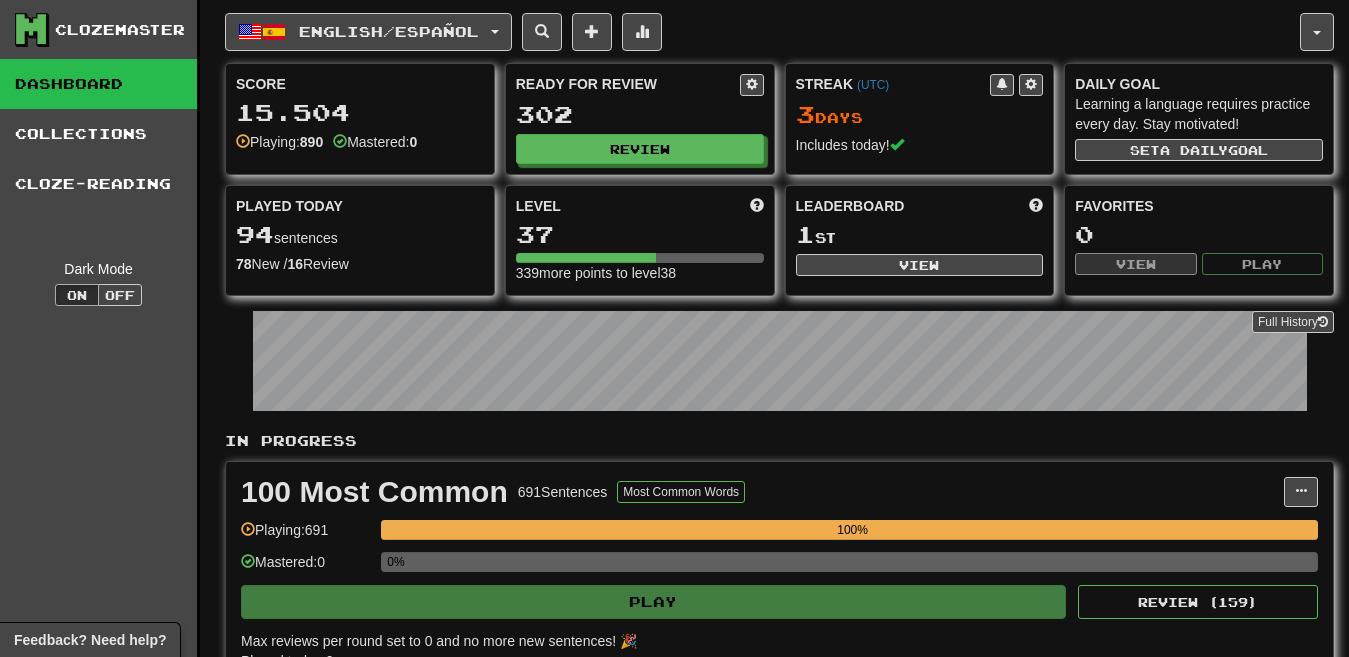 scroll, scrollTop: 0, scrollLeft: 0, axis: both 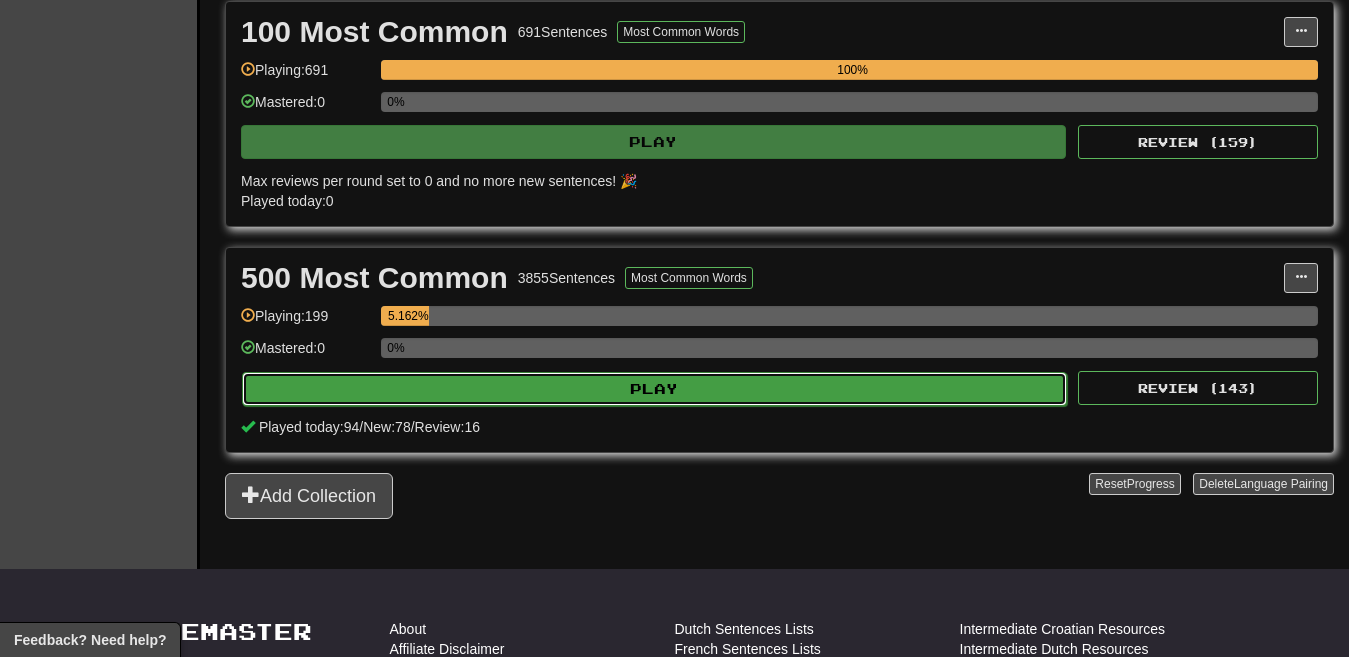 click on "Play" at bounding box center [654, 389] 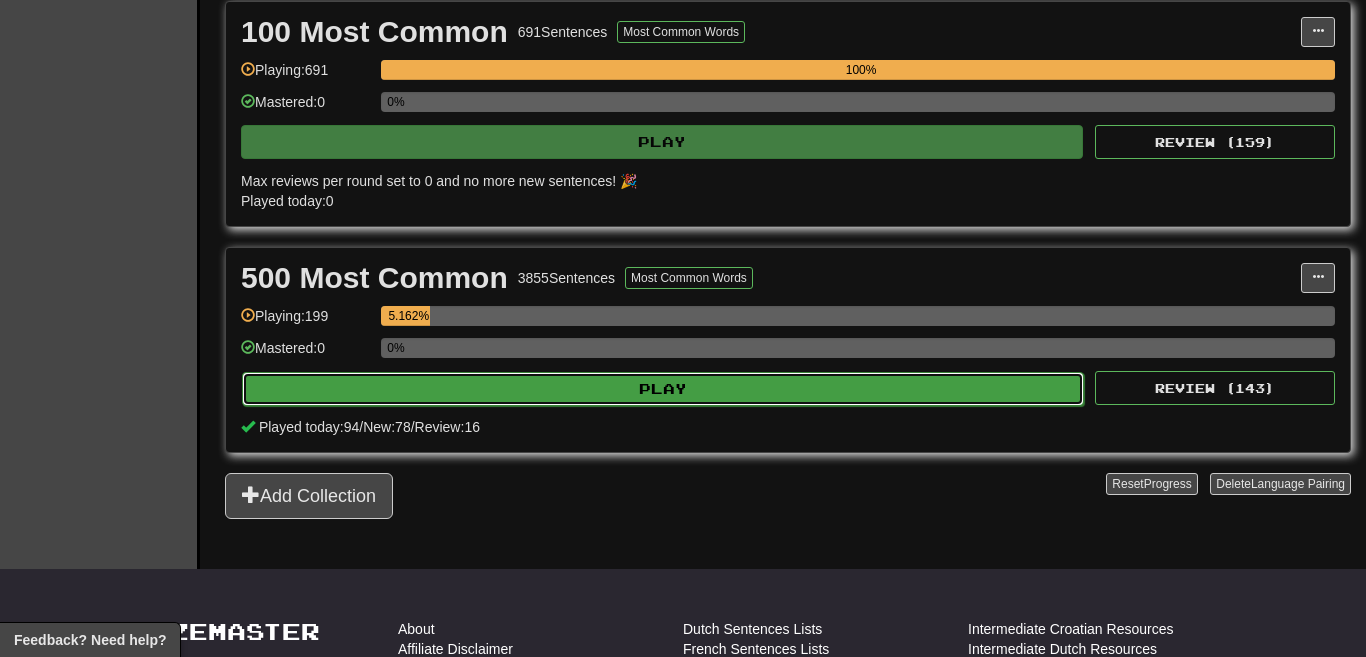 select on "********" 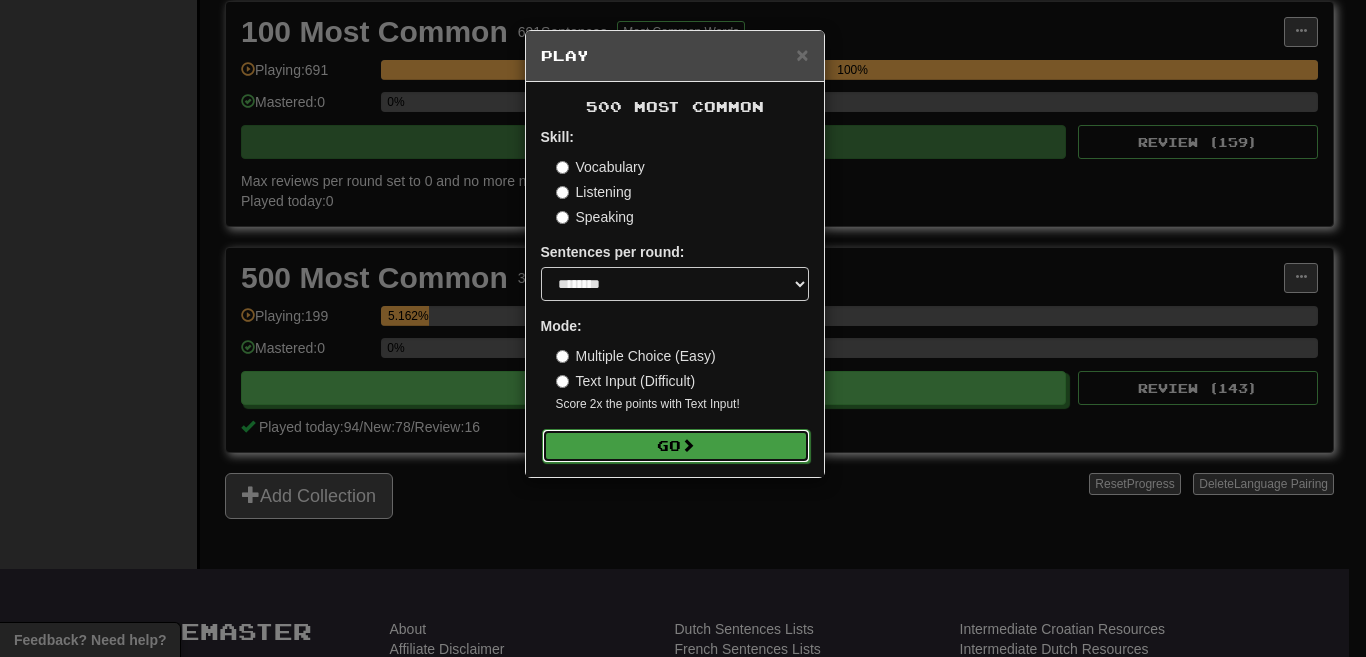 click on "Go" at bounding box center [676, 446] 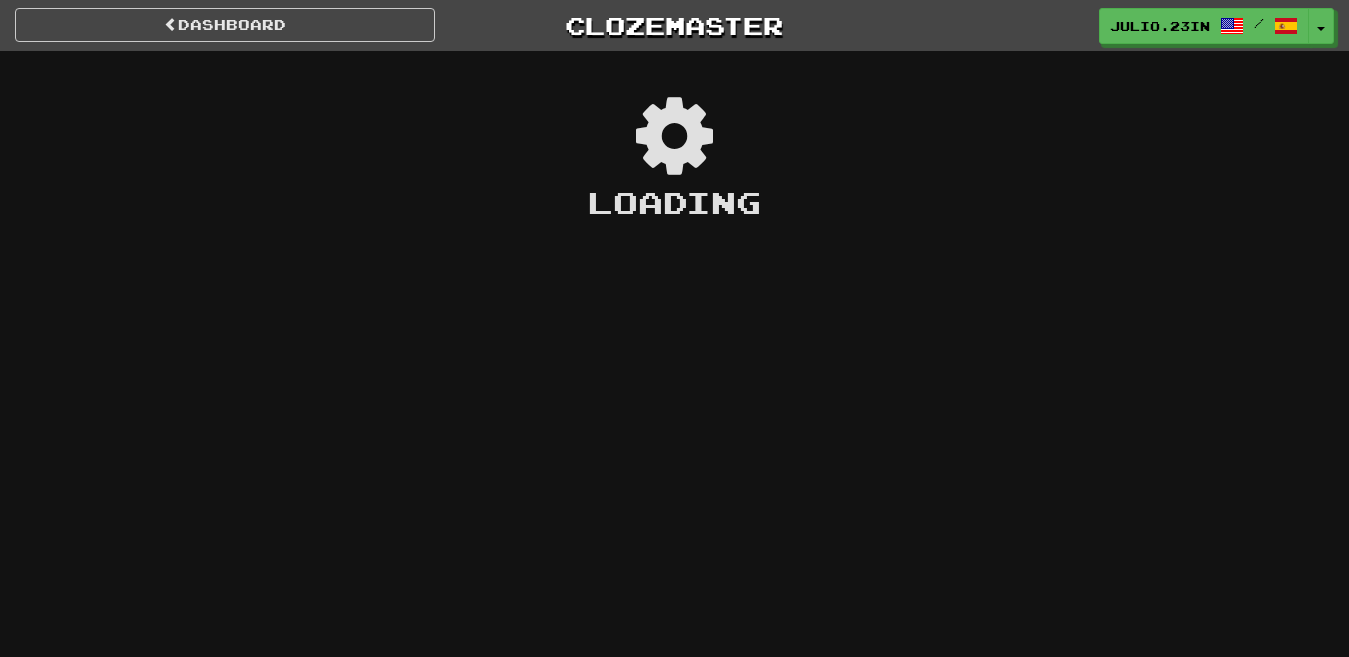 scroll, scrollTop: 0, scrollLeft: 0, axis: both 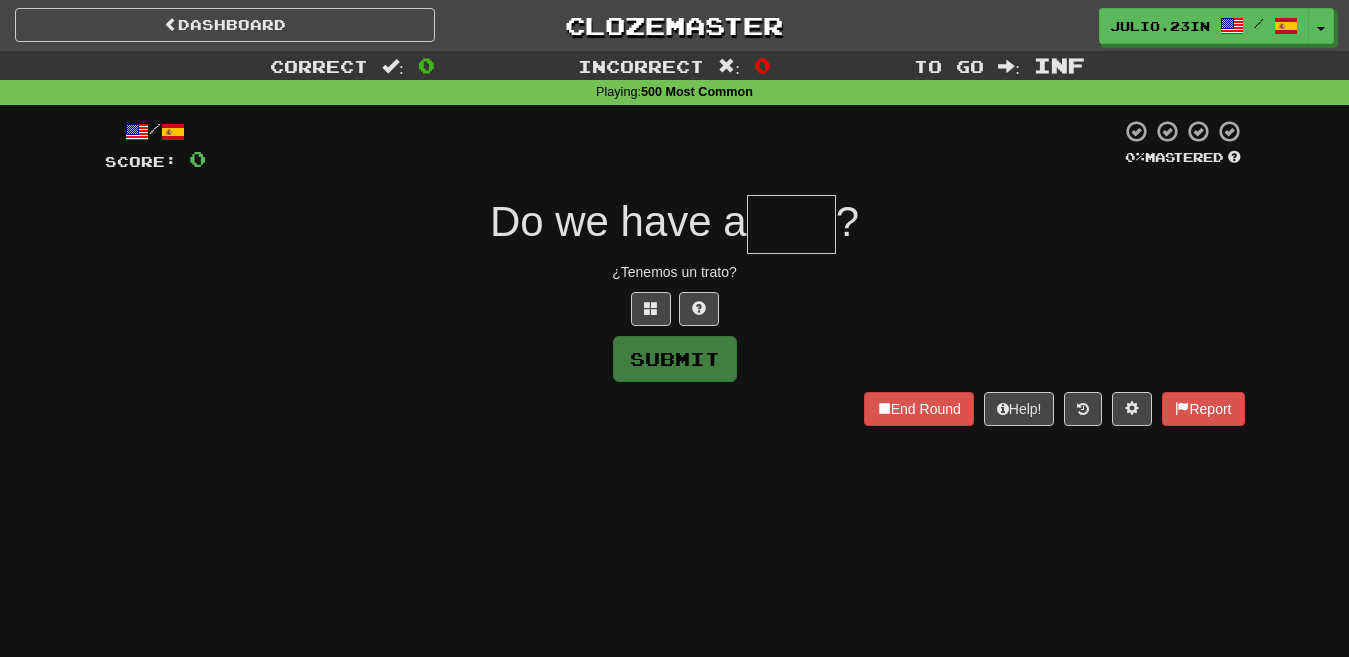 type on "****" 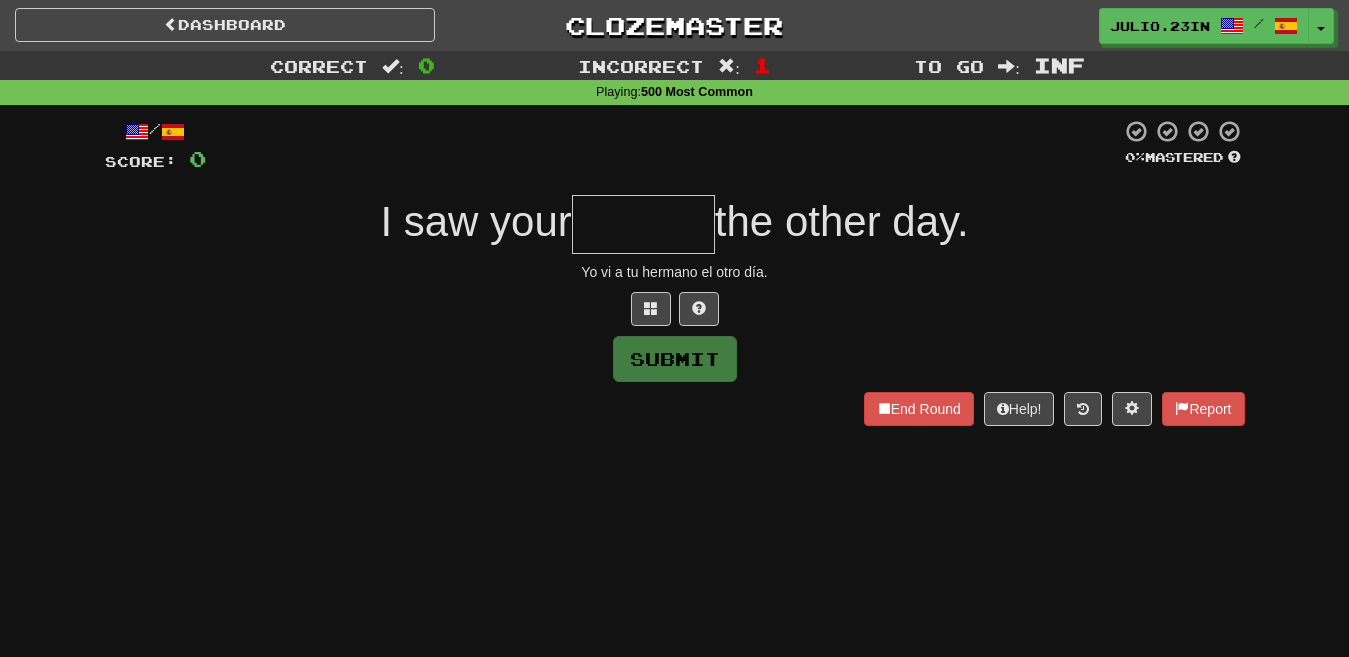 type on "*******" 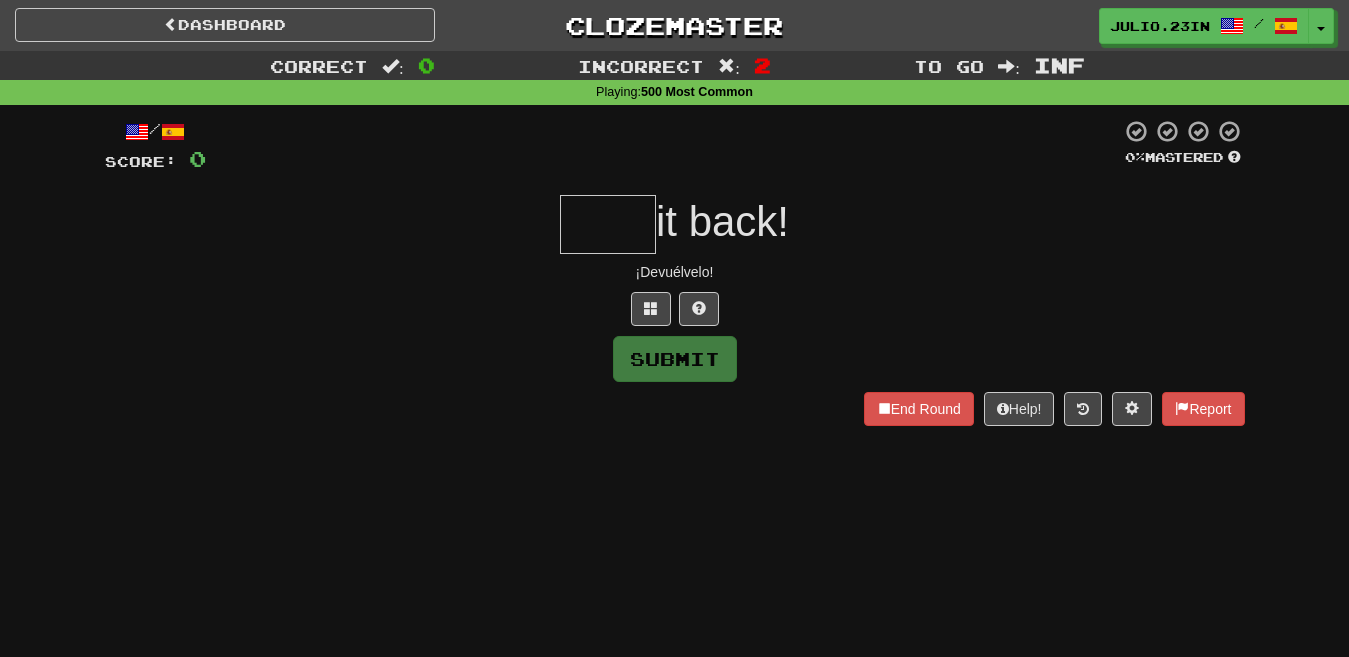 type on "****" 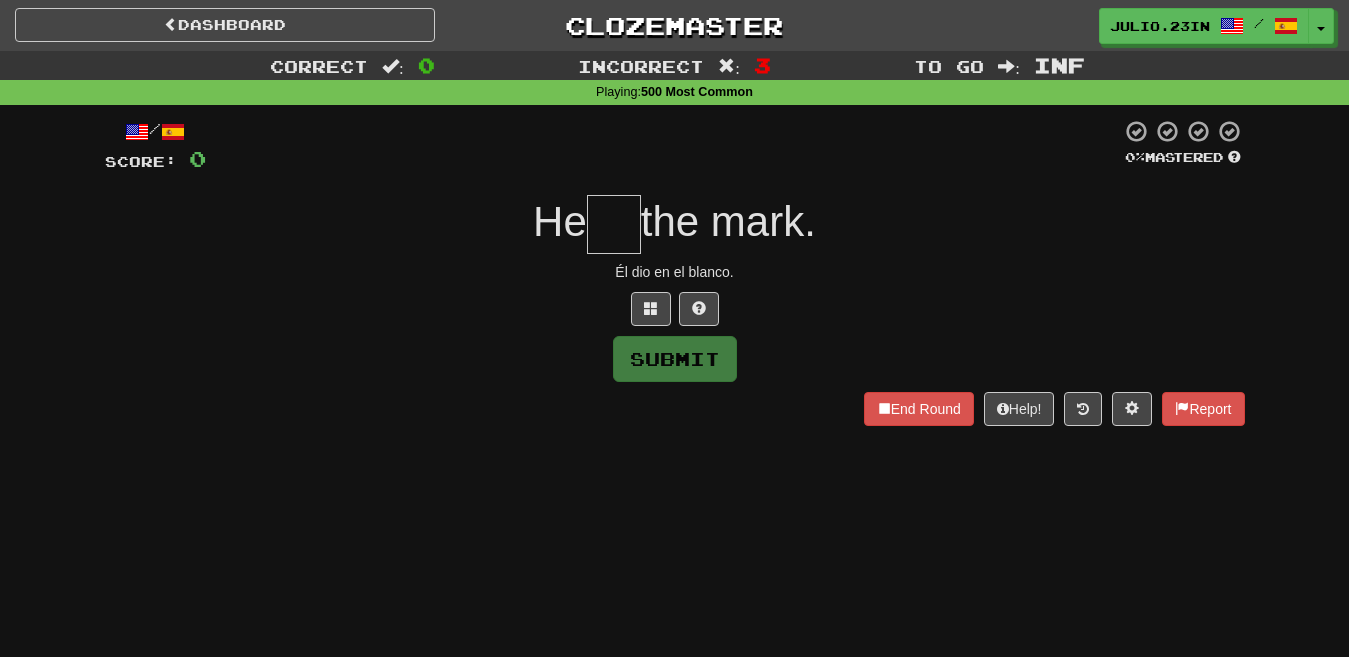 type on "***" 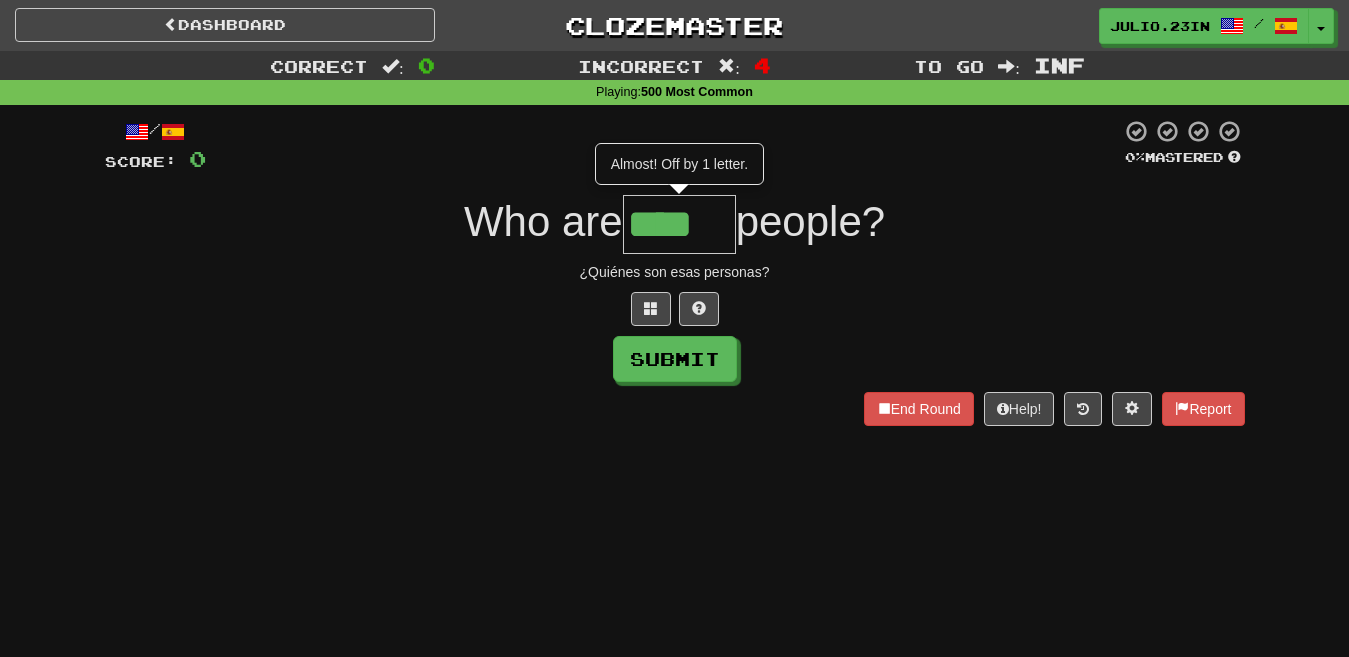 type on "*****" 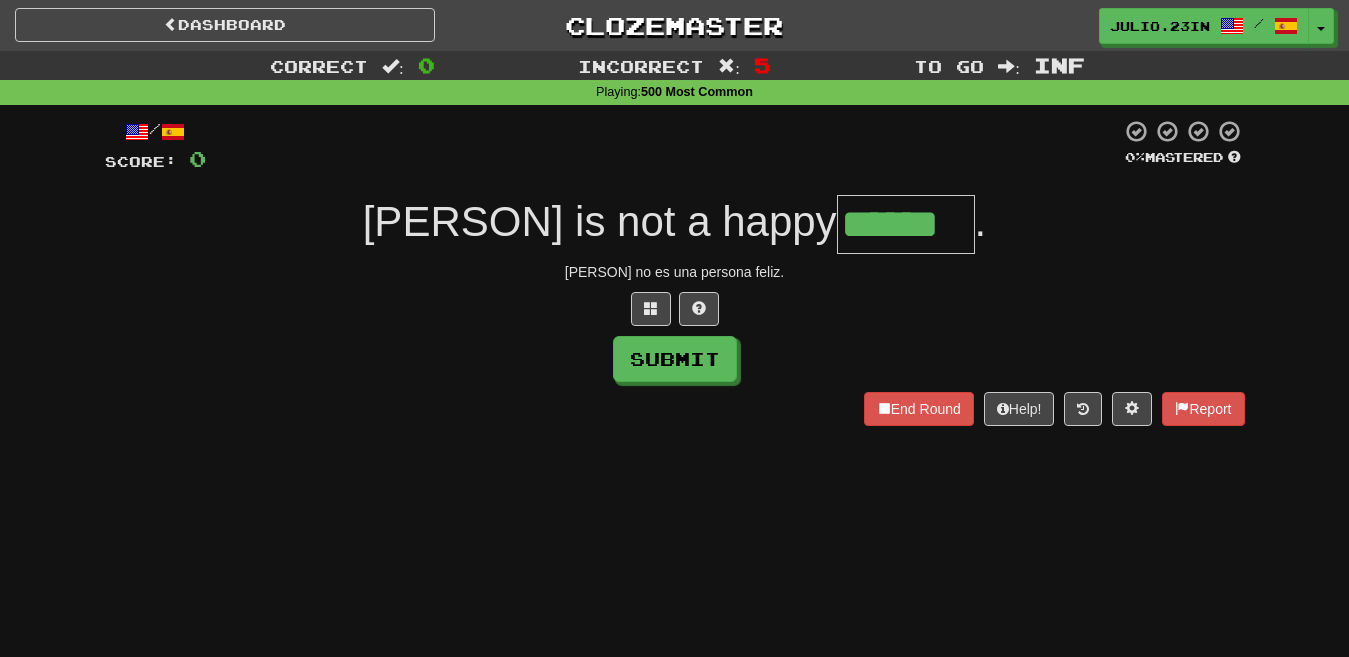 type on "******" 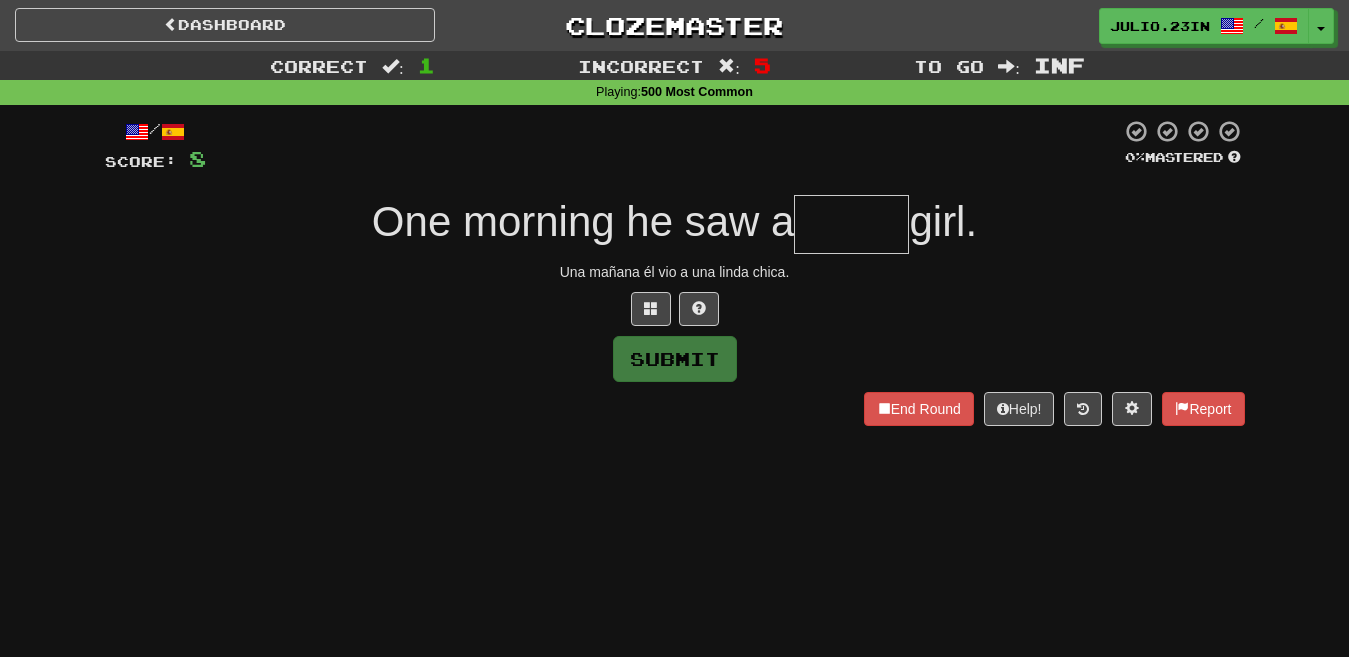 type on "******" 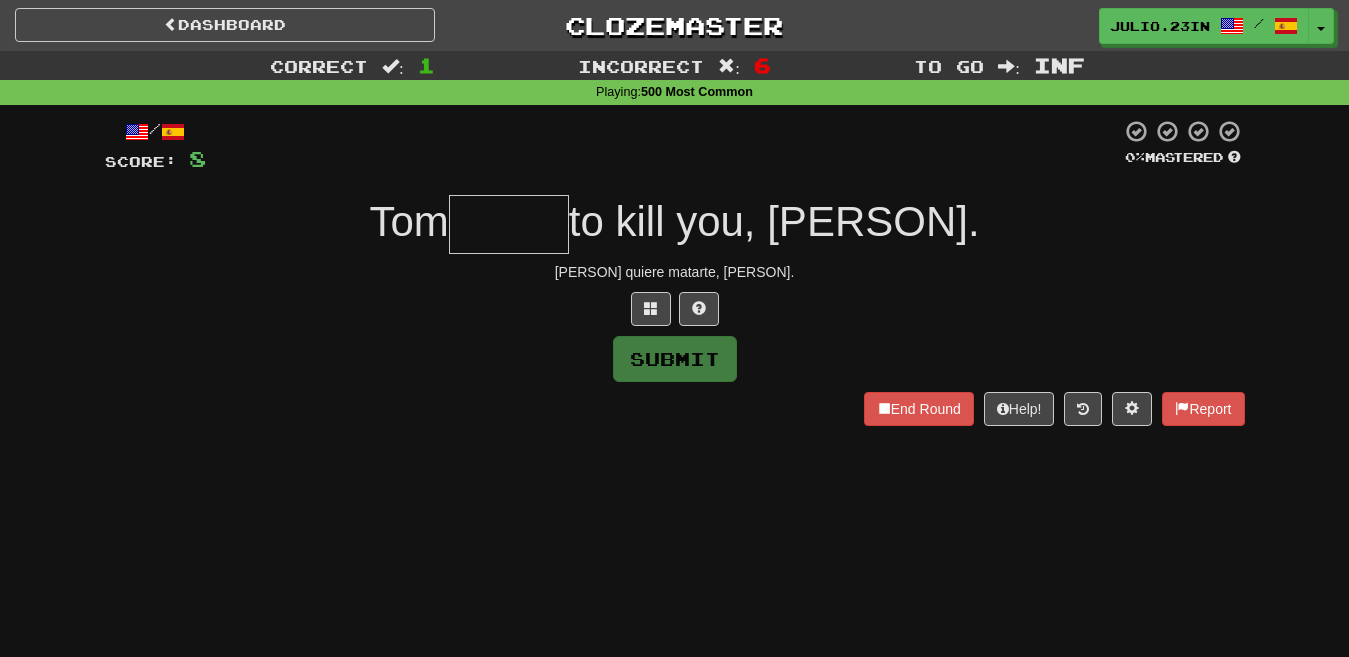 type on "*****" 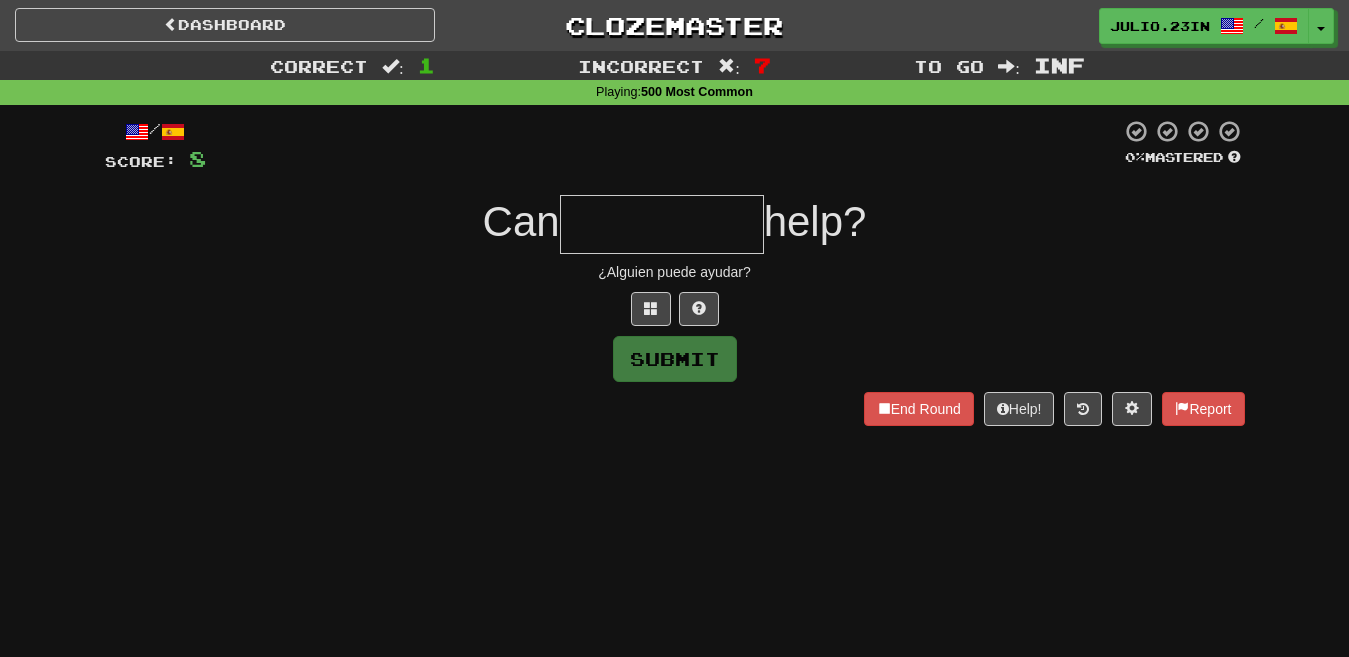 type on "********" 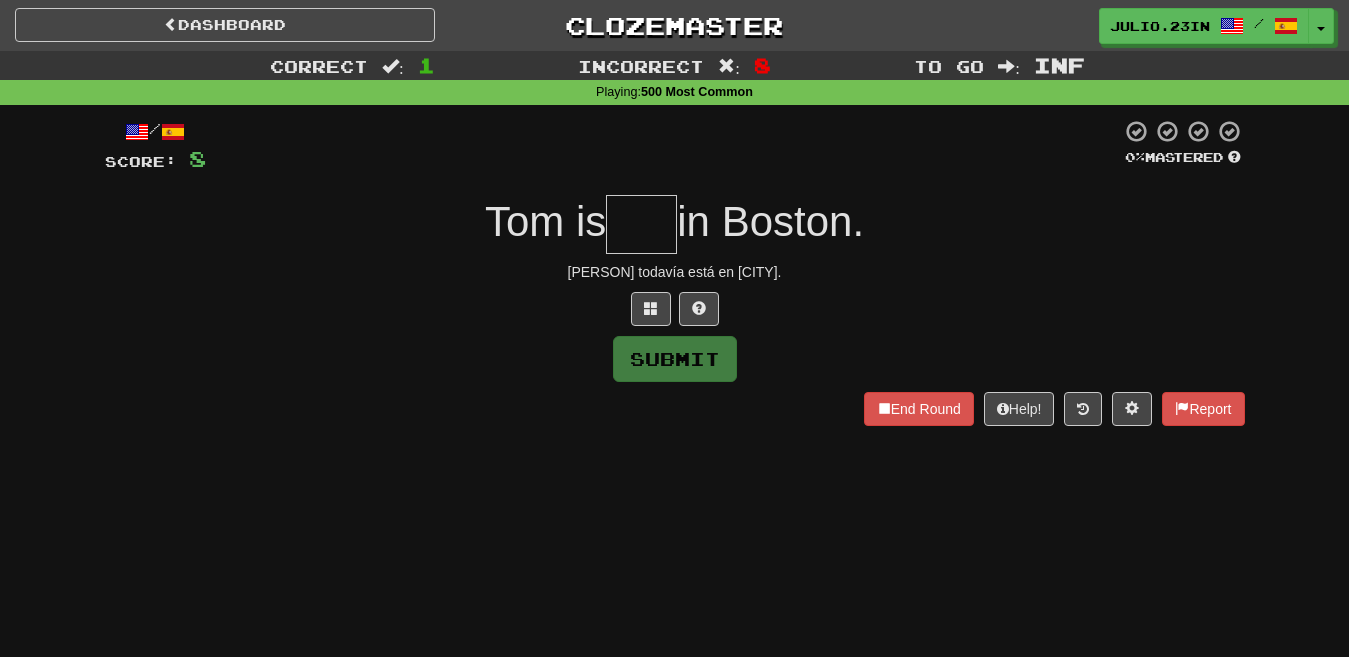 type on "*****" 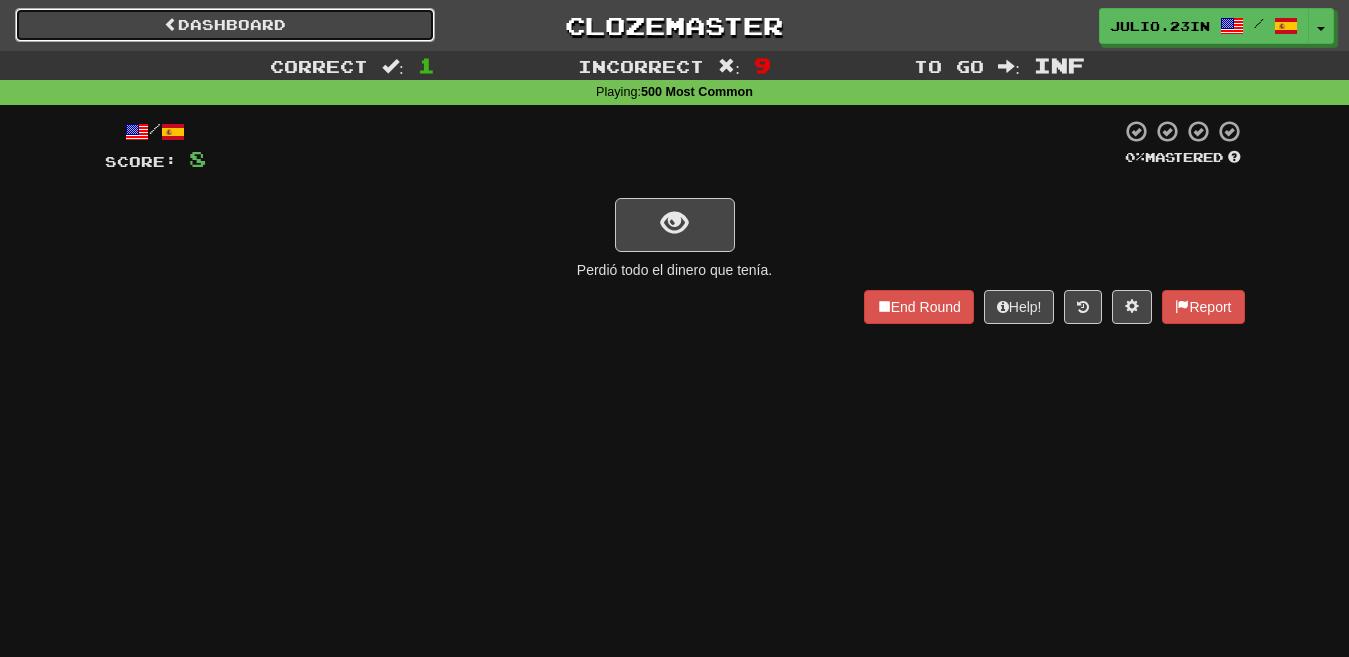 click on "Dashboard" at bounding box center [225, 25] 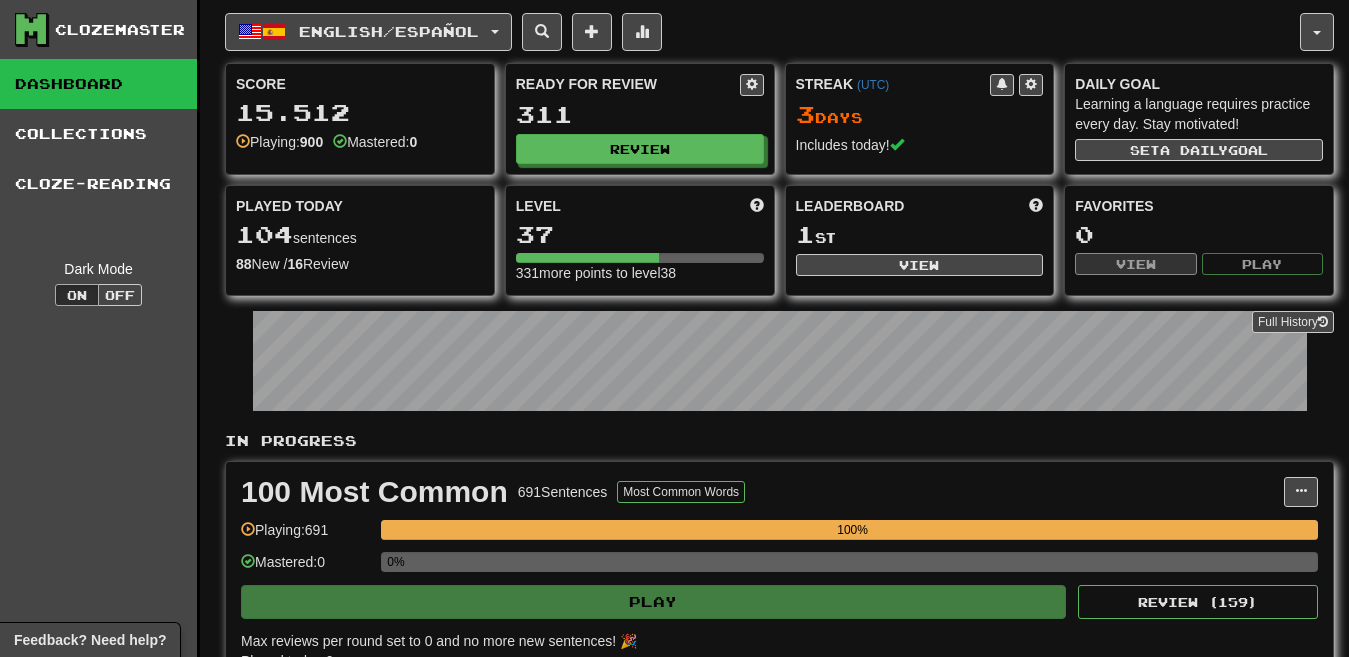 scroll, scrollTop: 0, scrollLeft: 0, axis: both 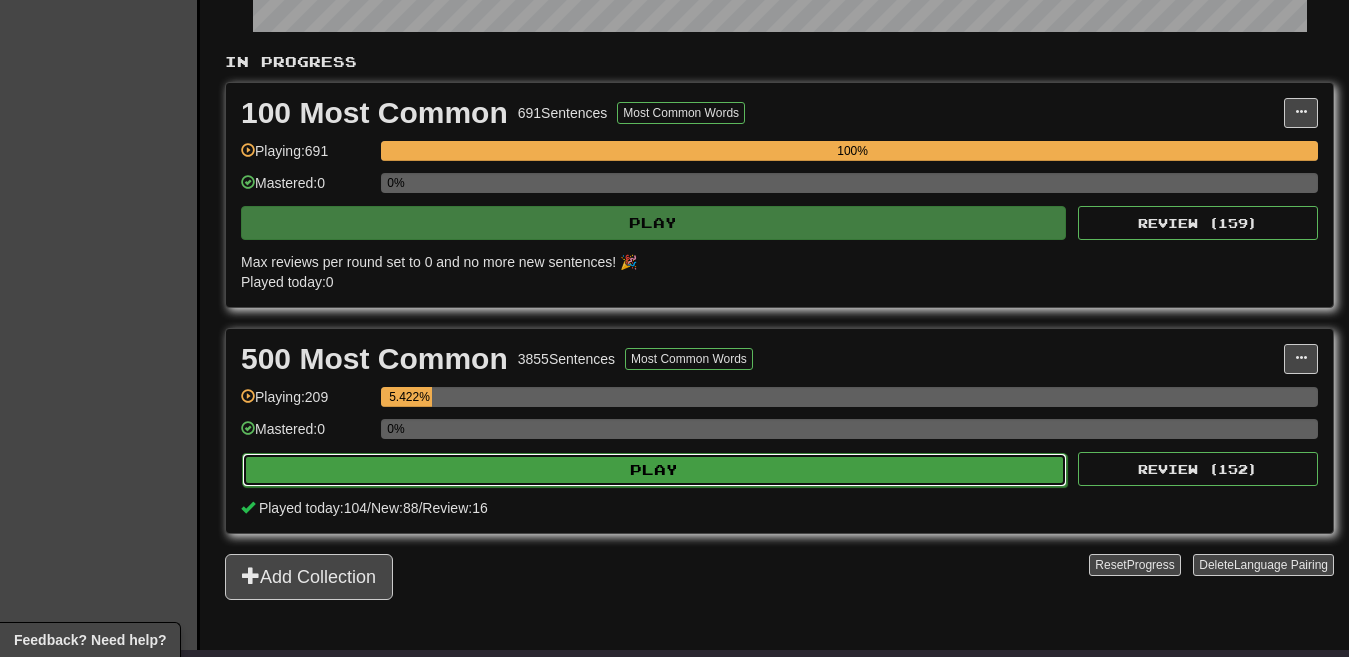 click on "Play" at bounding box center [654, 470] 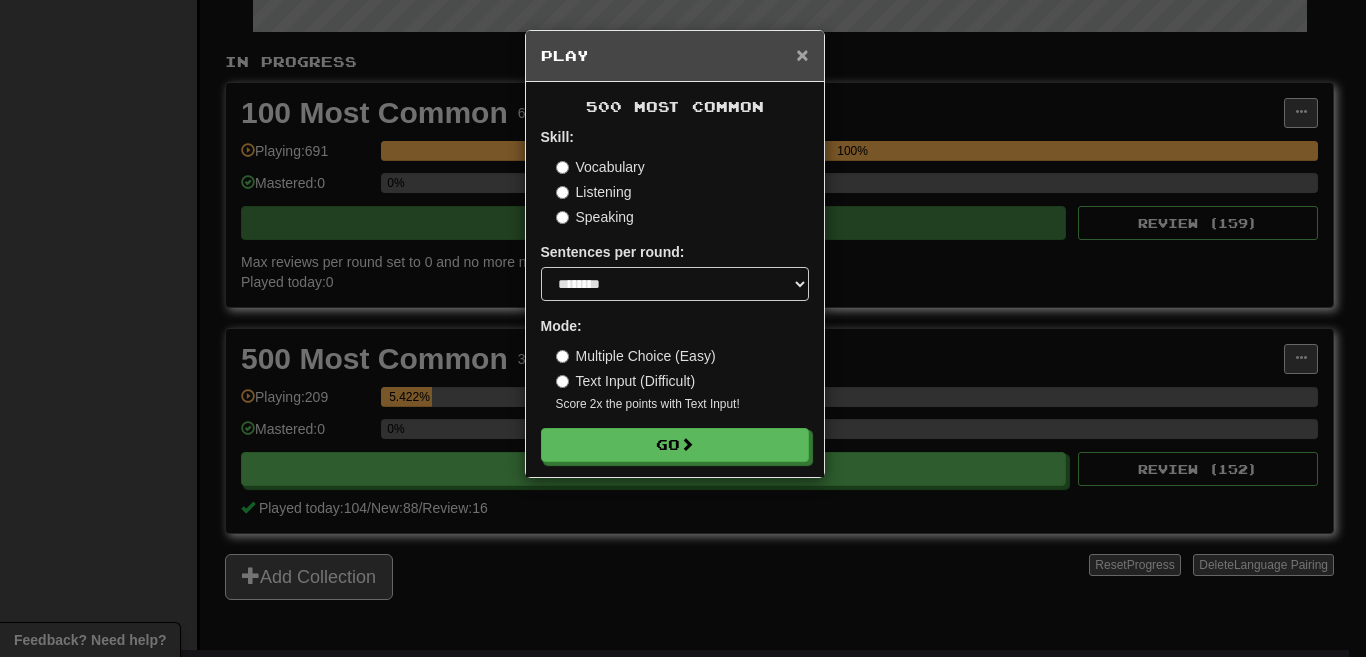 click on "×" at bounding box center [802, 54] 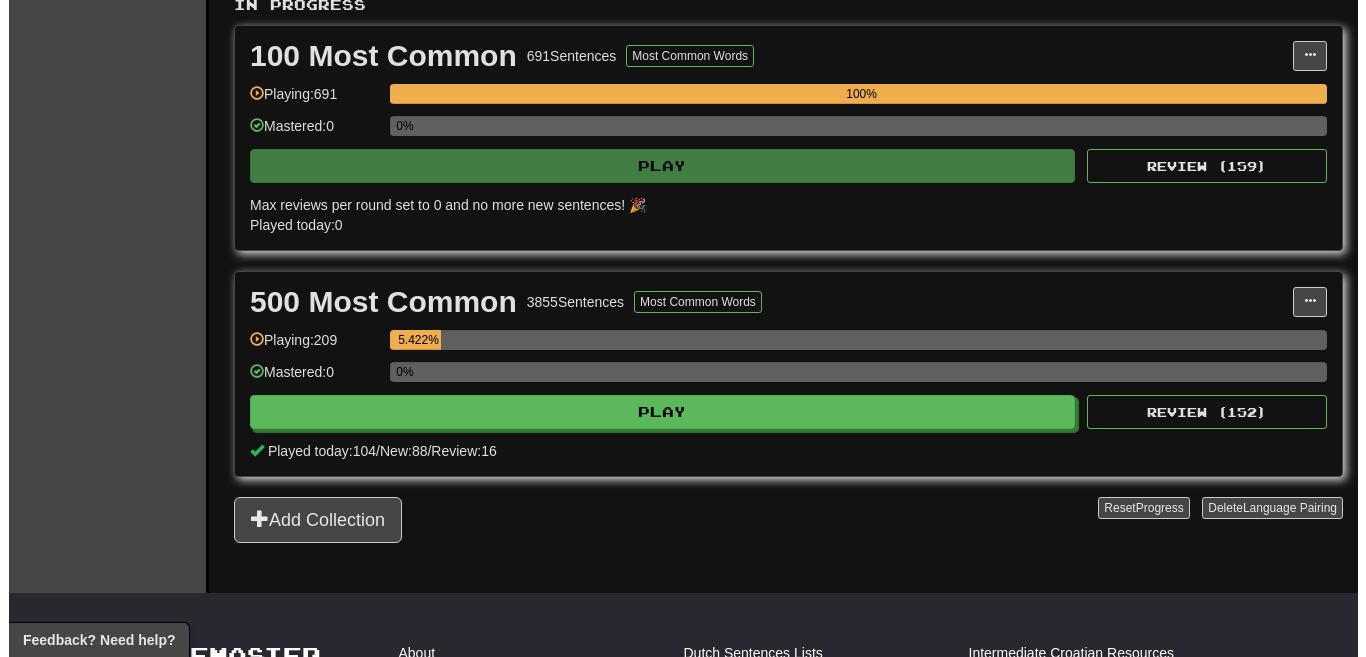 scroll, scrollTop: 474, scrollLeft: 0, axis: vertical 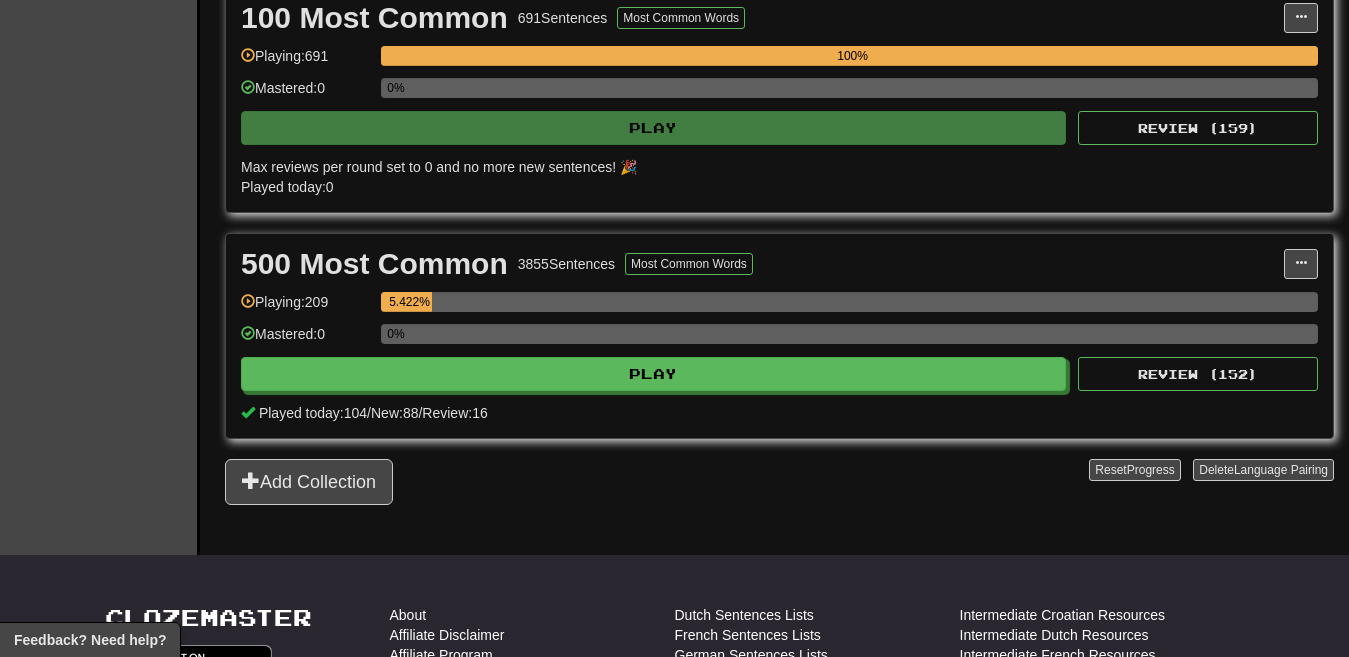 click on "Clozemaster Dashboard Collections Cloze-Reading Dark Mode On Off" at bounding box center (100, 40) 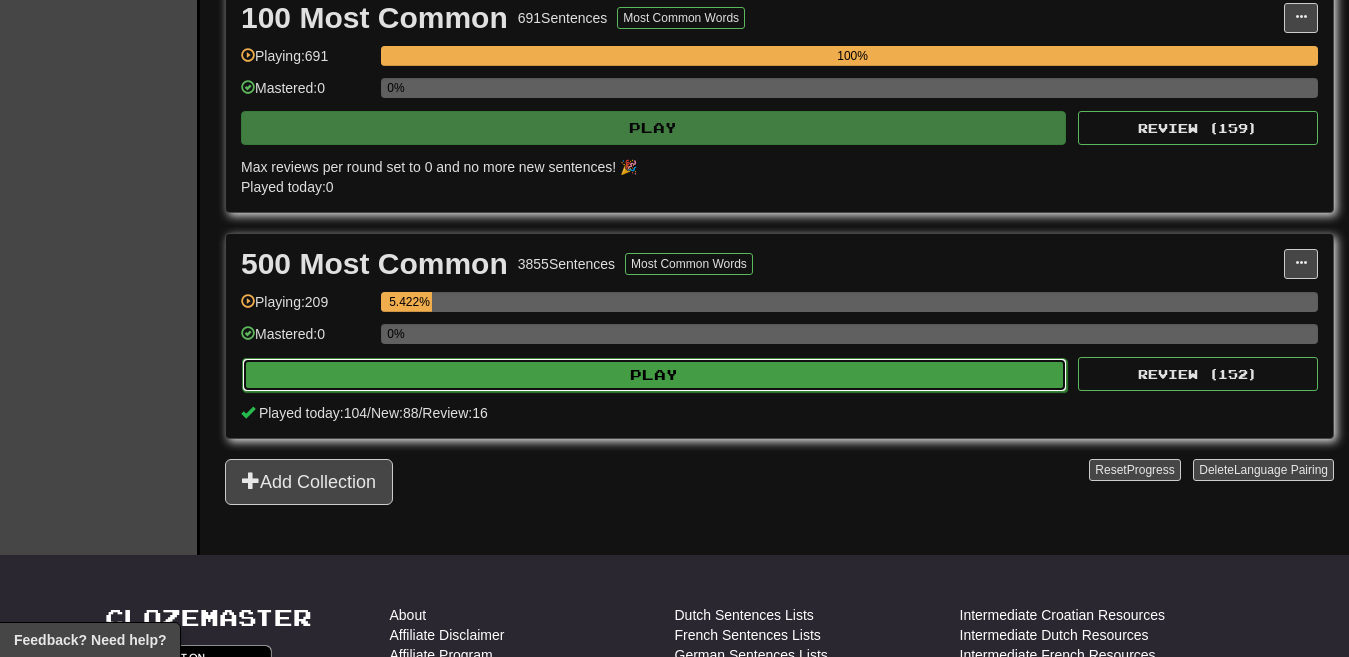 click on "Play" at bounding box center (654, 375) 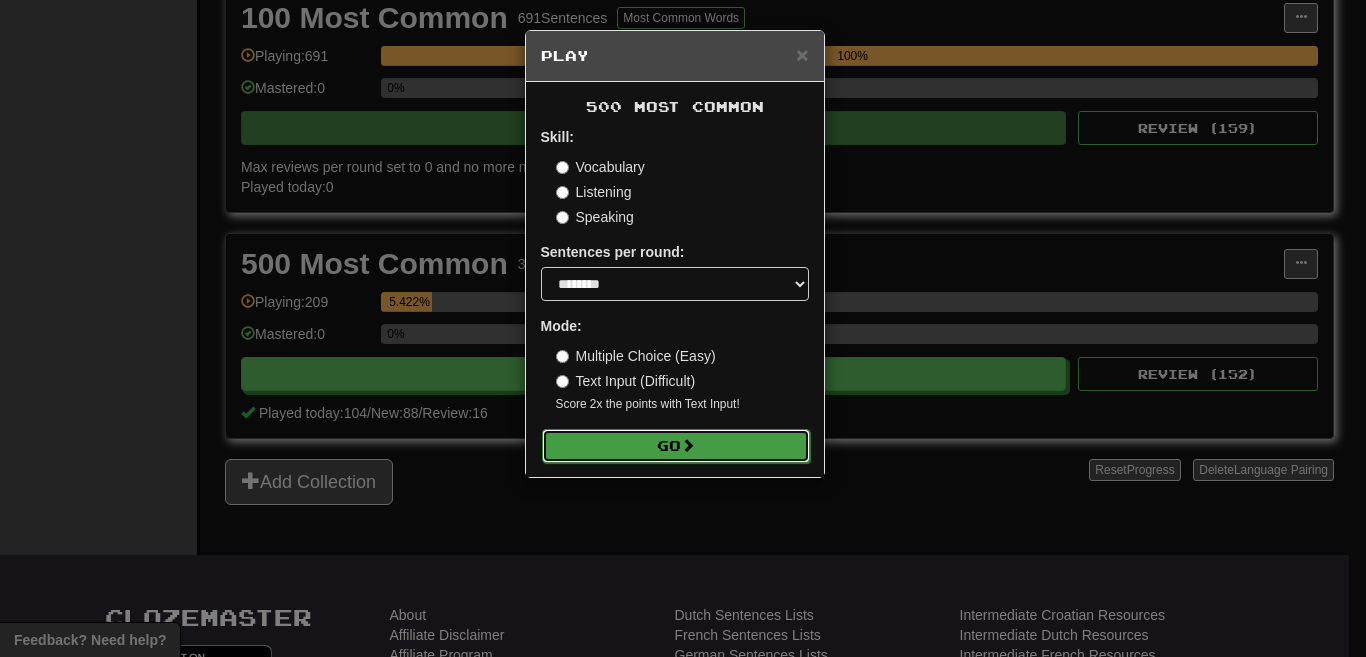 click on "Go" at bounding box center (676, 446) 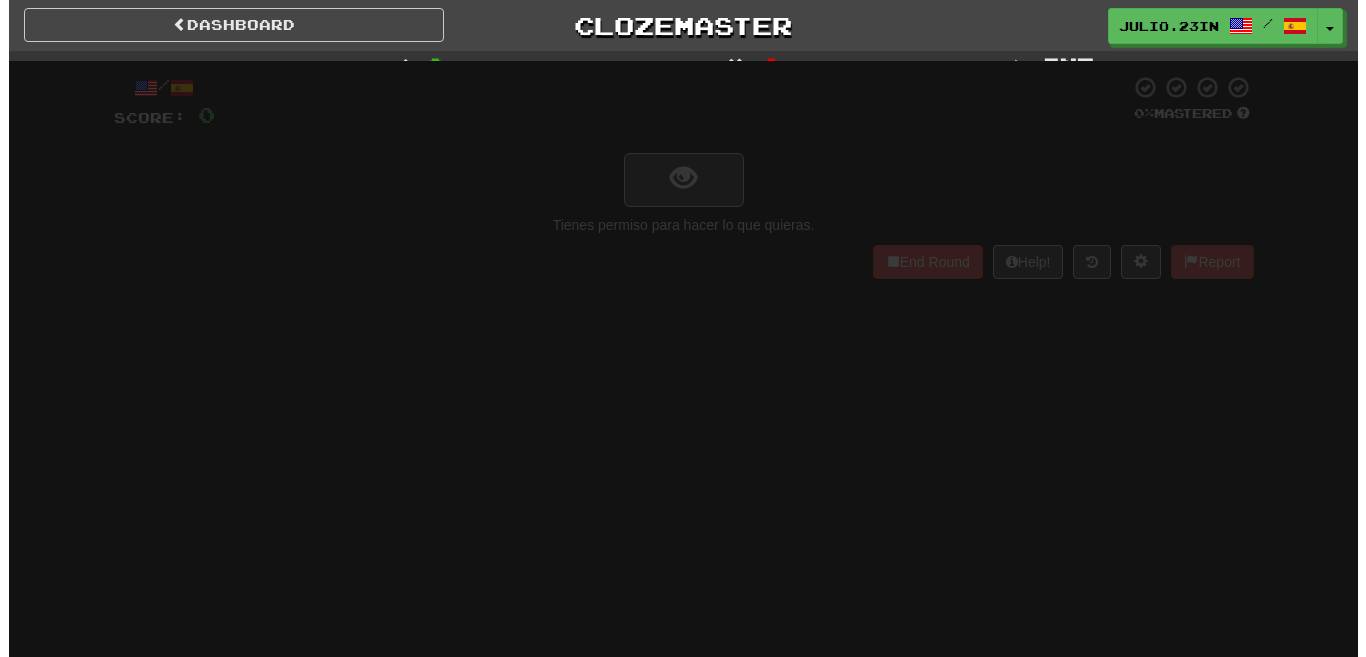 scroll, scrollTop: 0, scrollLeft: 0, axis: both 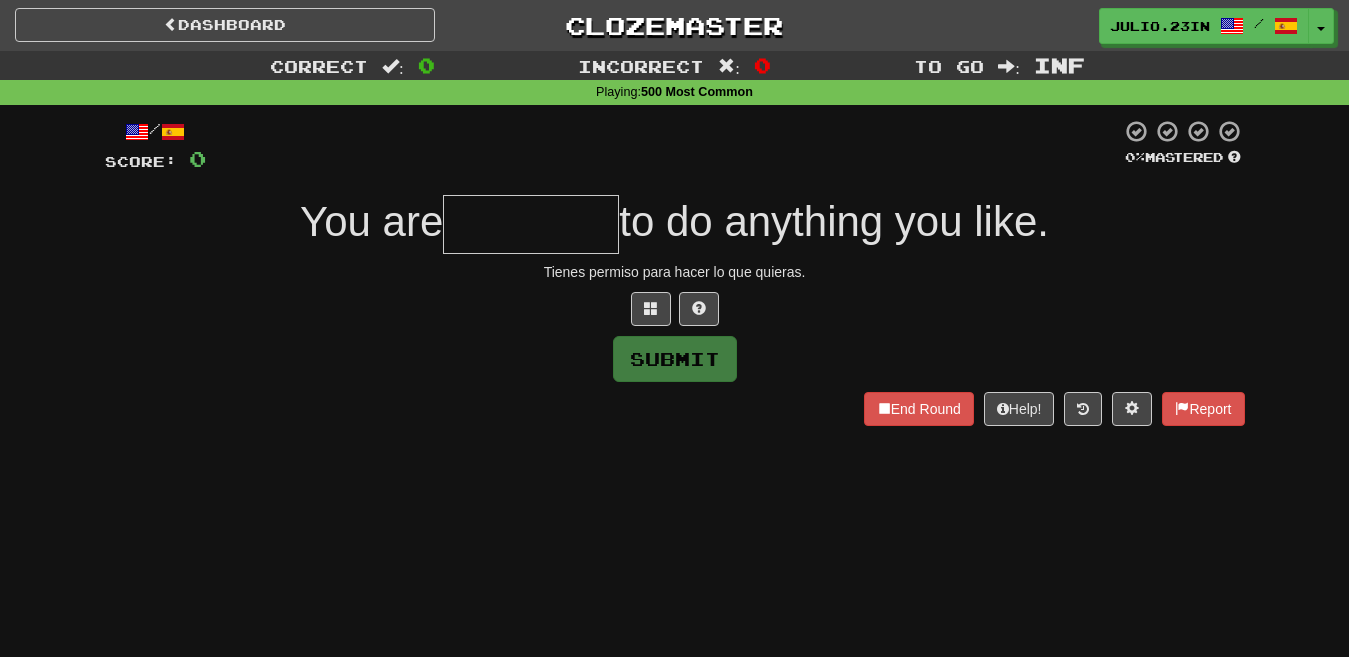 type on "*******" 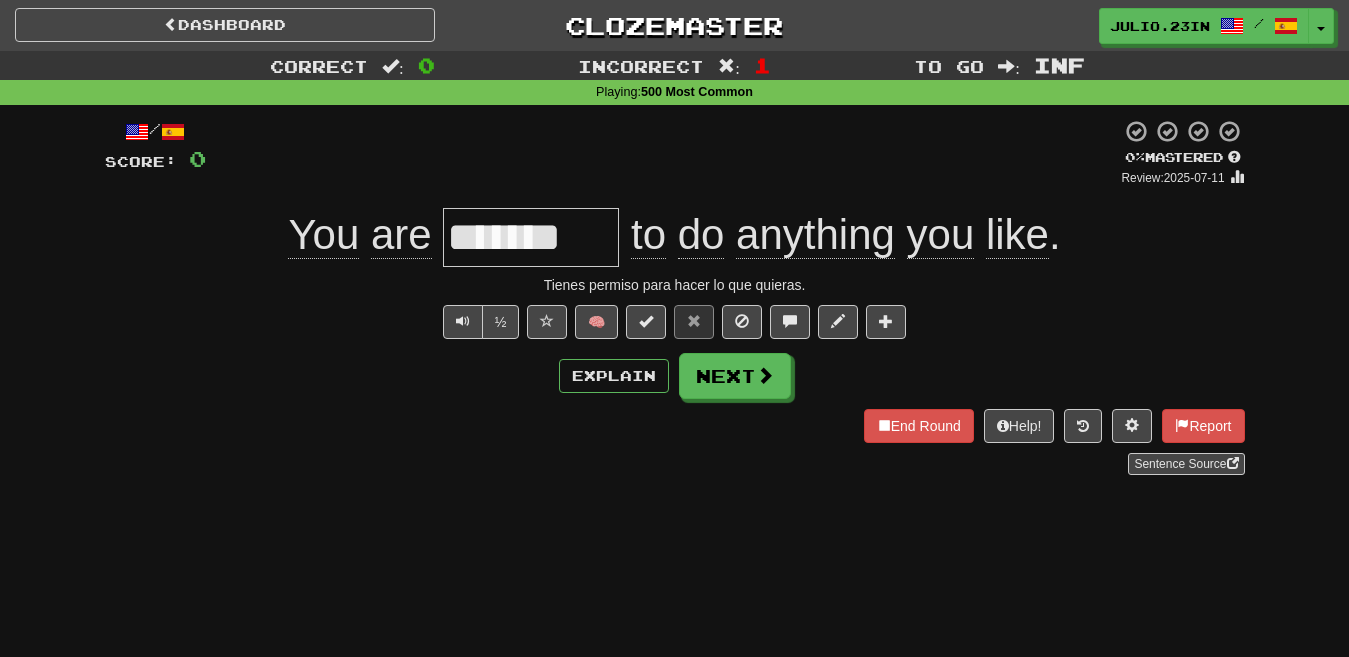 drag, startPoint x: 754, startPoint y: 372, endPoint x: 436, endPoint y: 562, distance: 370.4376 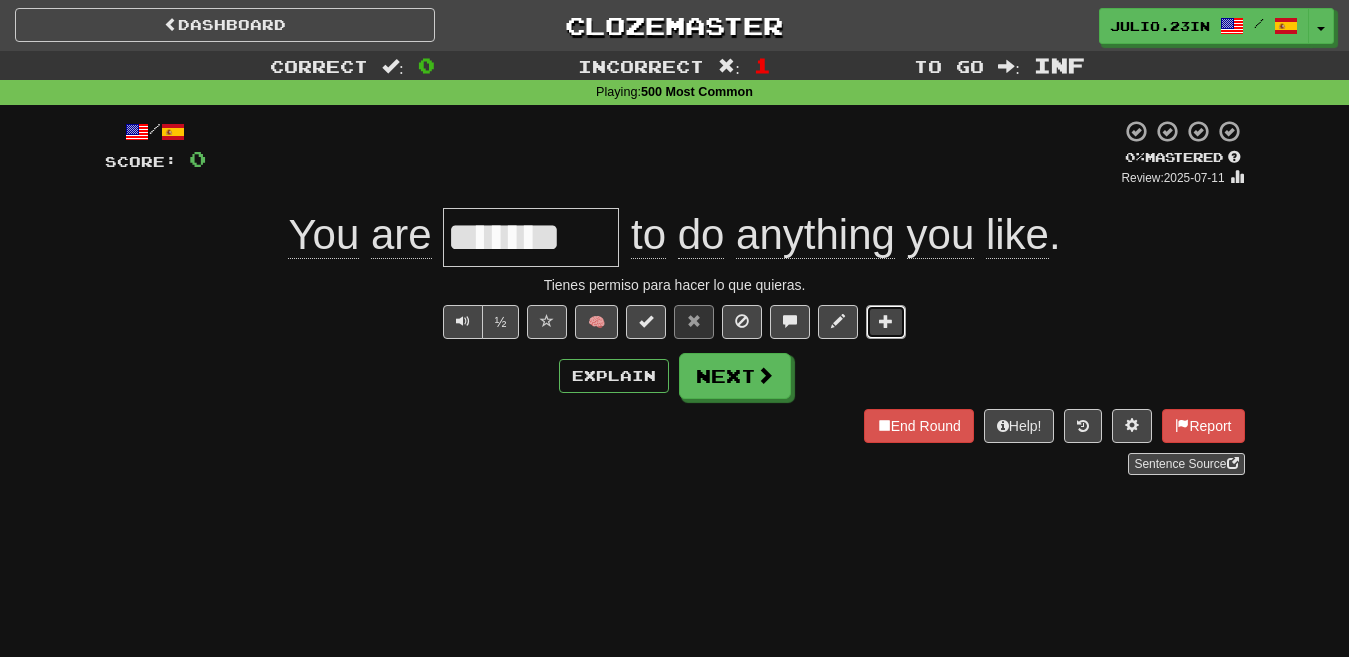 click at bounding box center (886, 322) 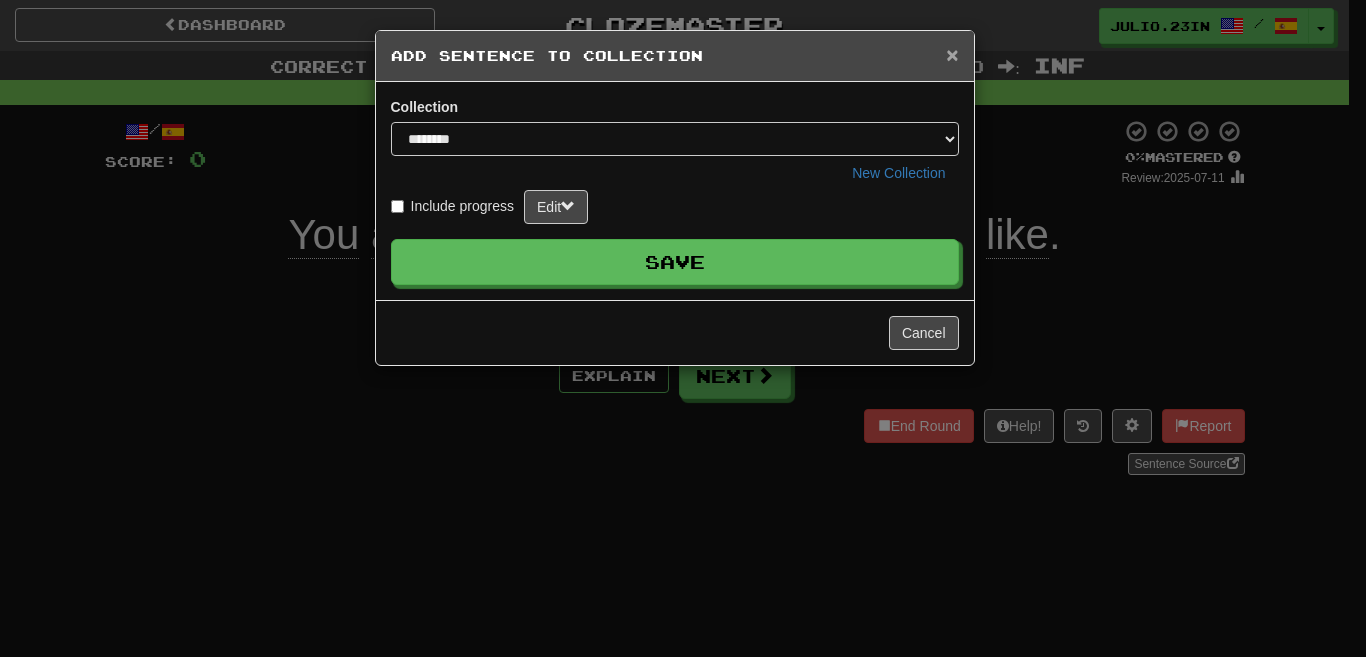 click on "×" at bounding box center [952, 54] 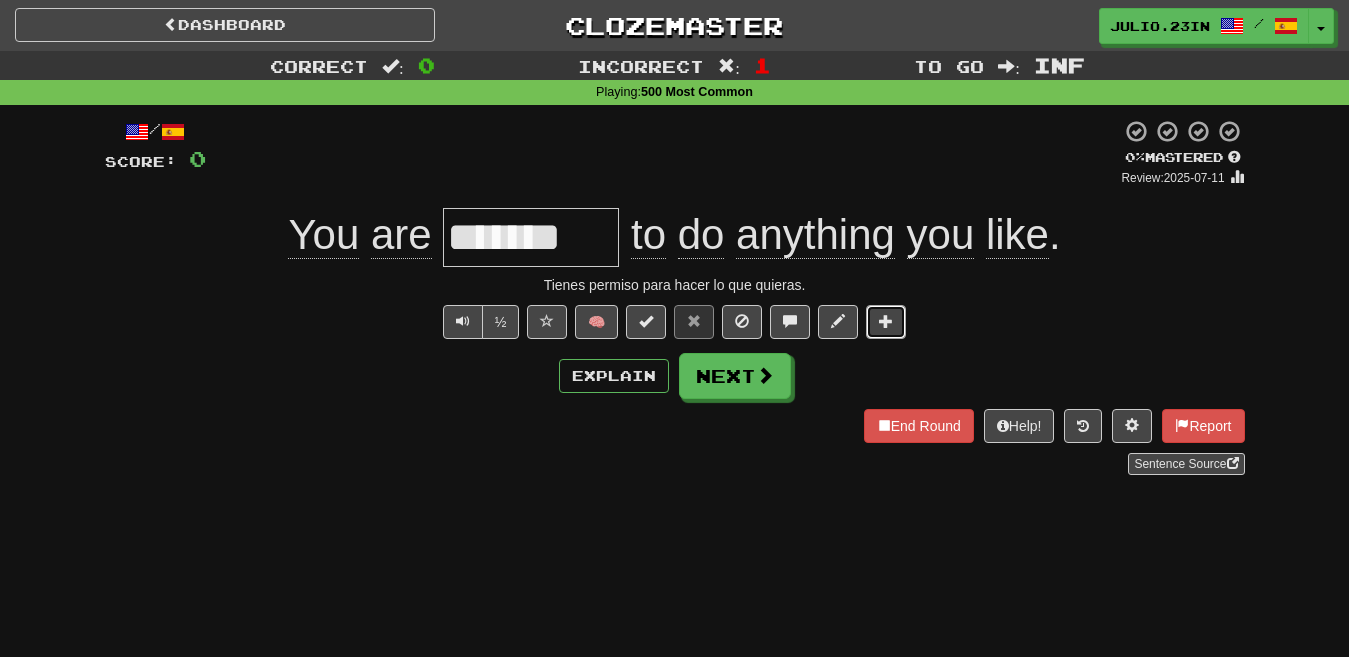 click at bounding box center [886, 322] 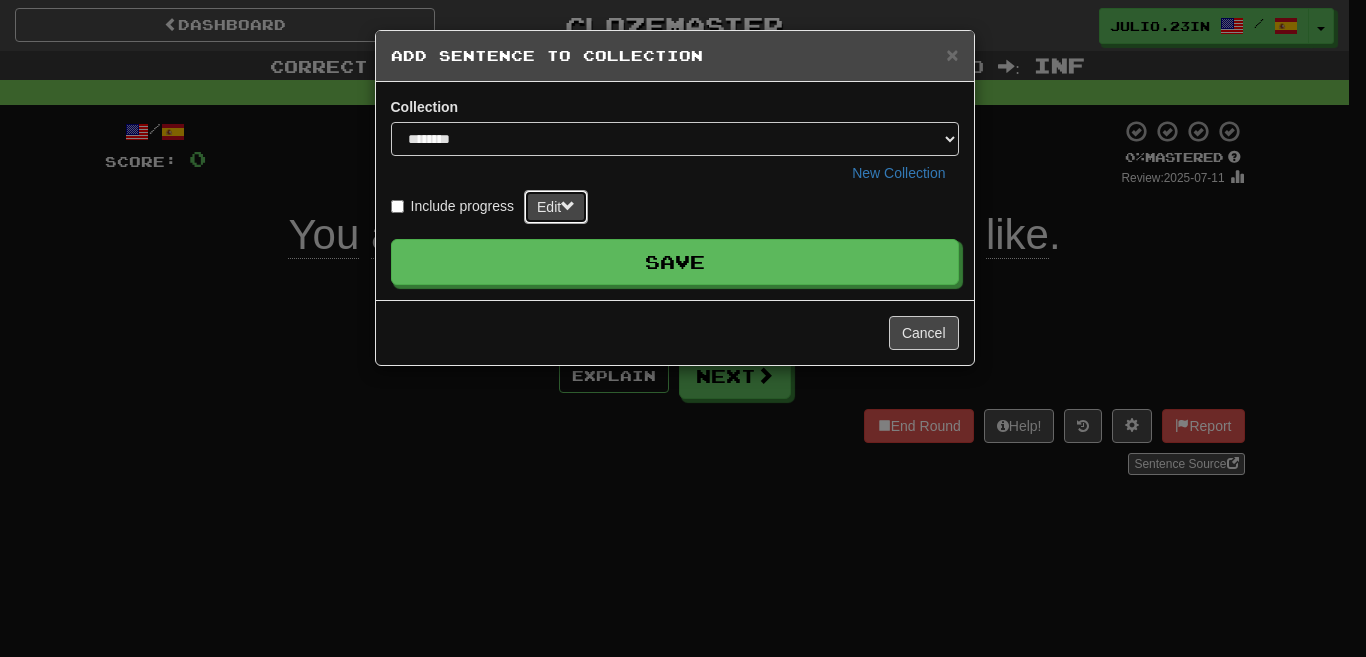 click at bounding box center [568, 206] 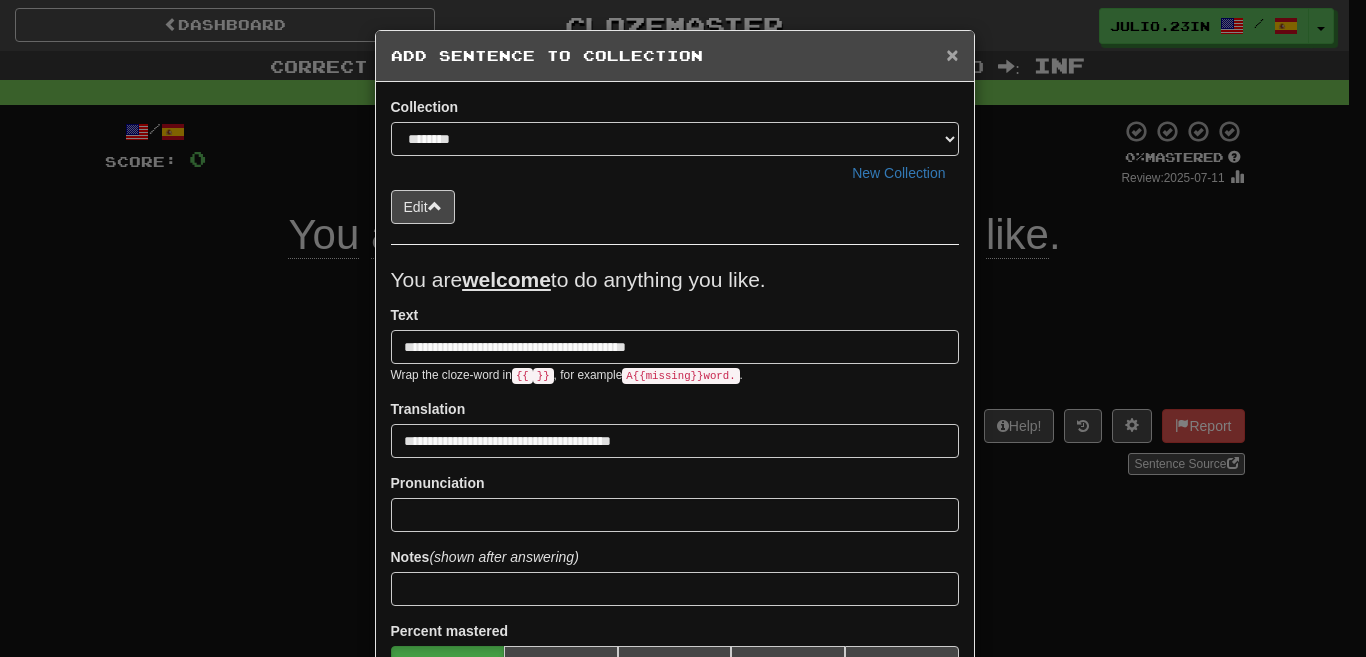 click on "×" at bounding box center (952, 54) 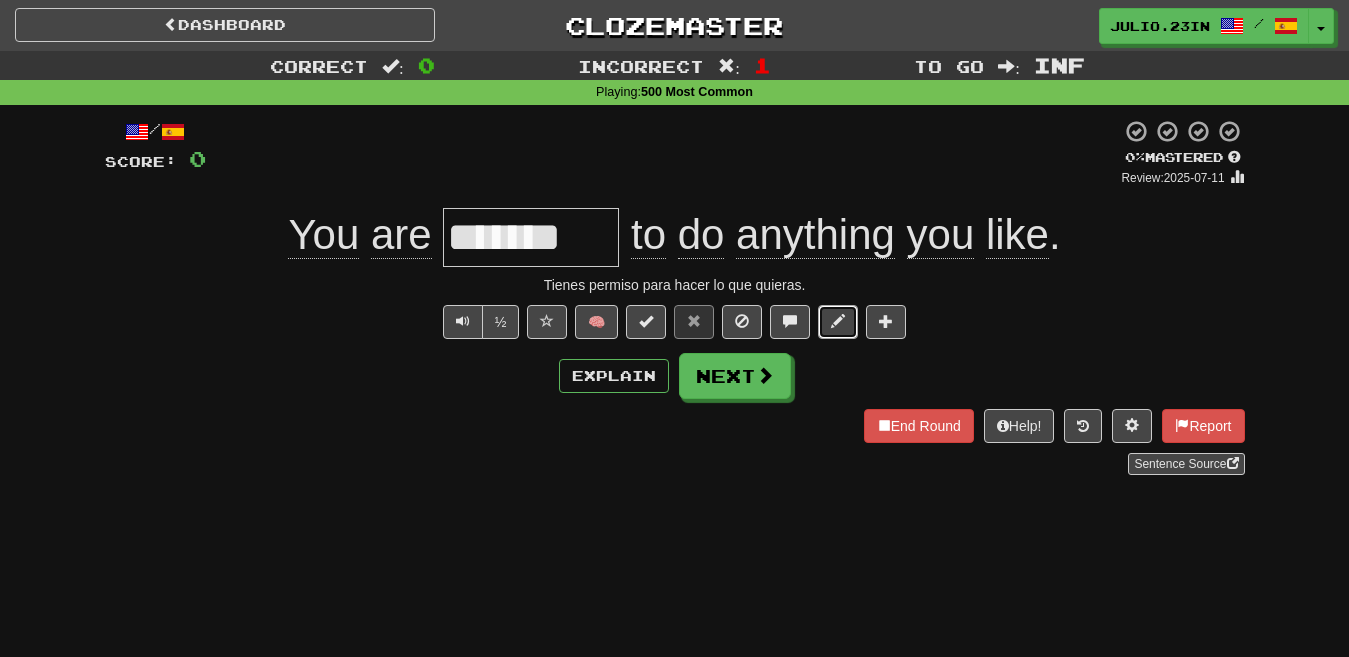 click at bounding box center (838, 321) 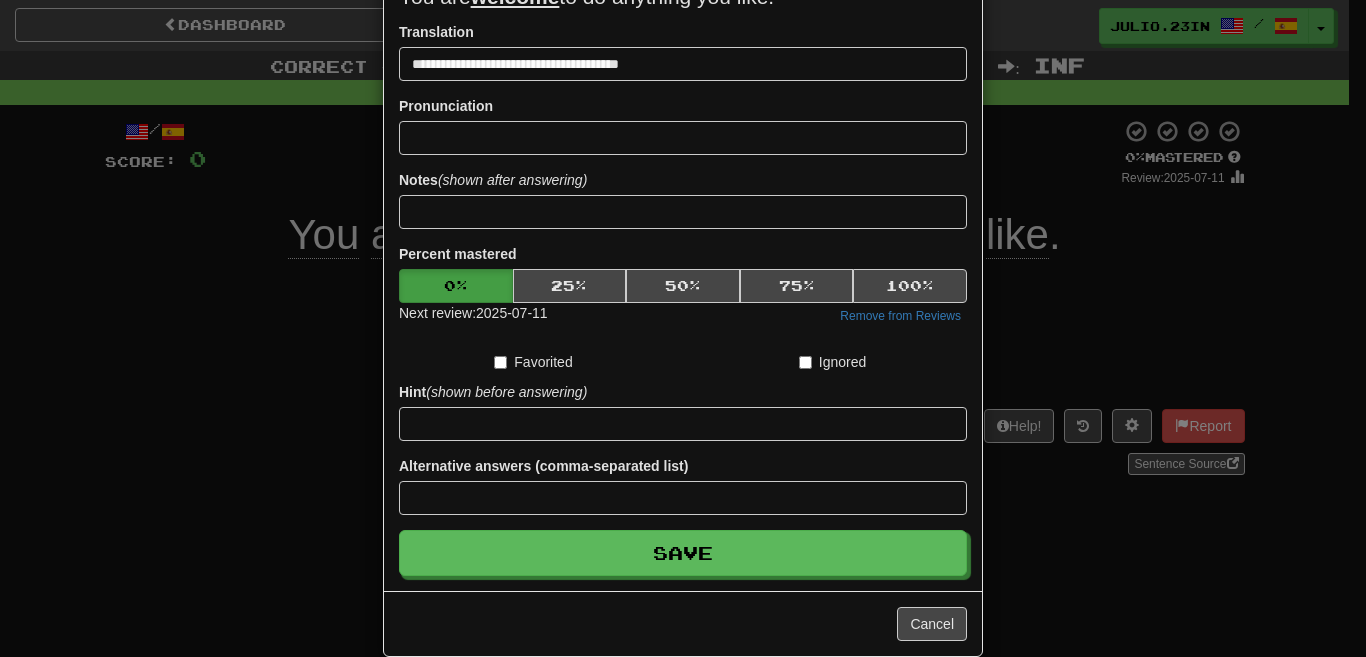 scroll, scrollTop: 0, scrollLeft: 0, axis: both 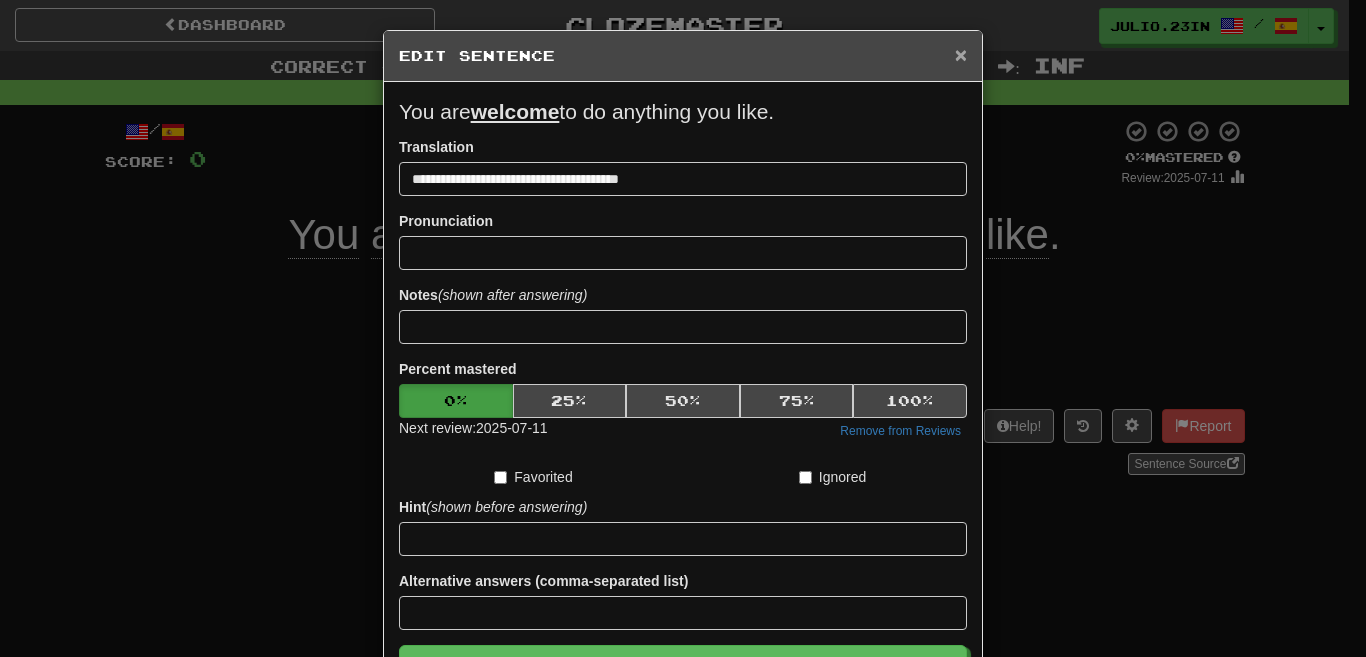 click on "×" at bounding box center [961, 54] 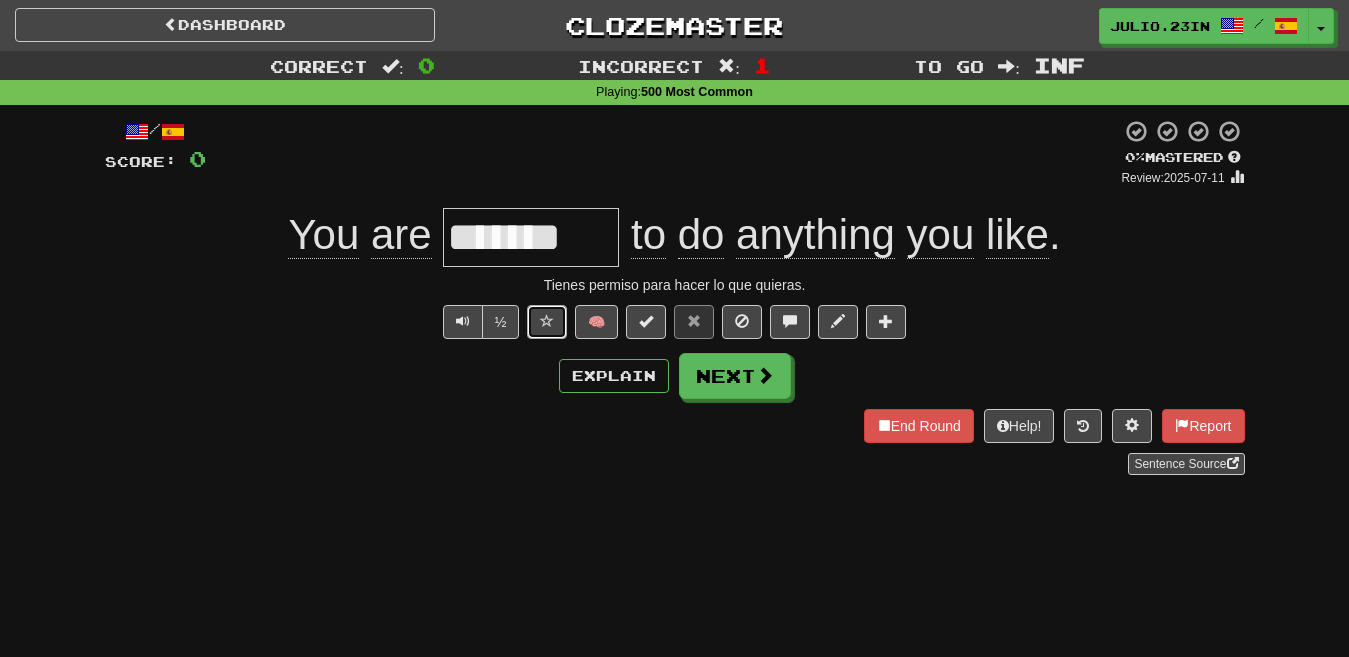 click at bounding box center (547, 321) 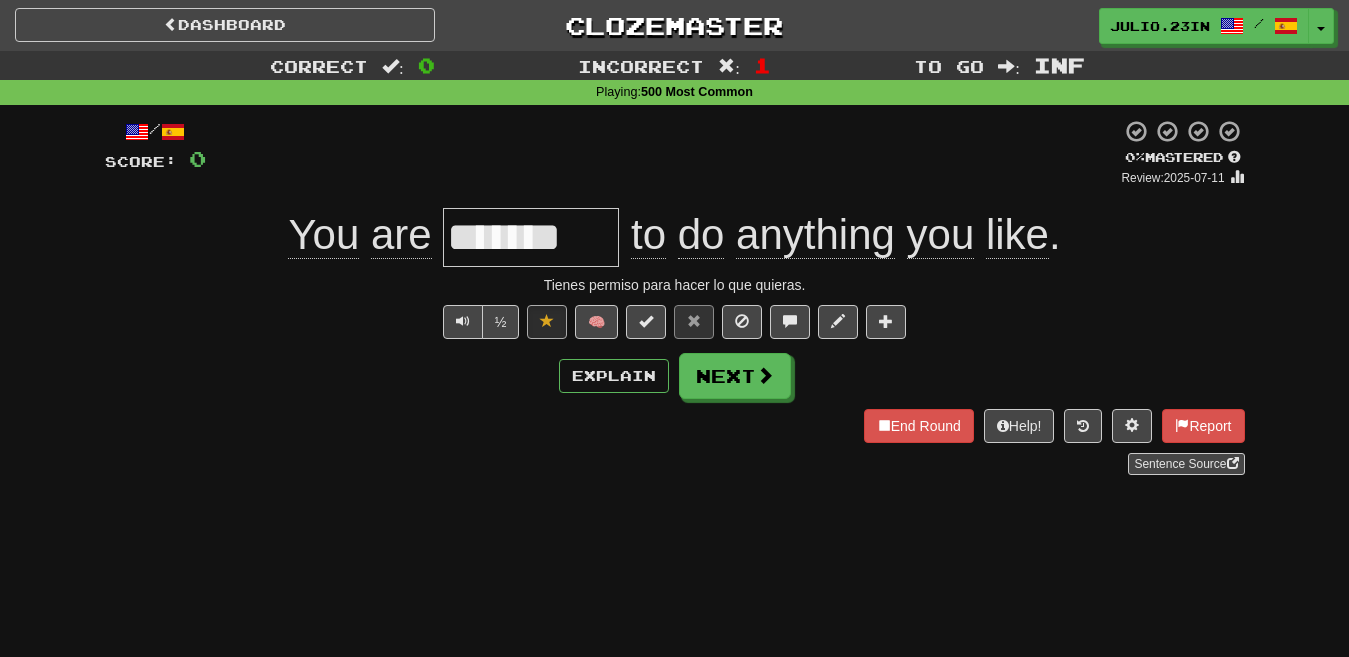 click on "Sentence Source" at bounding box center (675, 464) 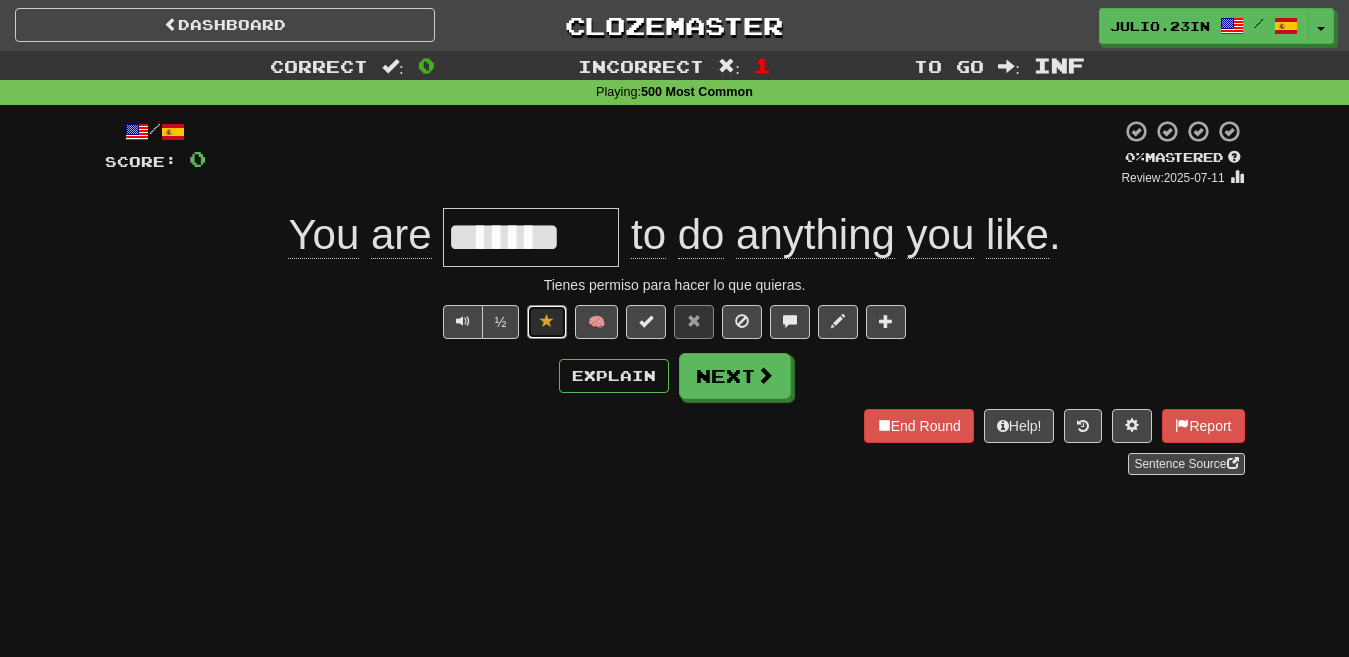 click at bounding box center (547, 321) 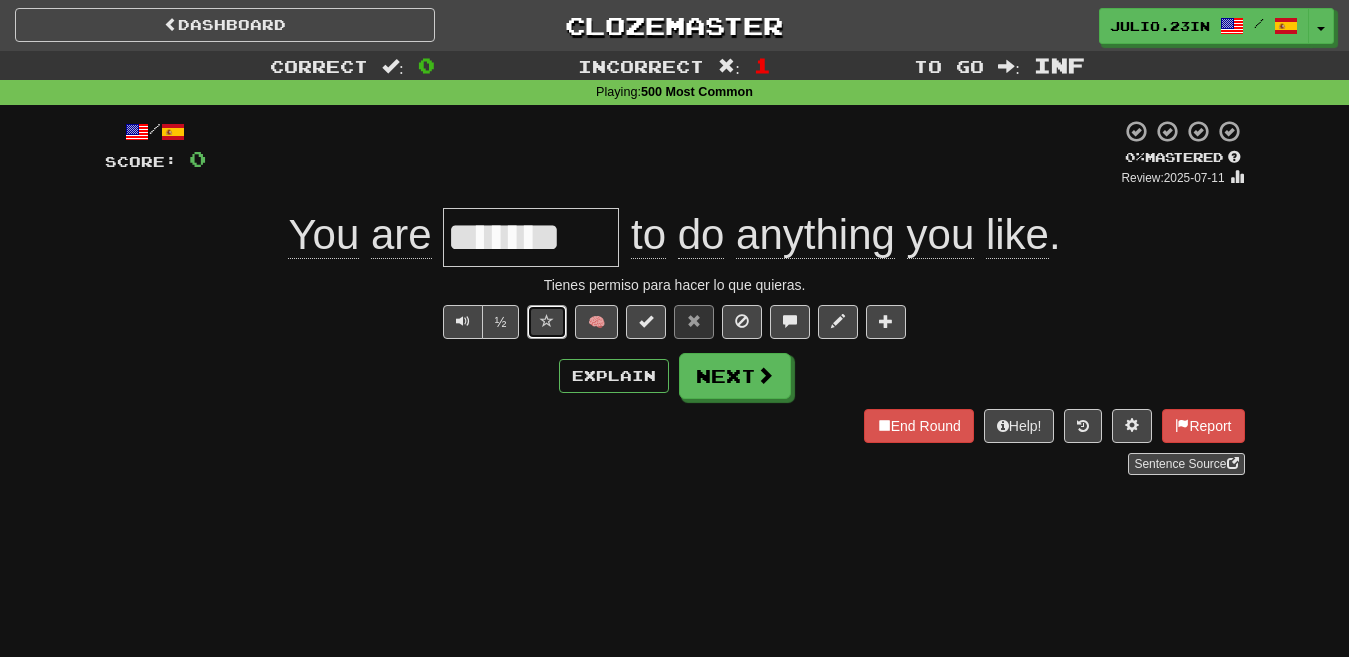 click at bounding box center (547, 321) 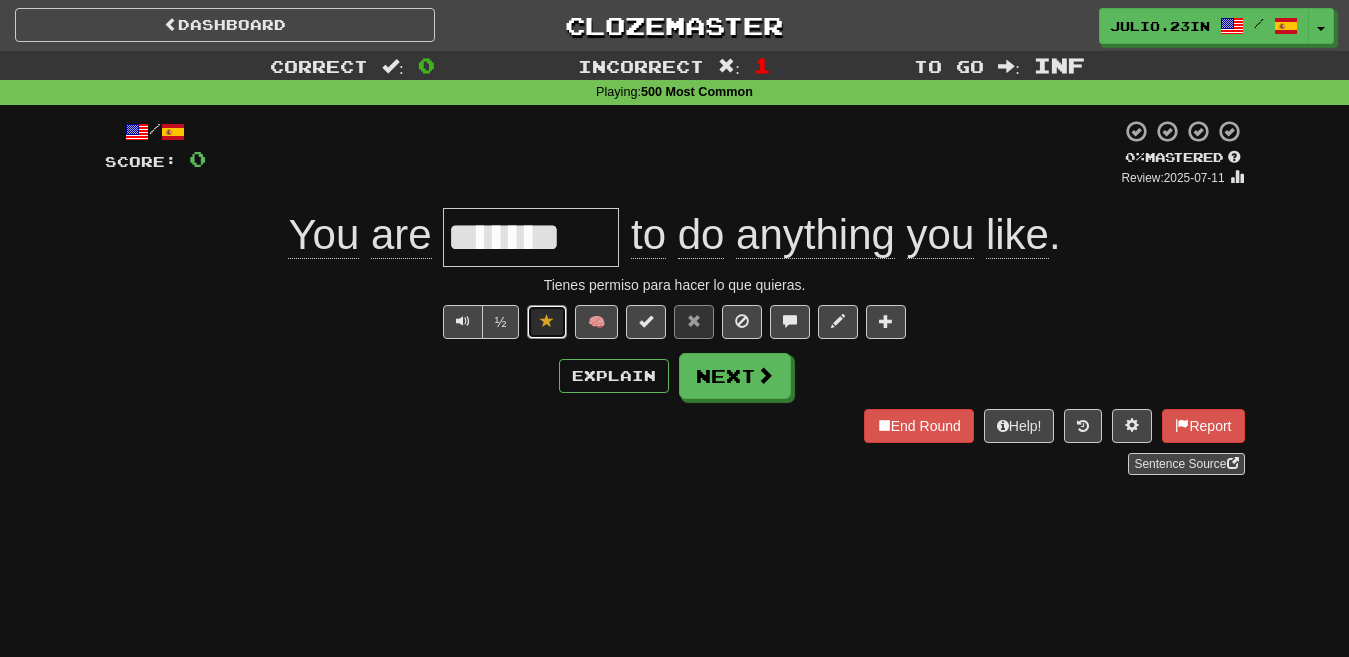 click at bounding box center [547, 321] 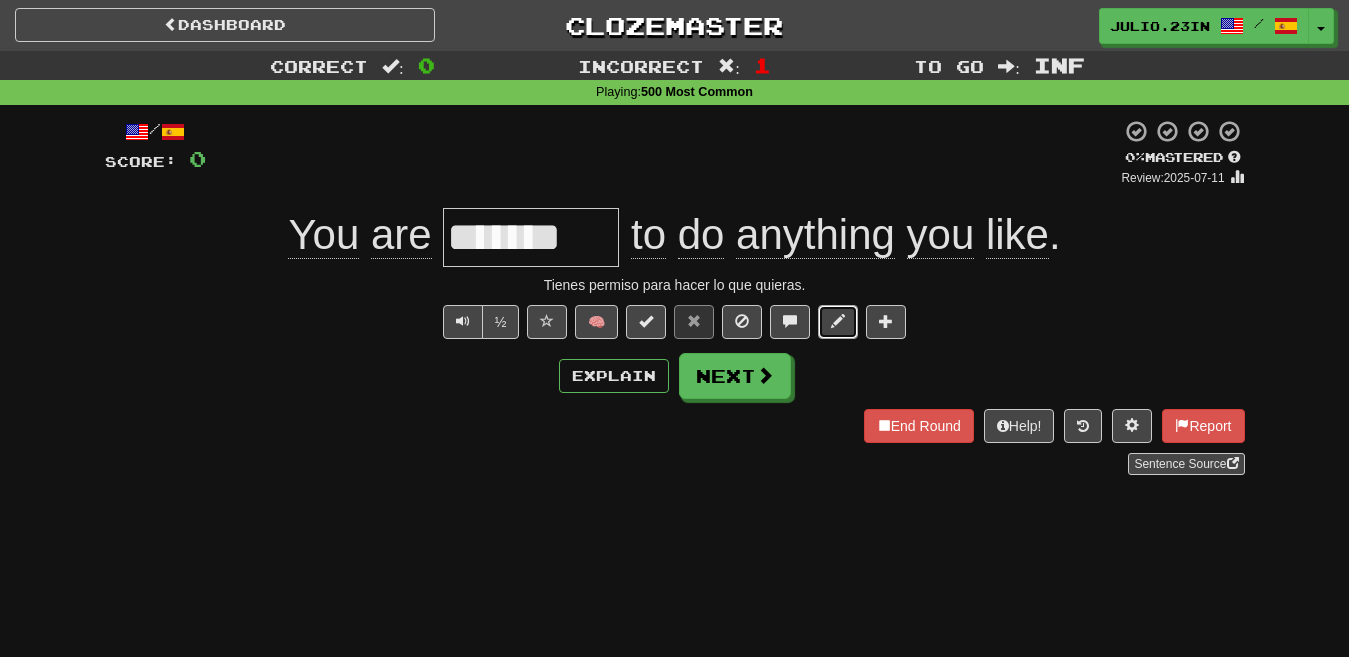 click at bounding box center [838, 321] 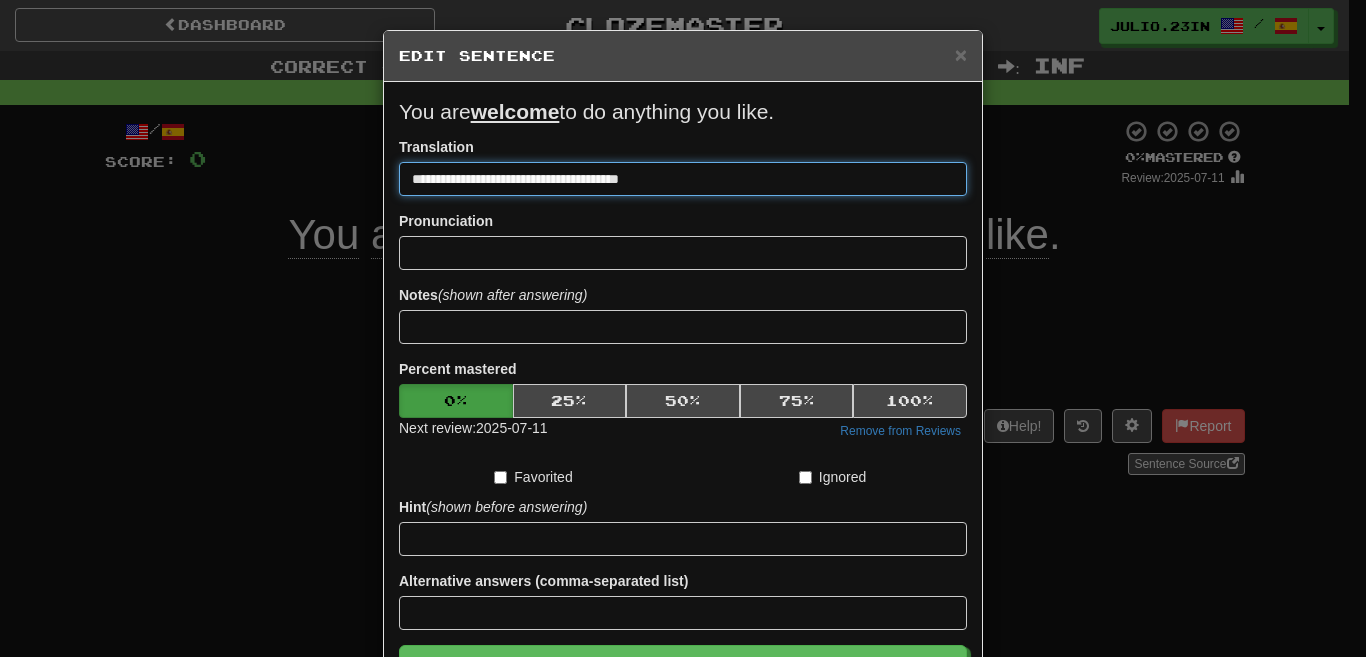 click on "**********" at bounding box center [683, 179] 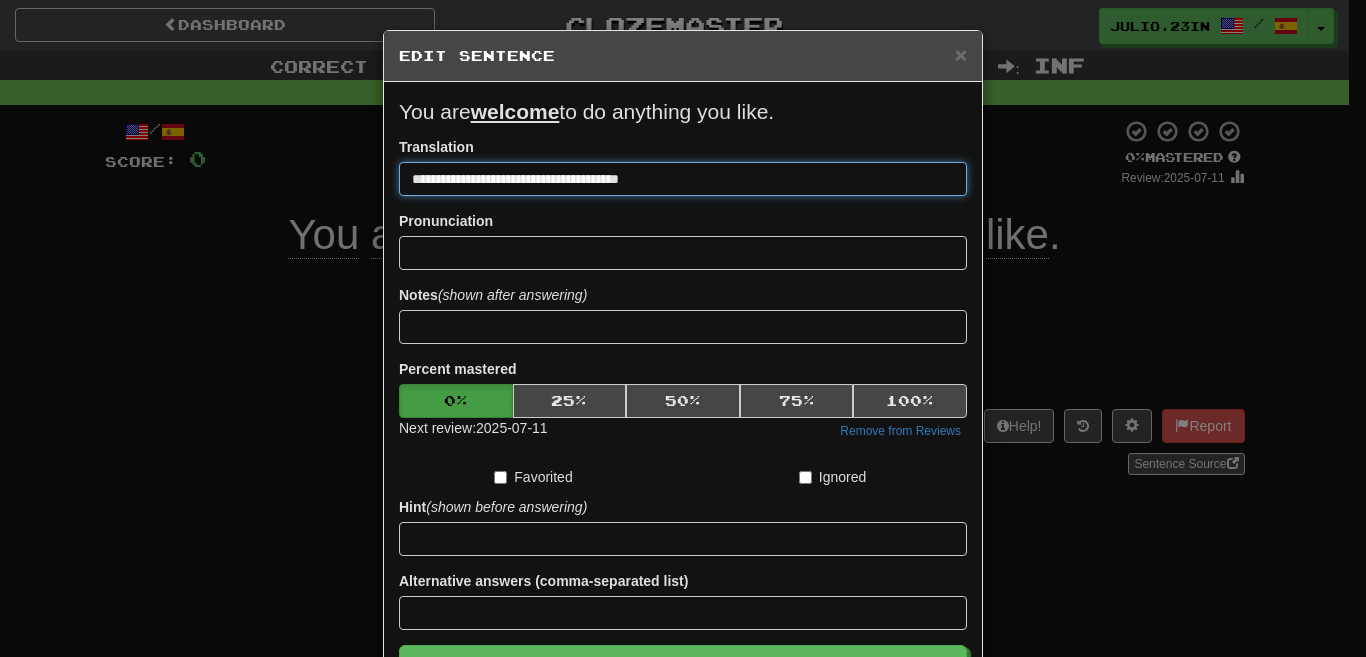 click on "**********" at bounding box center (683, 179) 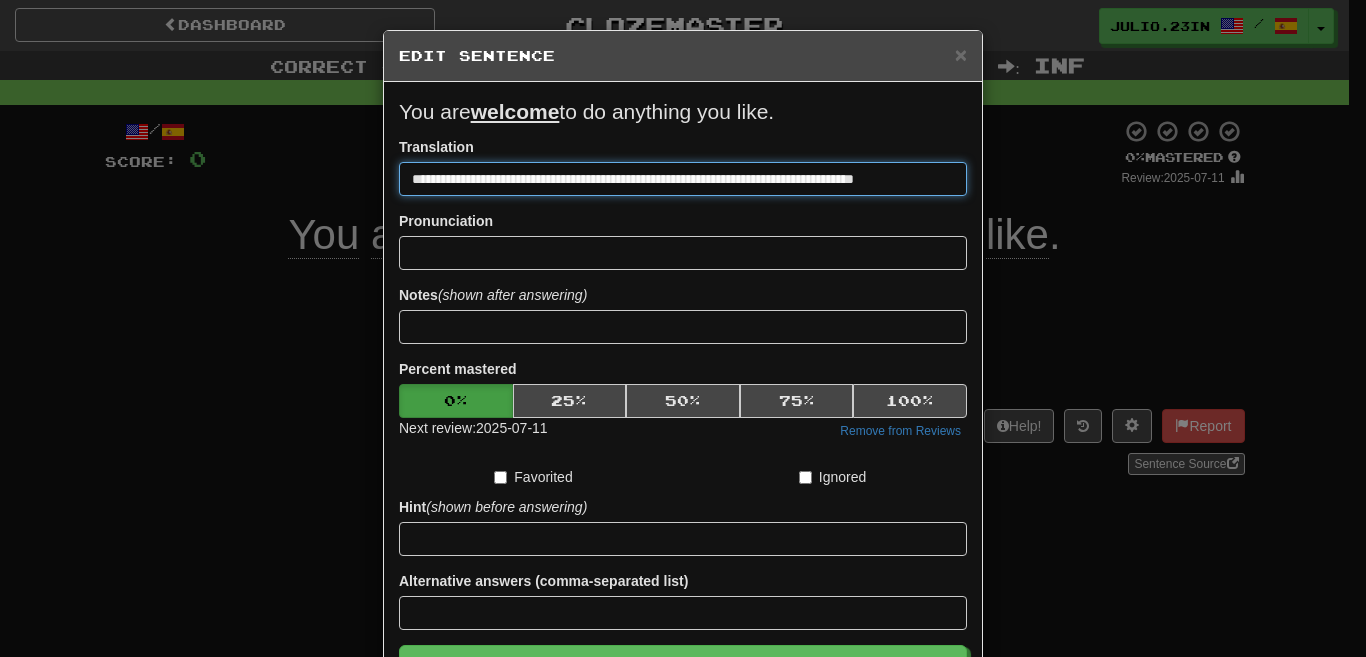 scroll, scrollTop: 0, scrollLeft: 8, axis: horizontal 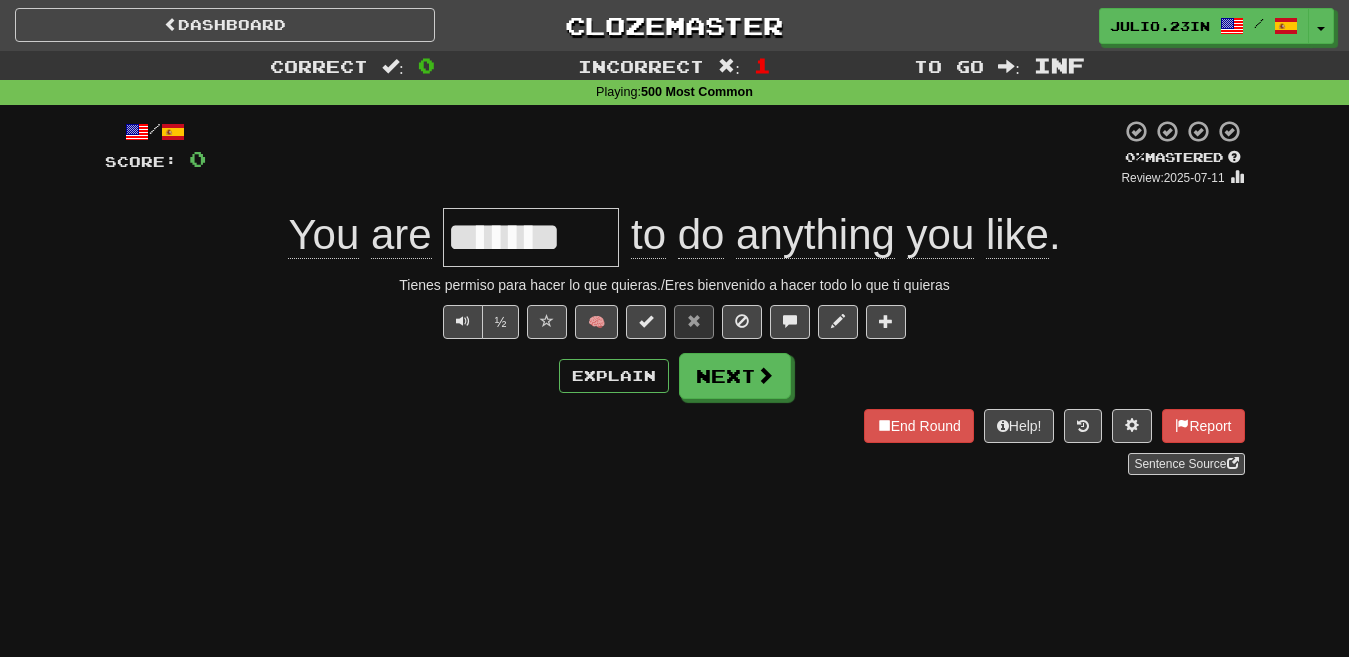 drag, startPoint x: 696, startPoint y: 183, endPoint x: 654, endPoint y: 188, distance: 42.296574 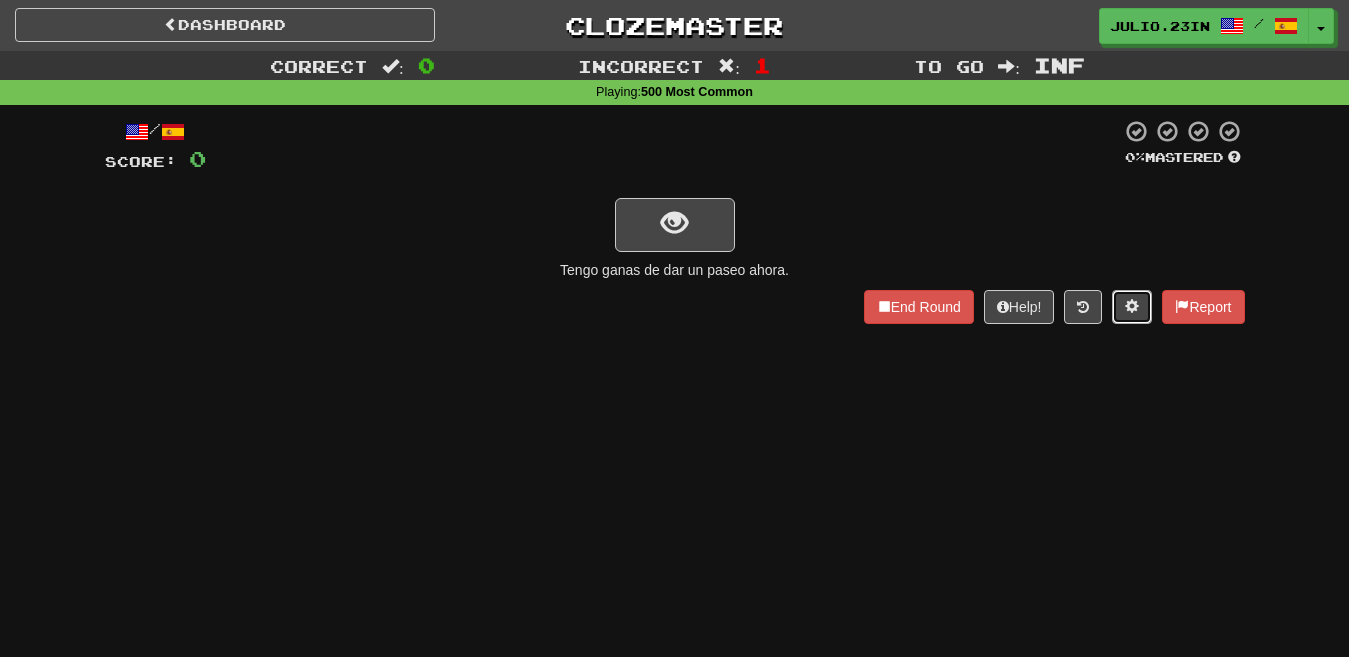 click at bounding box center (1132, 306) 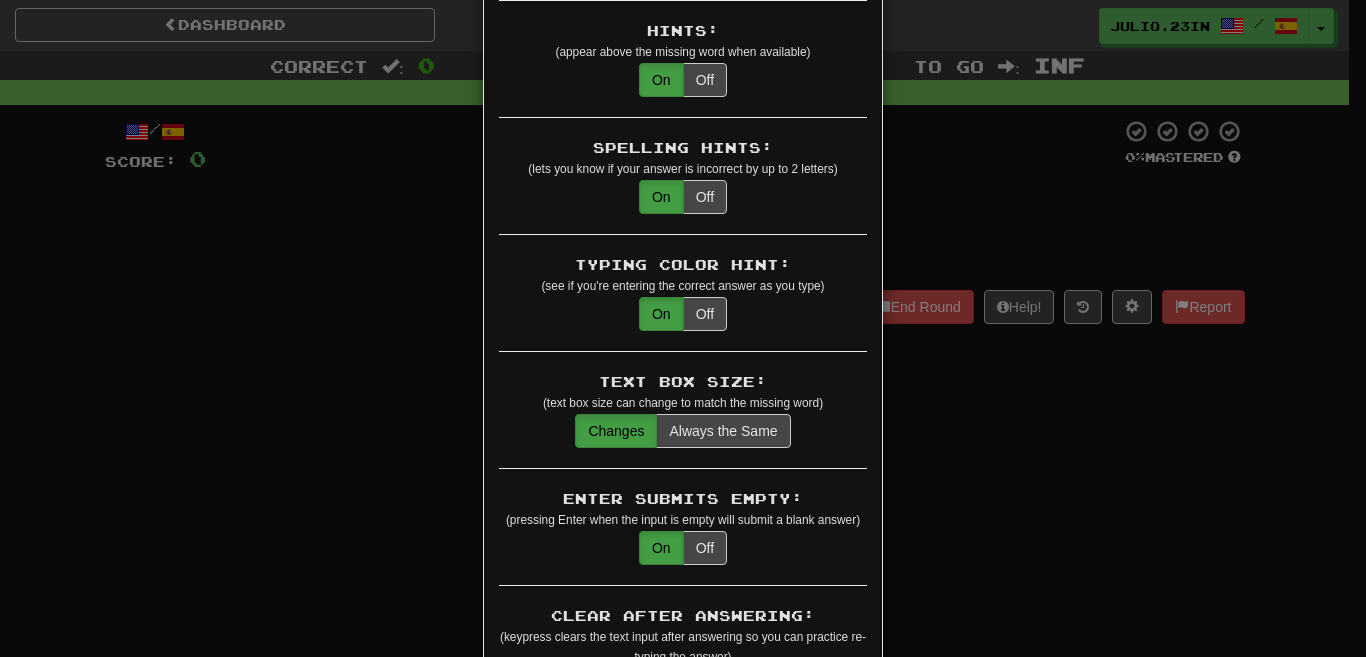 scroll, scrollTop: 358, scrollLeft: 0, axis: vertical 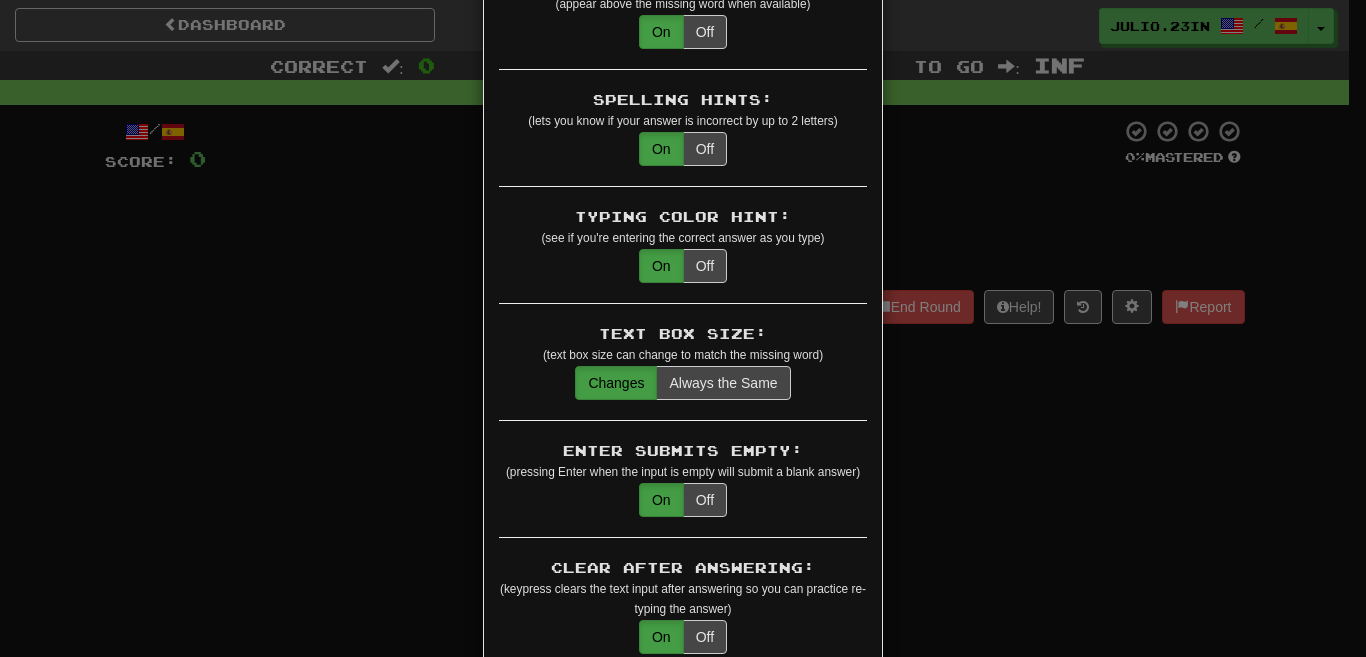 click on "Translations: Visible Show  After Answering Hidden Sentence Text Initially Hidden: (see just the translation, then click a button to see the sentence text) On Off Hints: (appear above the missing word when available) On Off Spelling Hints: (lets you know if your answer is incorrect by up to 2 letters) On Off Typing Color Hint: (see if you're entering the correct answer as you type) On Off Text Box Size: (text box size can change to match the missing word) Changes Always the Same Enter Submits Empty: (pressing Enter when the input is empty will submit a blank answer) On Off Clear After Answering: (keypress clears the text input after answering so you can practice re-typing the answer) On Off Image Toggle: (toggle button, if sentence image available) After Answering Before and After Off Image Background: (use sentence image as background, if available) On Off Pronunciation: (shown after answering when available) On Off Sound Effects: On Off Text-to-Speech Auto-Play: On Off Loop: On Off Use Clozemaster Voice: On" at bounding box center (683, 1502) 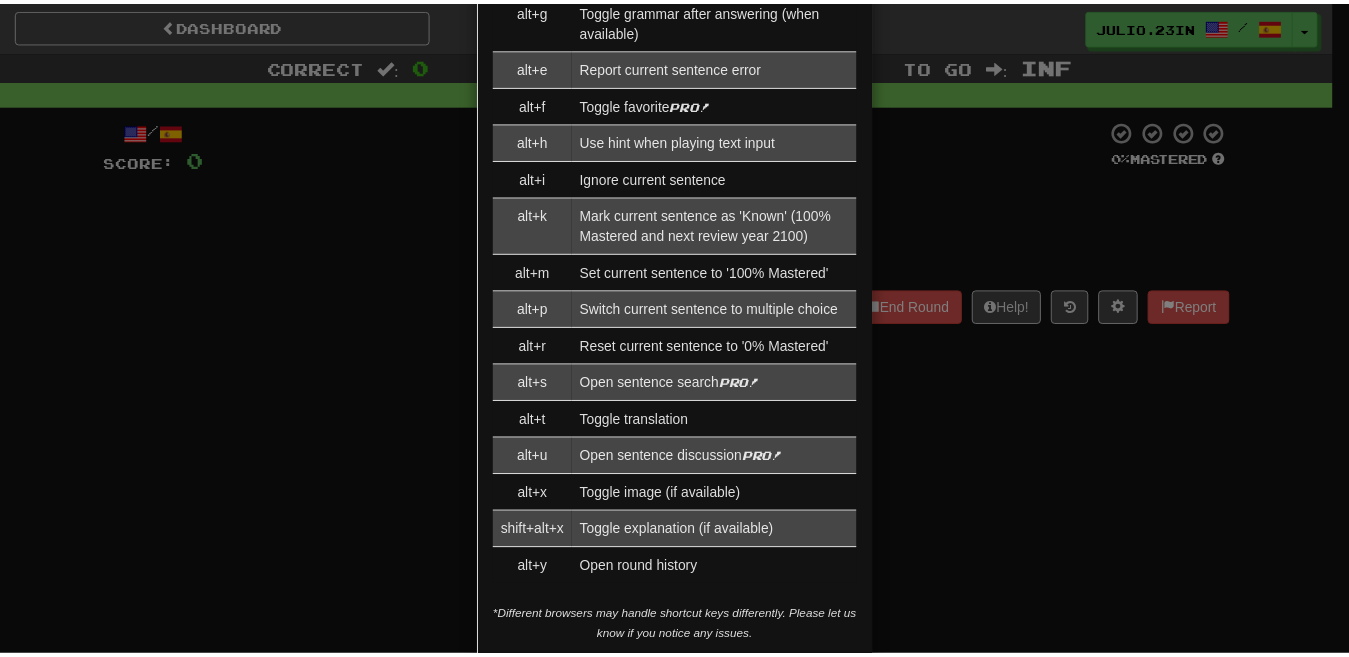 scroll, scrollTop: 3057, scrollLeft: 0, axis: vertical 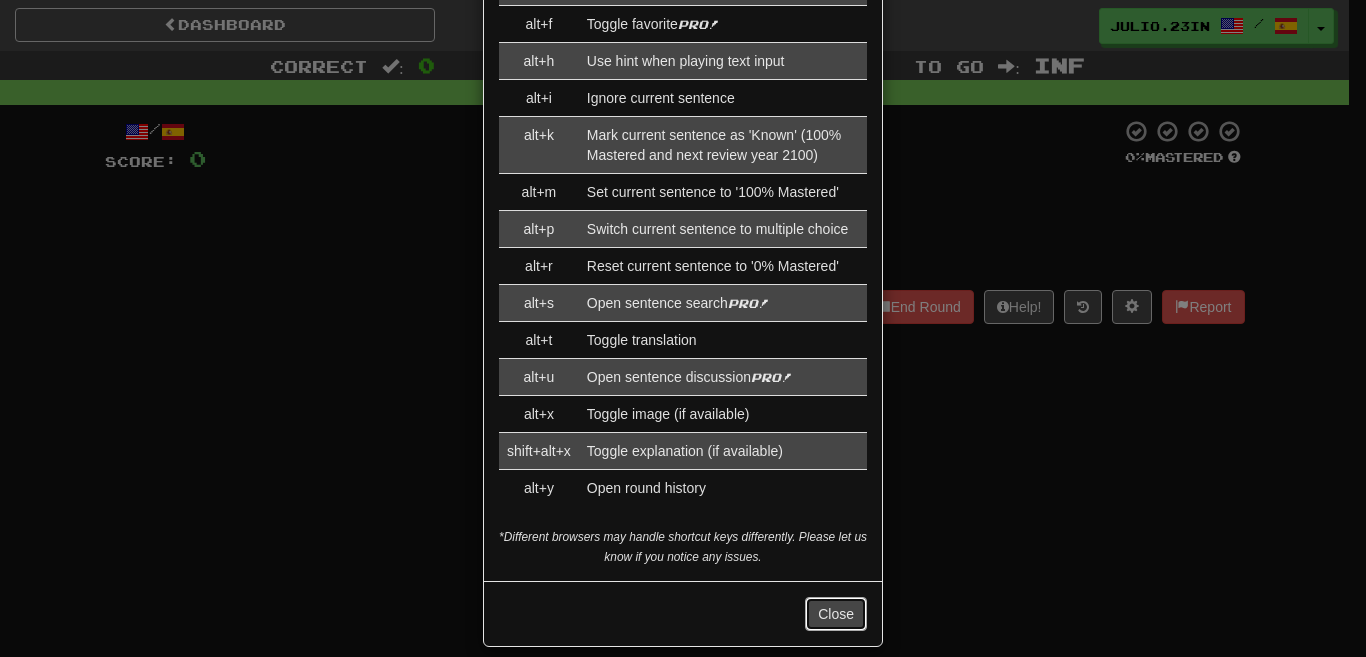 click on "Close" at bounding box center [836, 614] 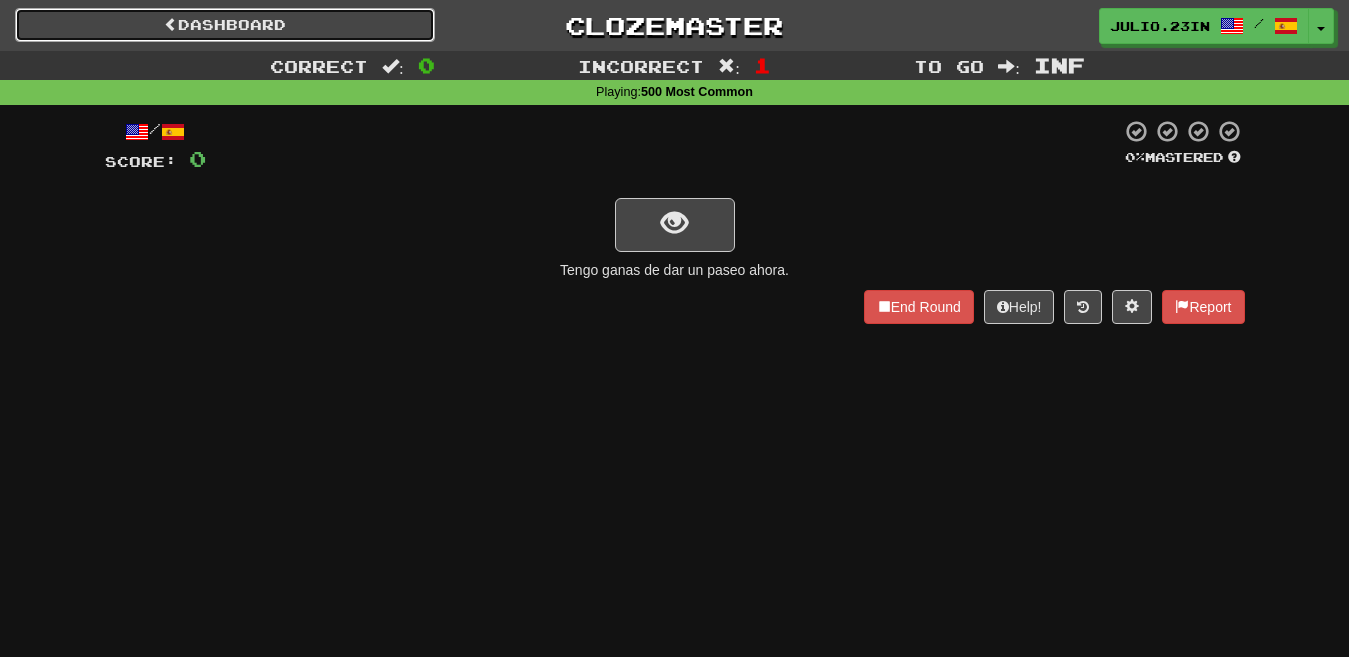 click on "Dashboard" at bounding box center [225, 25] 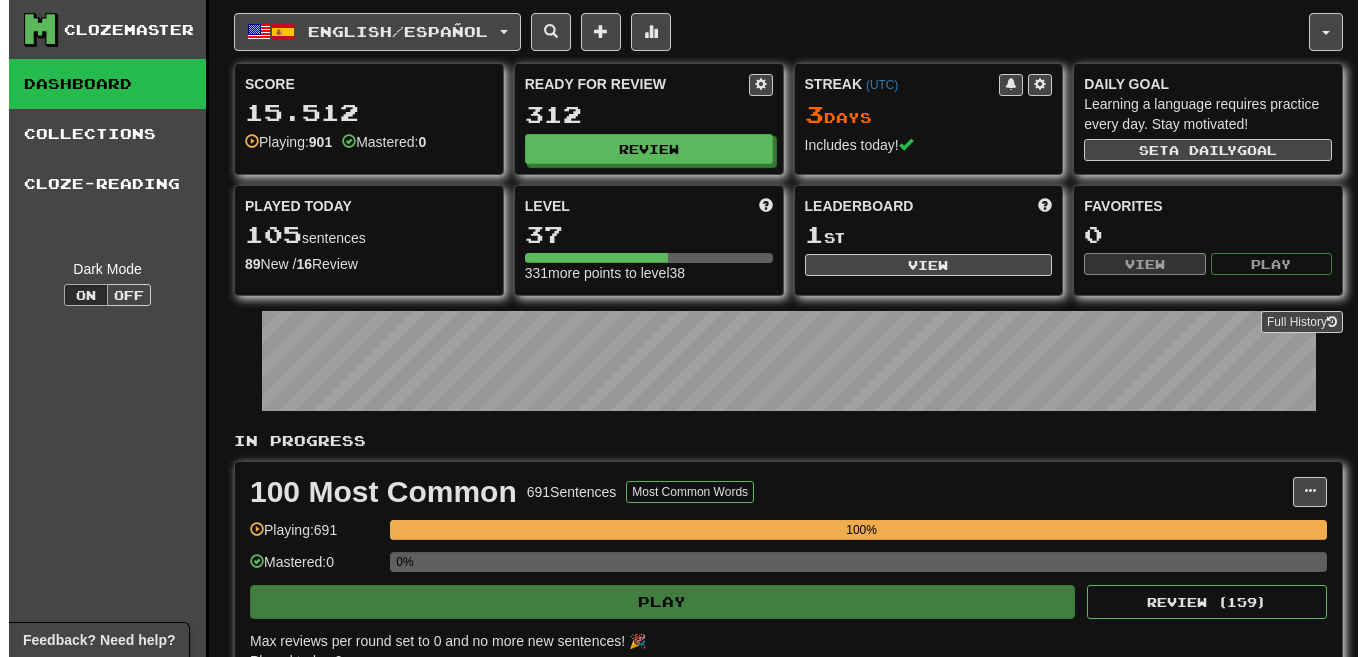 scroll, scrollTop: 0, scrollLeft: 0, axis: both 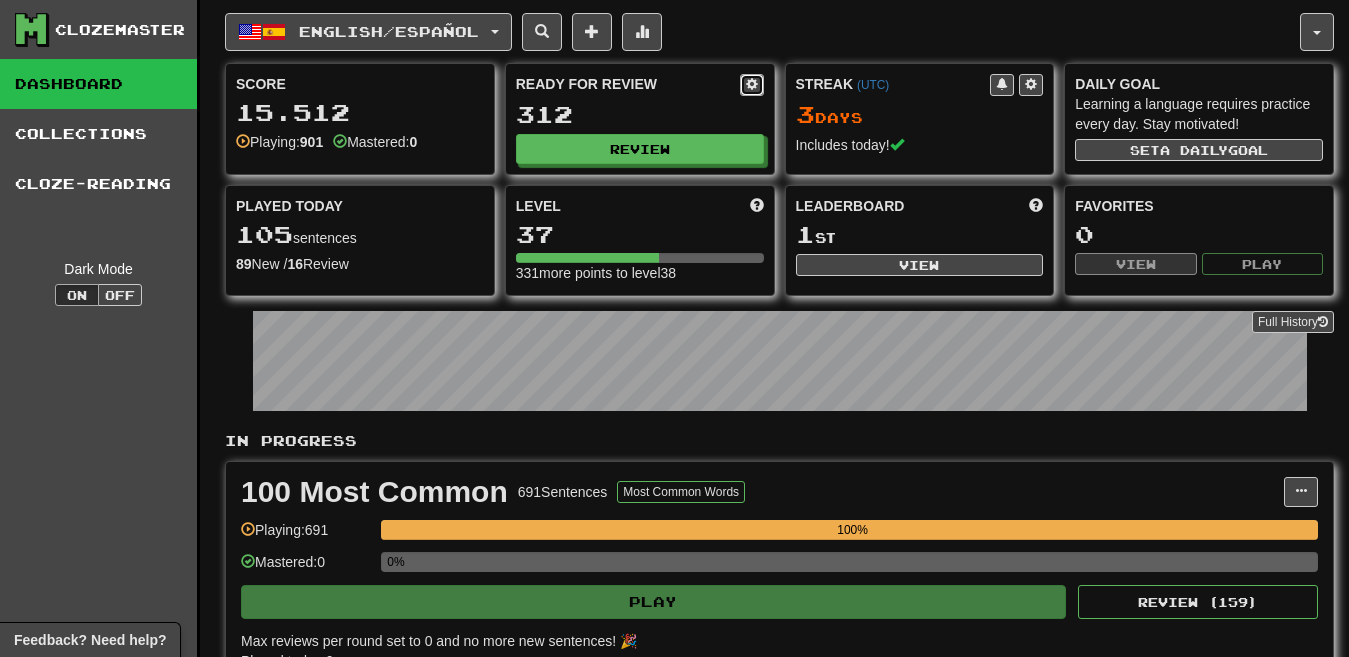click at bounding box center (752, 85) 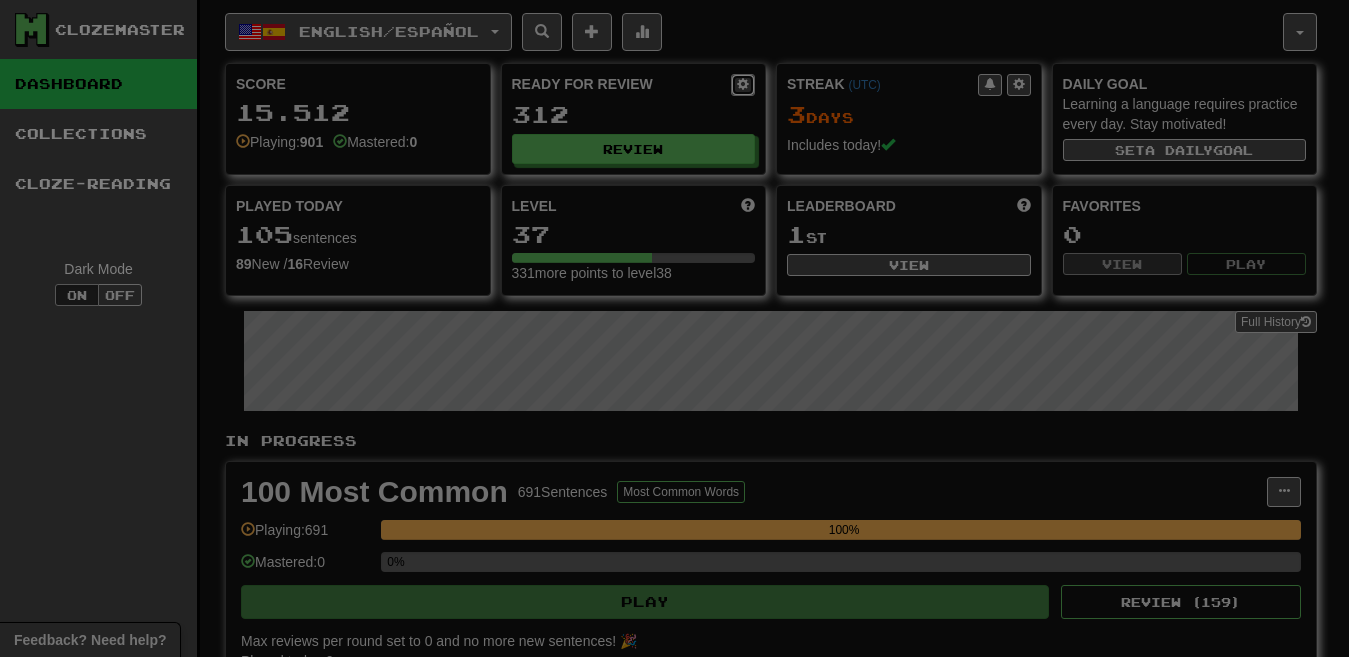 select on "*" 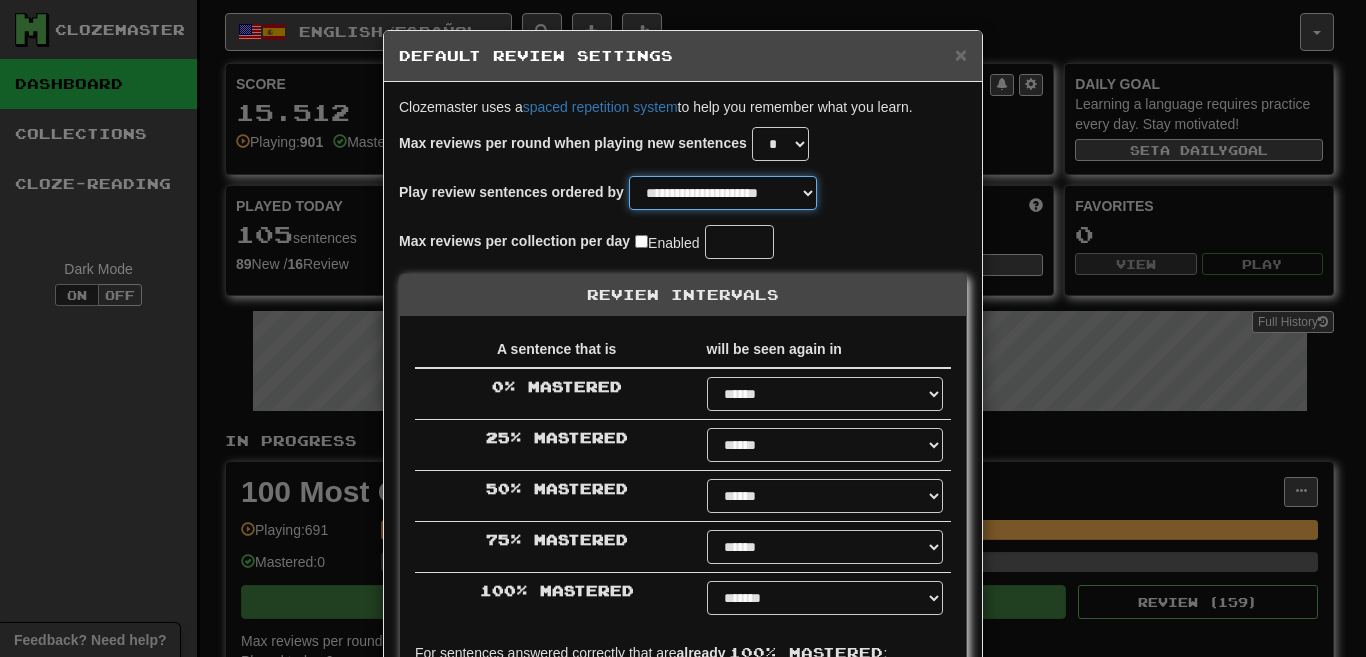 click on "**********" at bounding box center [723, 193] 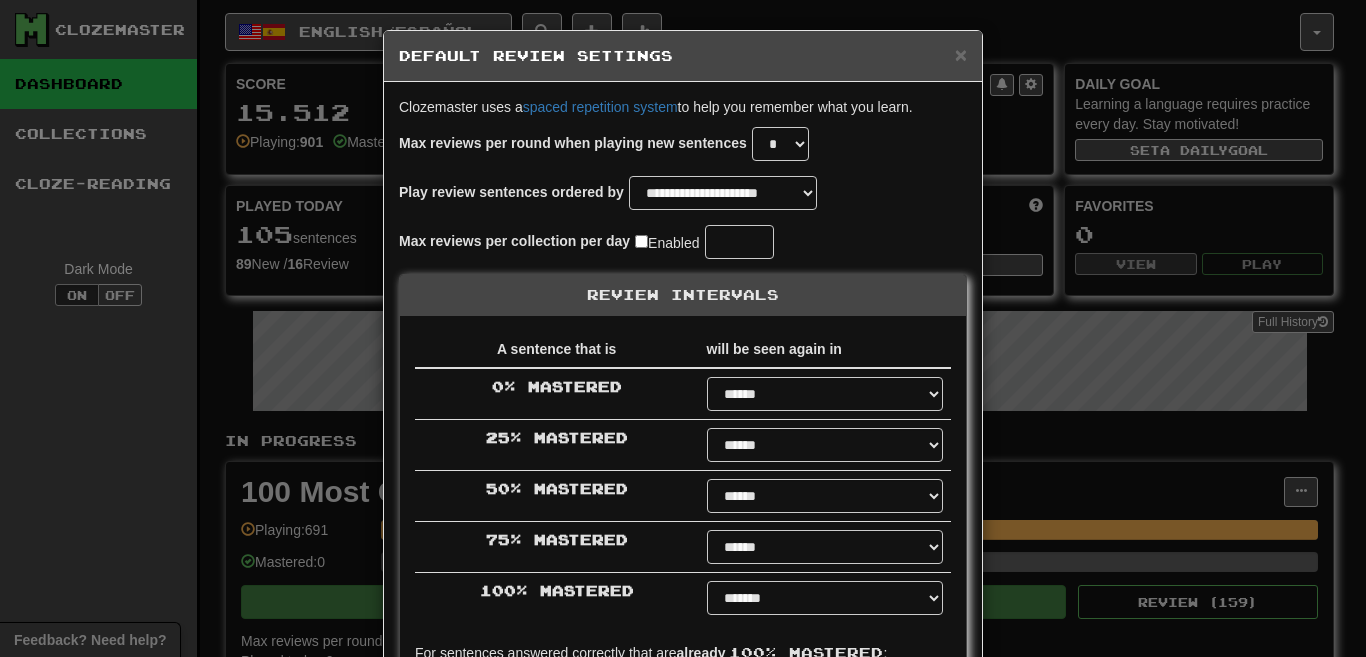click on "**********" at bounding box center (683, 200) 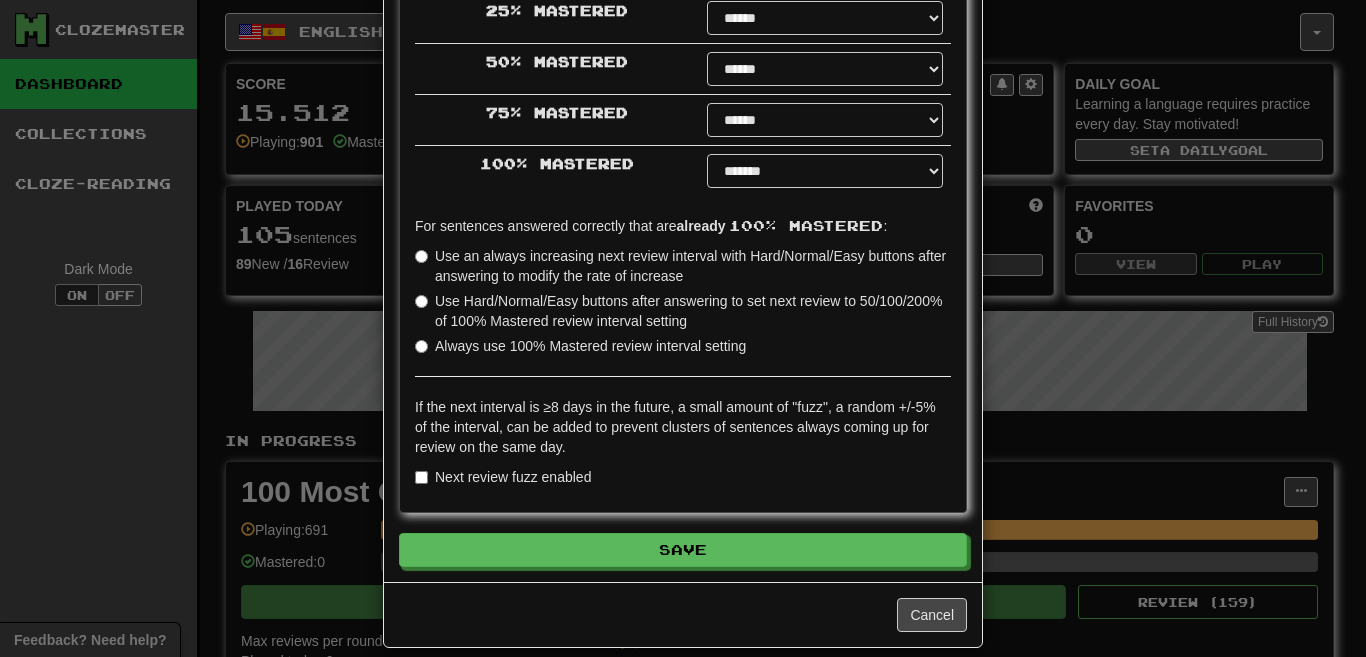 scroll, scrollTop: 444, scrollLeft: 0, axis: vertical 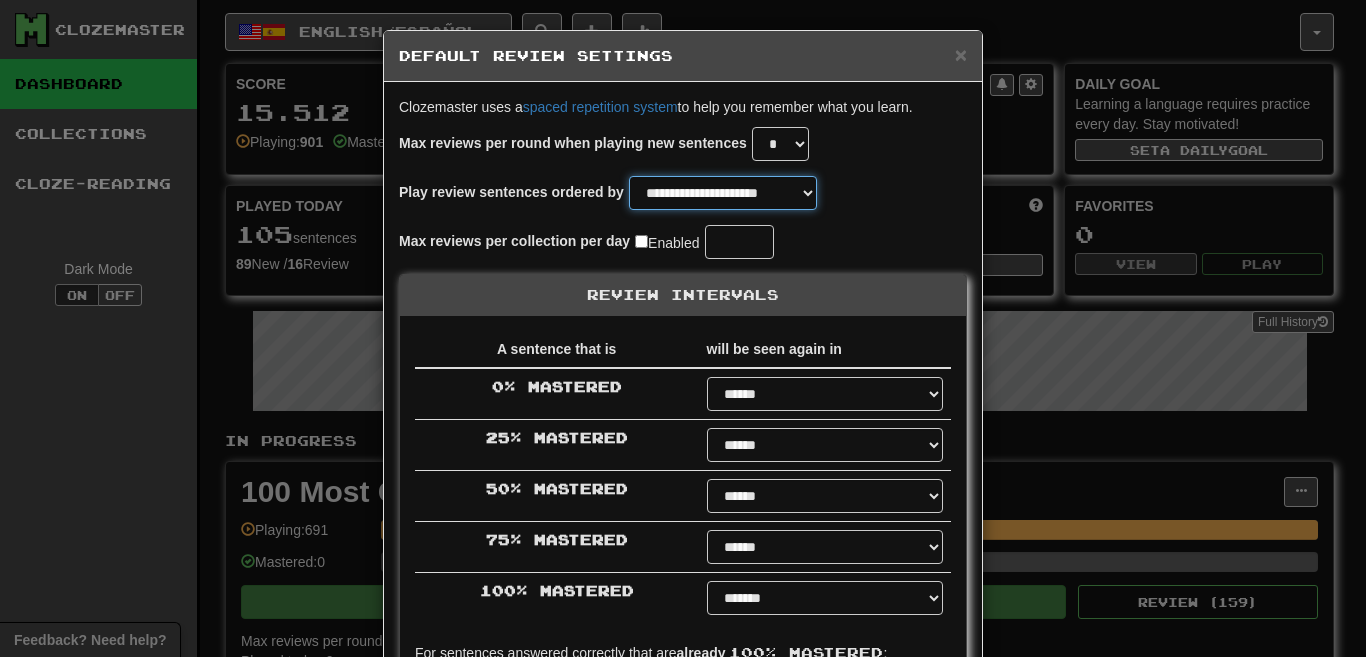 click on "**********" at bounding box center [723, 193] 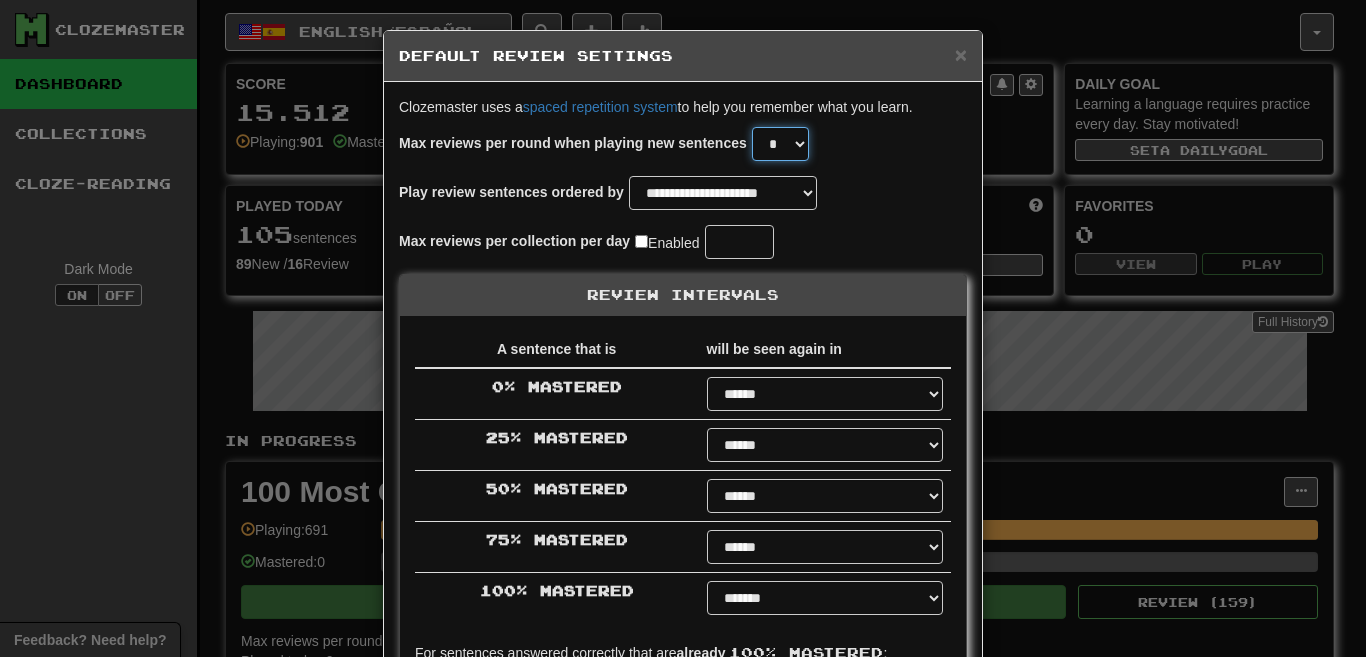 click on "* * * * * * * * * * ** ** ** ** ** ** ** ** ** ** ** ** ** ** ** ** ** ** ** ** ** ** ** ** ** ** ** ** ** ** ** ** ** ** ** ** ** ** ** ** **" at bounding box center (780, 144) 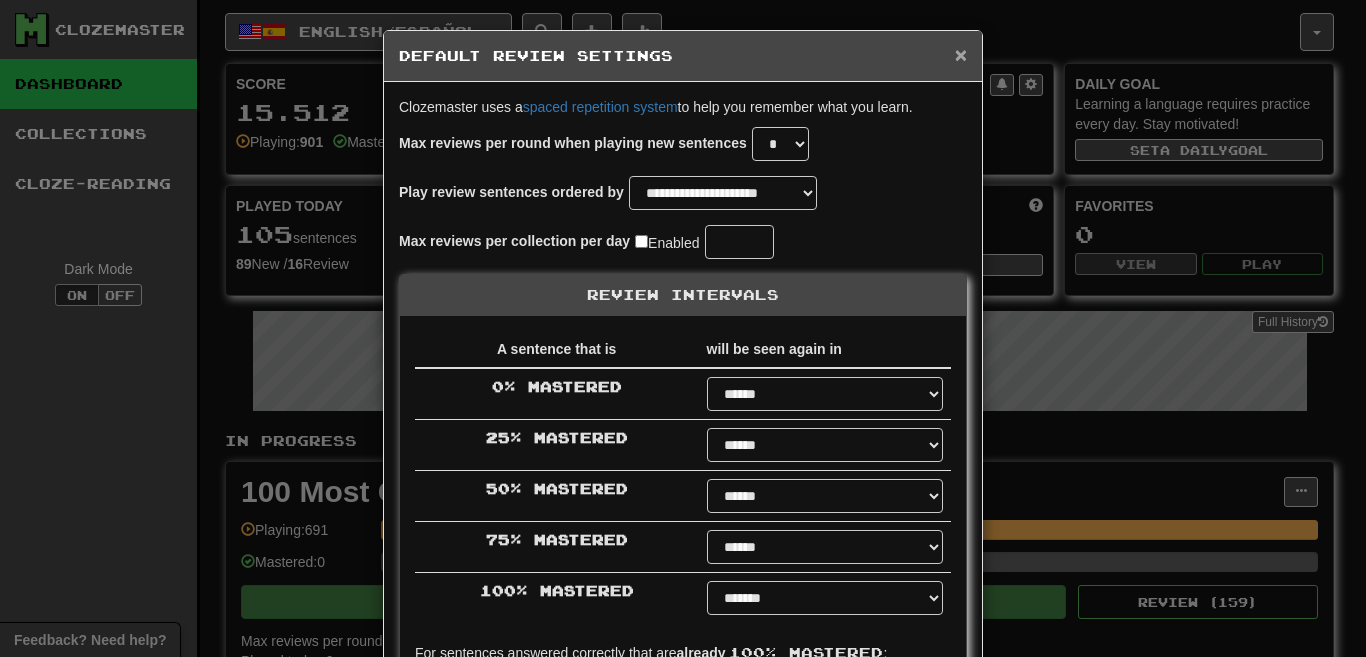 click on "×" at bounding box center [961, 54] 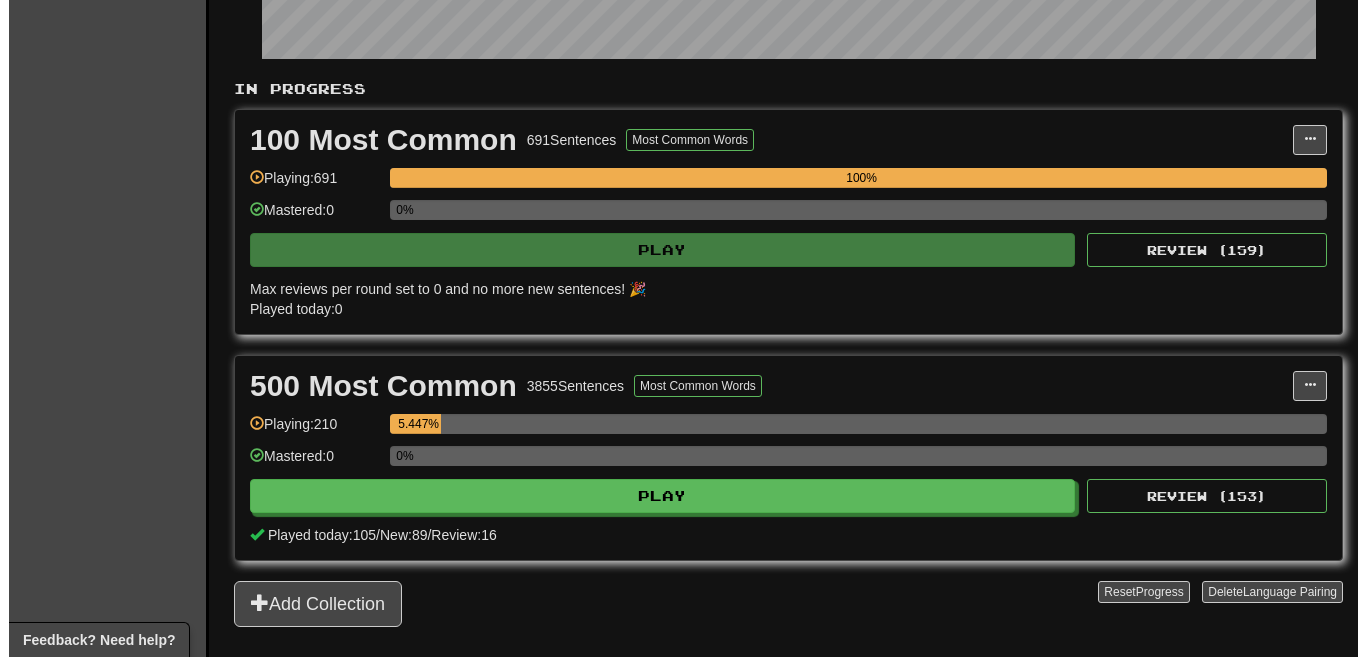 scroll, scrollTop: 374, scrollLeft: 0, axis: vertical 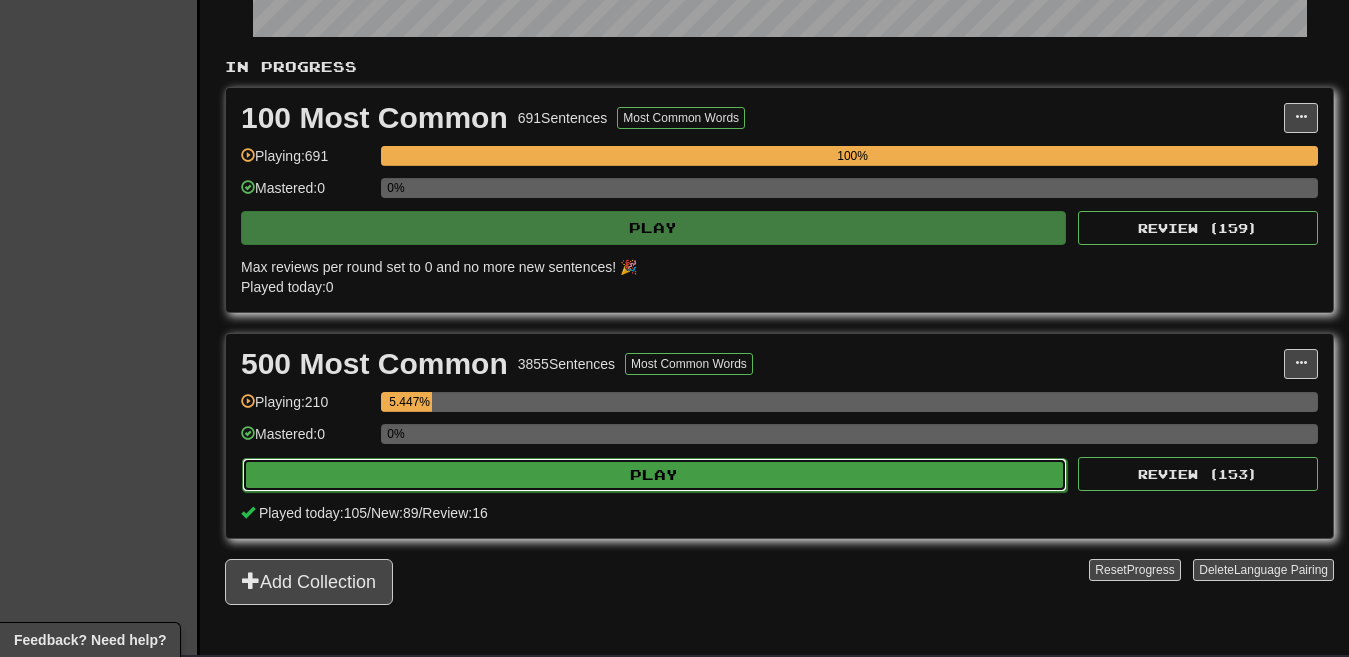click on "Play" at bounding box center (654, 475) 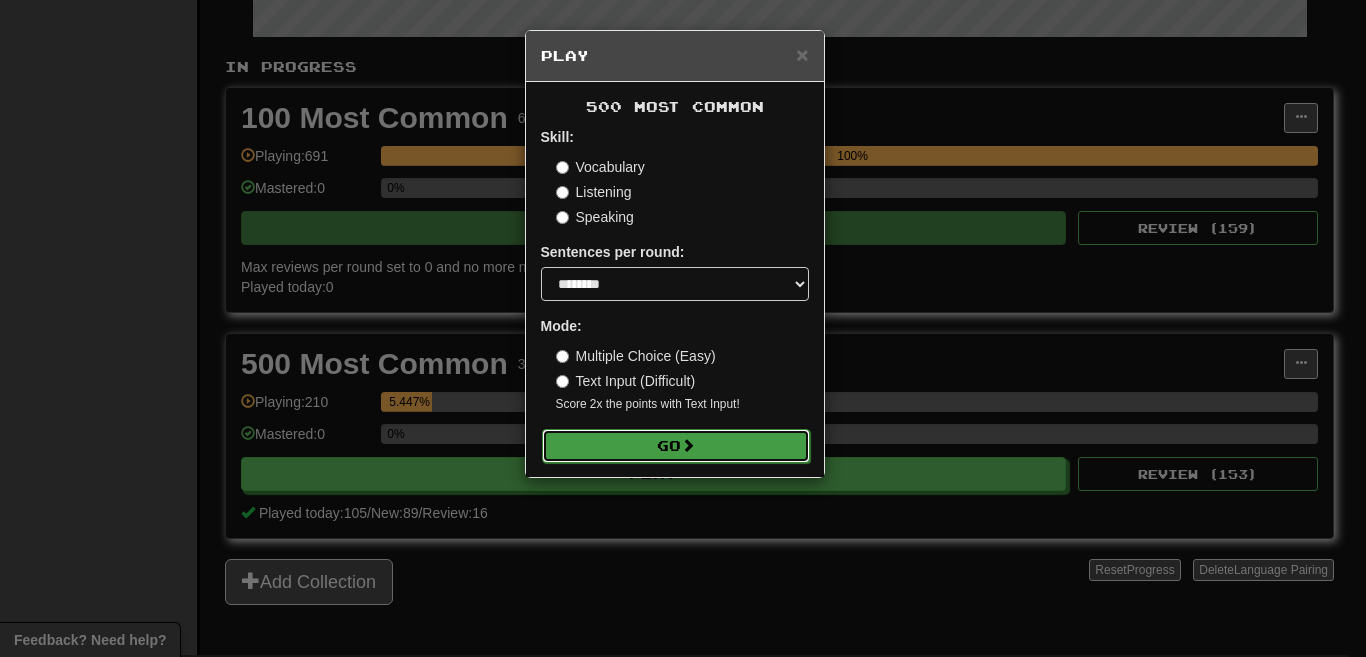 click on "Go" at bounding box center (676, 446) 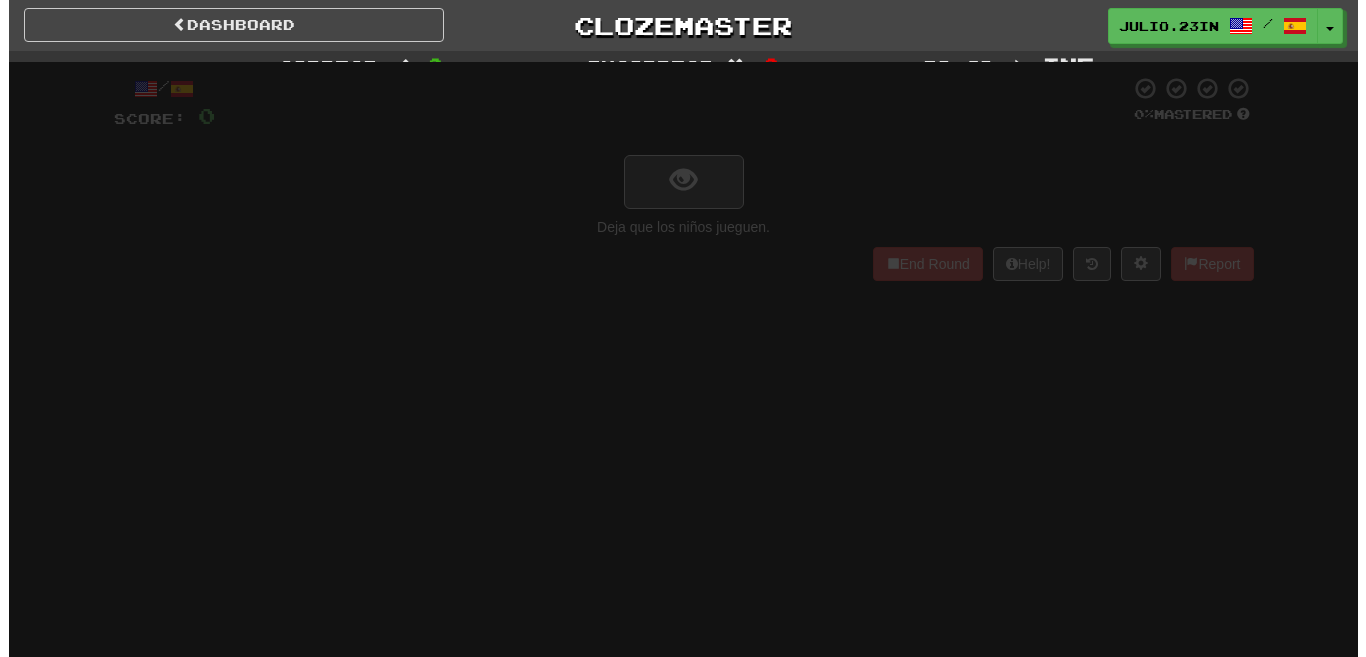 scroll, scrollTop: 0, scrollLeft: 0, axis: both 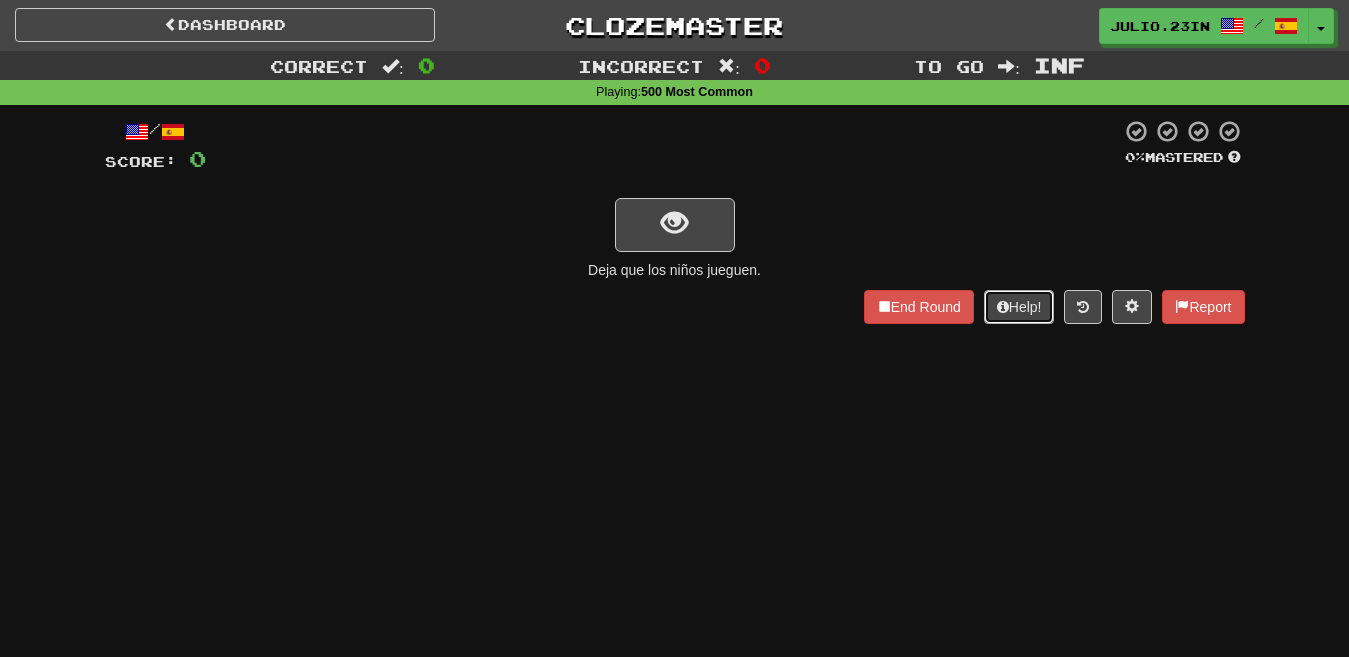 click on "Help!" at bounding box center [1019, 307] 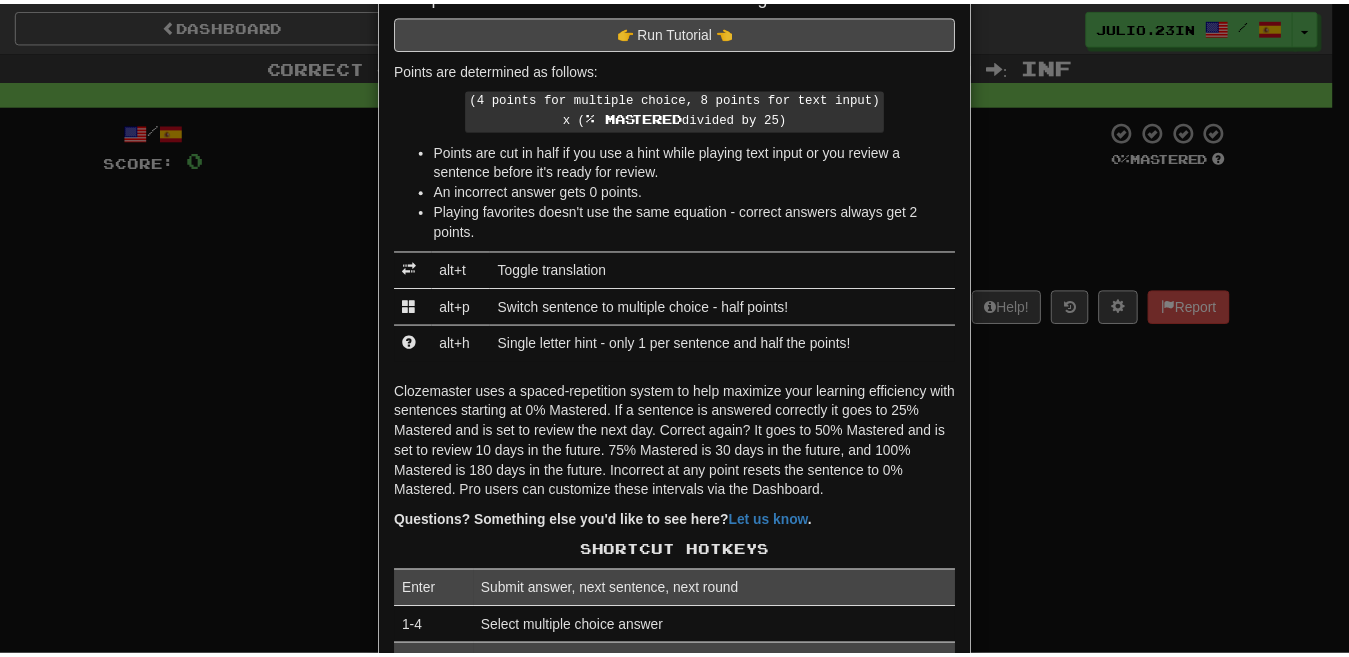 scroll, scrollTop: 65, scrollLeft: 0, axis: vertical 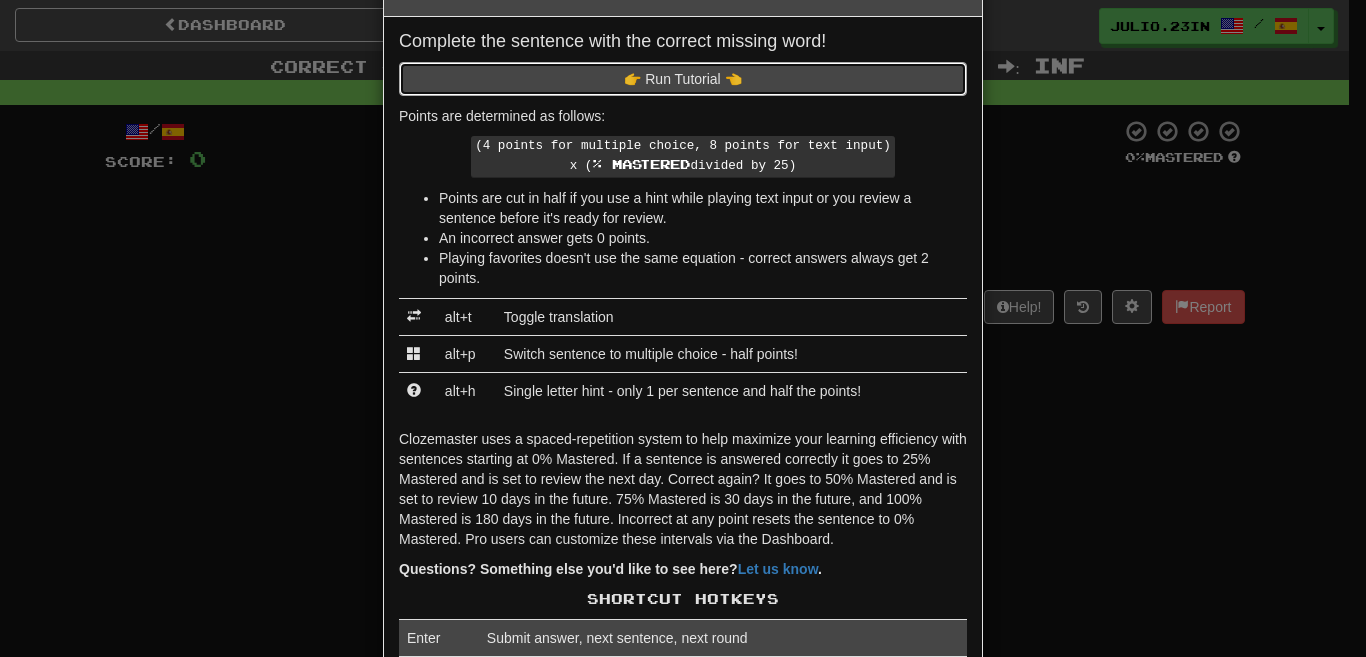 click on "👉 Run Tutorial 👈" at bounding box center [683, 79] 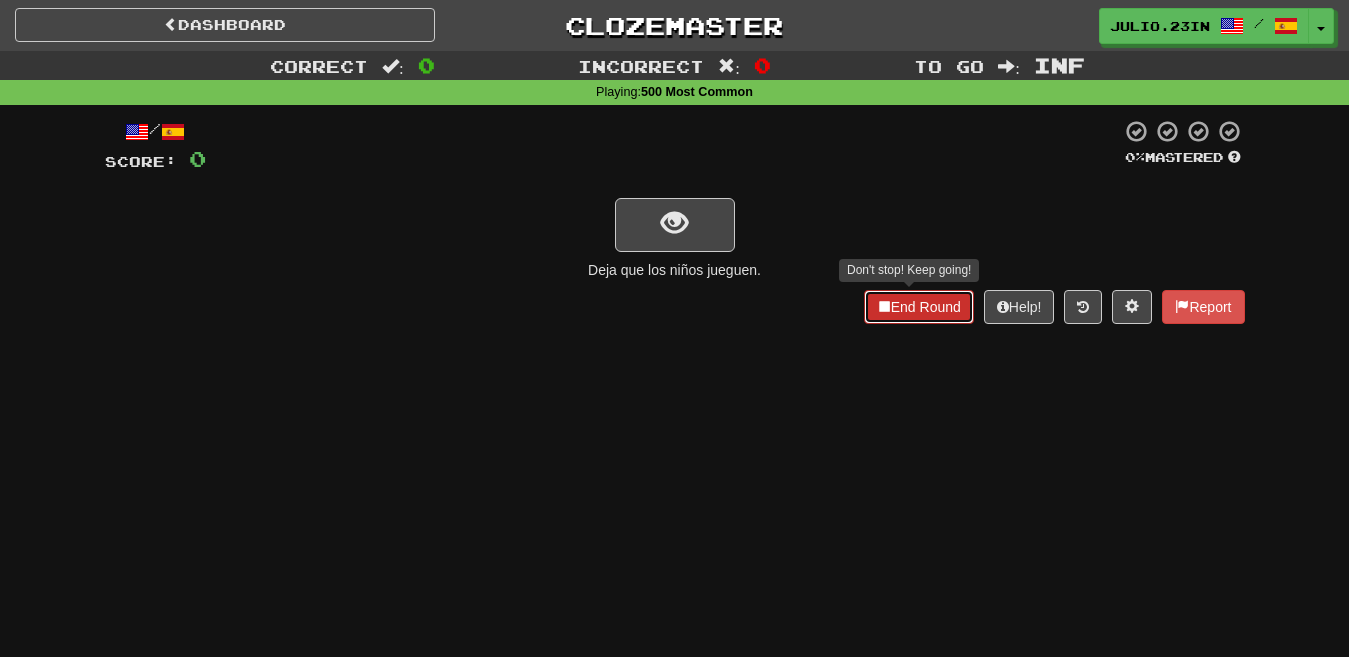 click on "End Round" at bounding box center [919, 307] 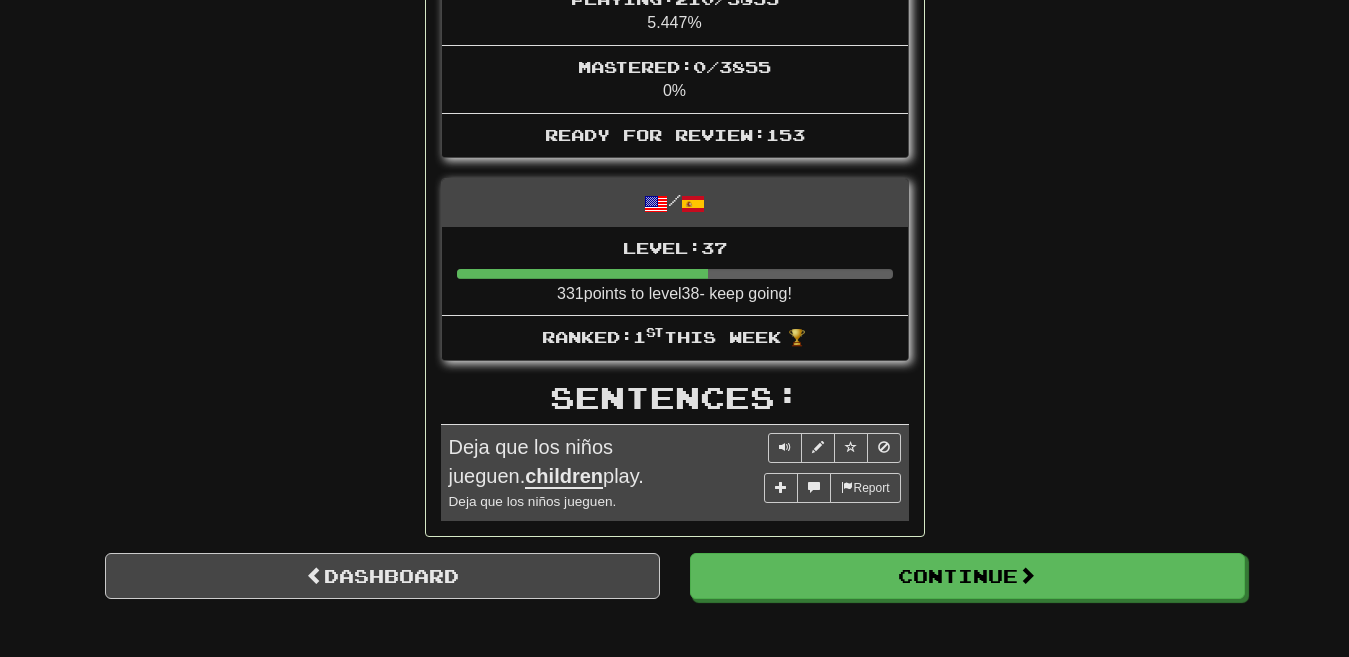 scroll, scrollTop: 624, scrollLeft: 0, axis: vertical 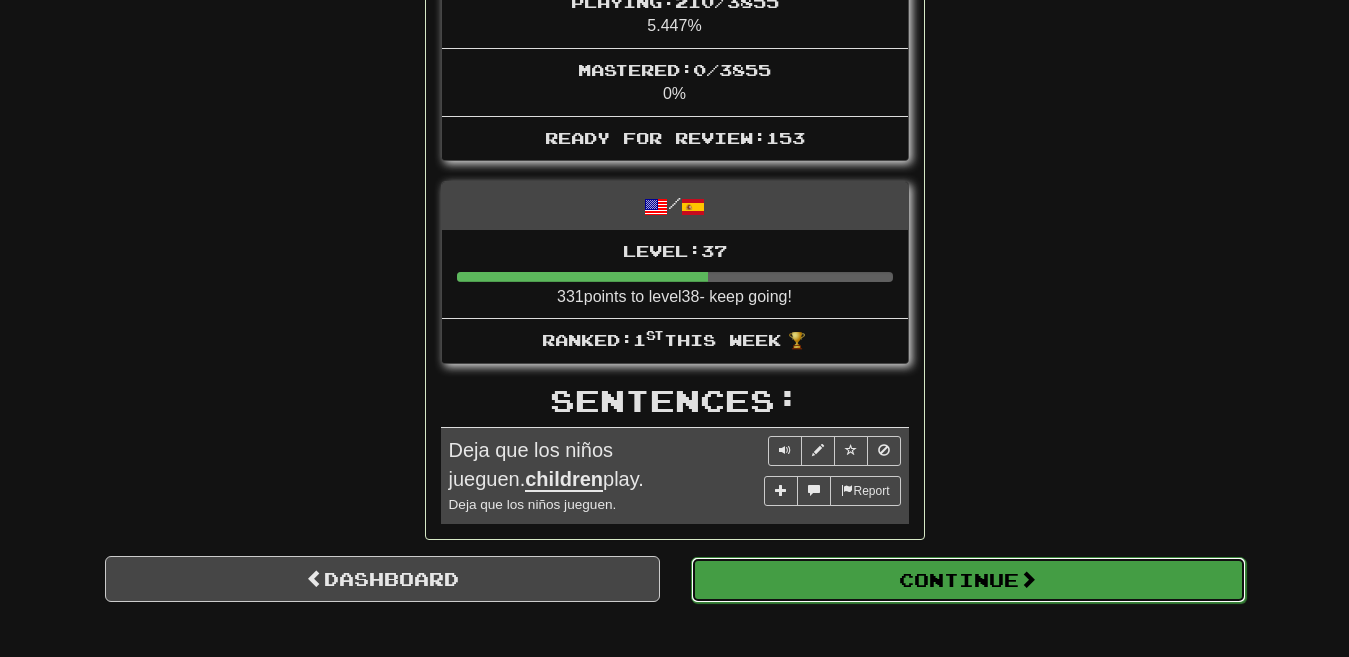 click on "Continue" at bounding box center [968, 580] 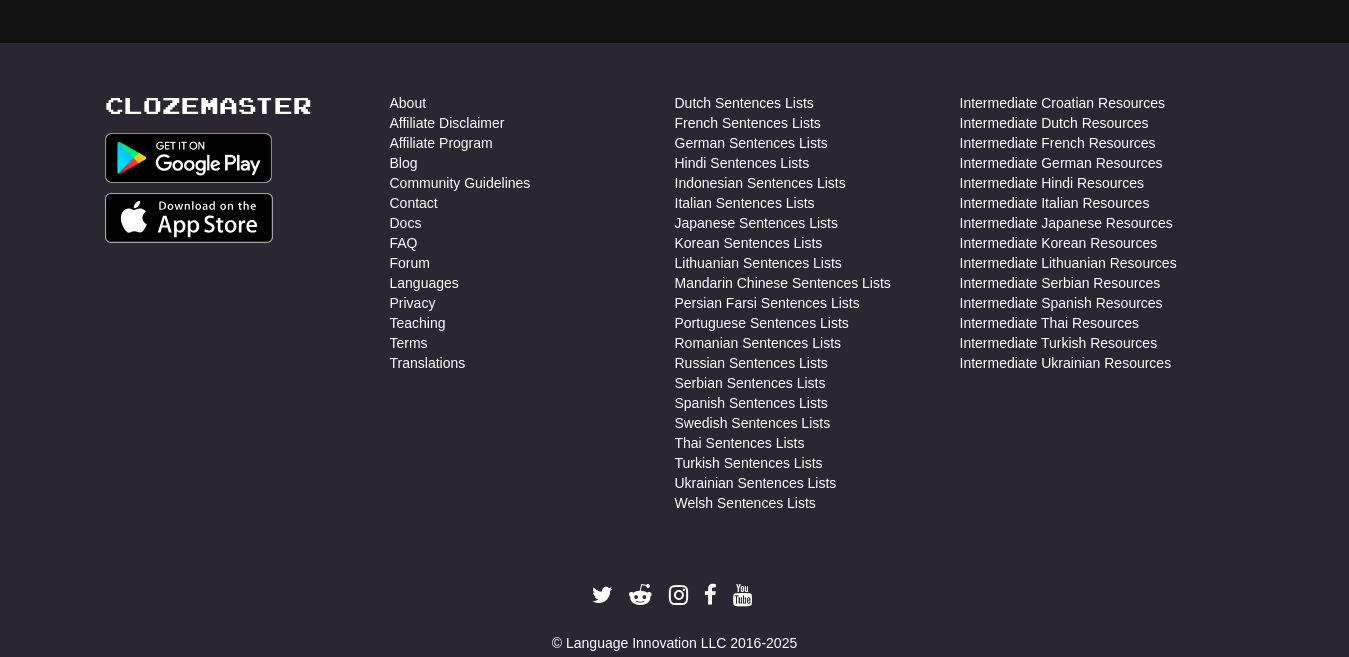 scroll, scrollTop: 624, scrollLeft: 0, axis: vertical 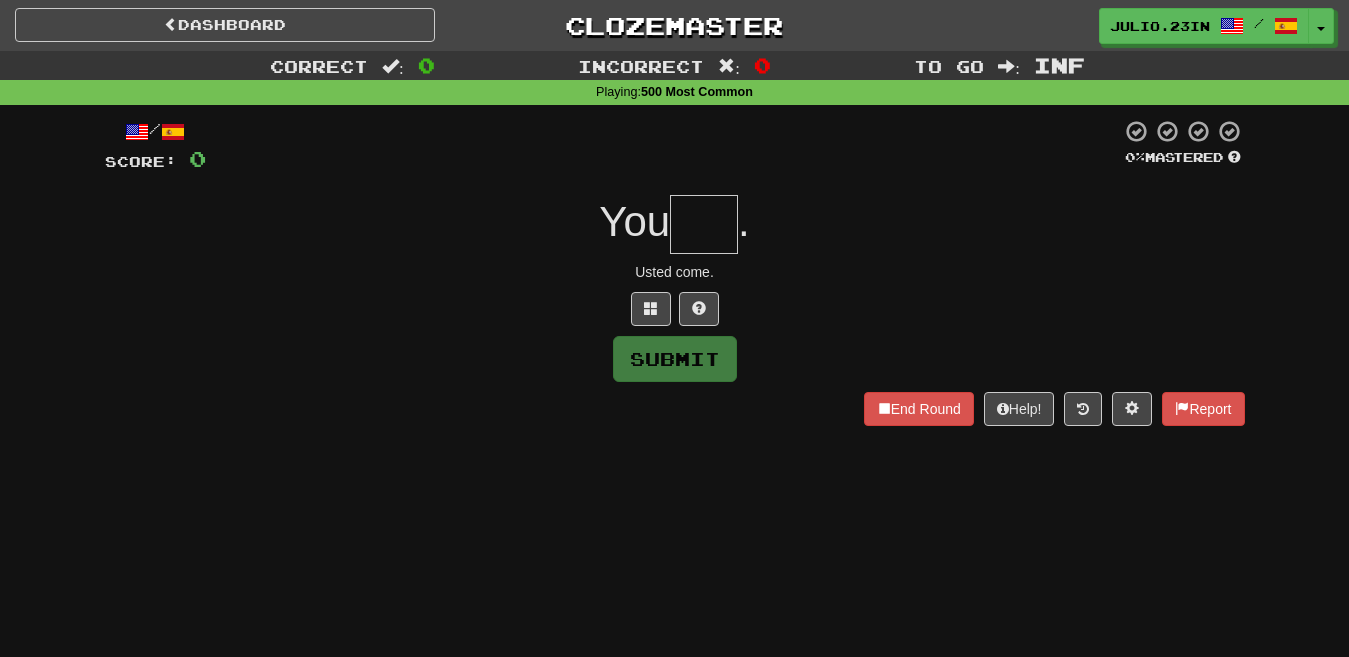 type on "***" 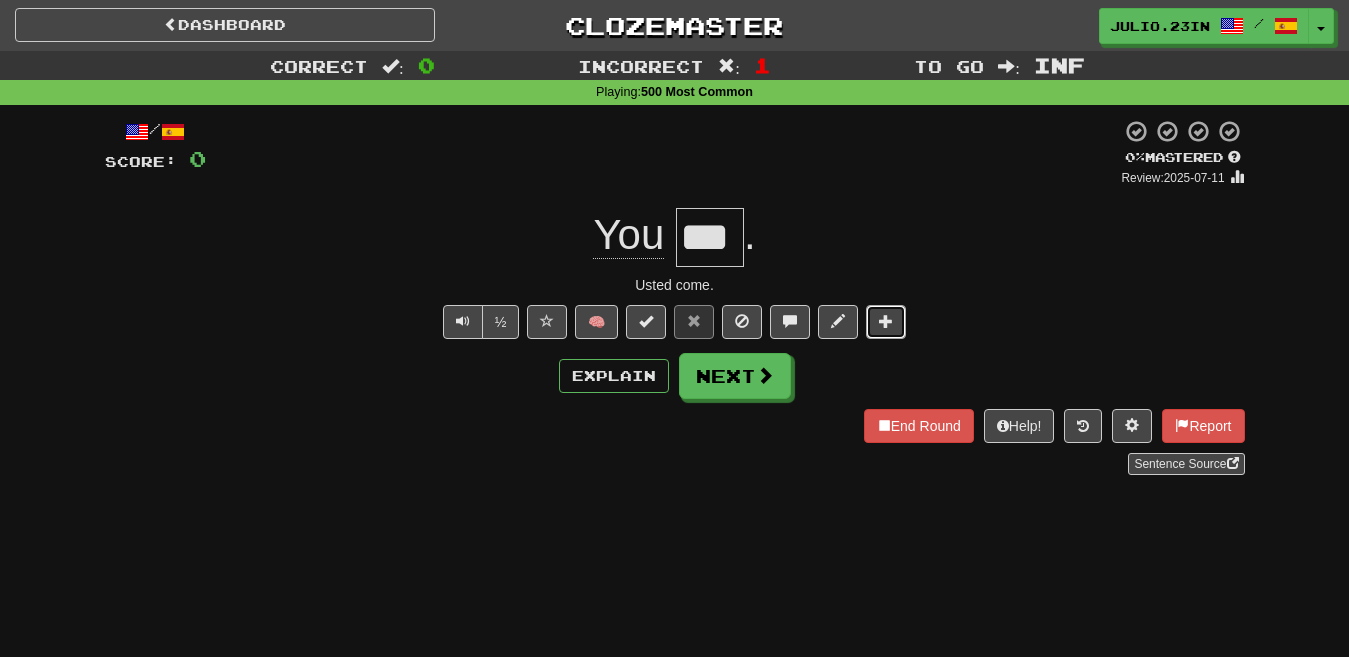 click at bounding box center (886, 322) 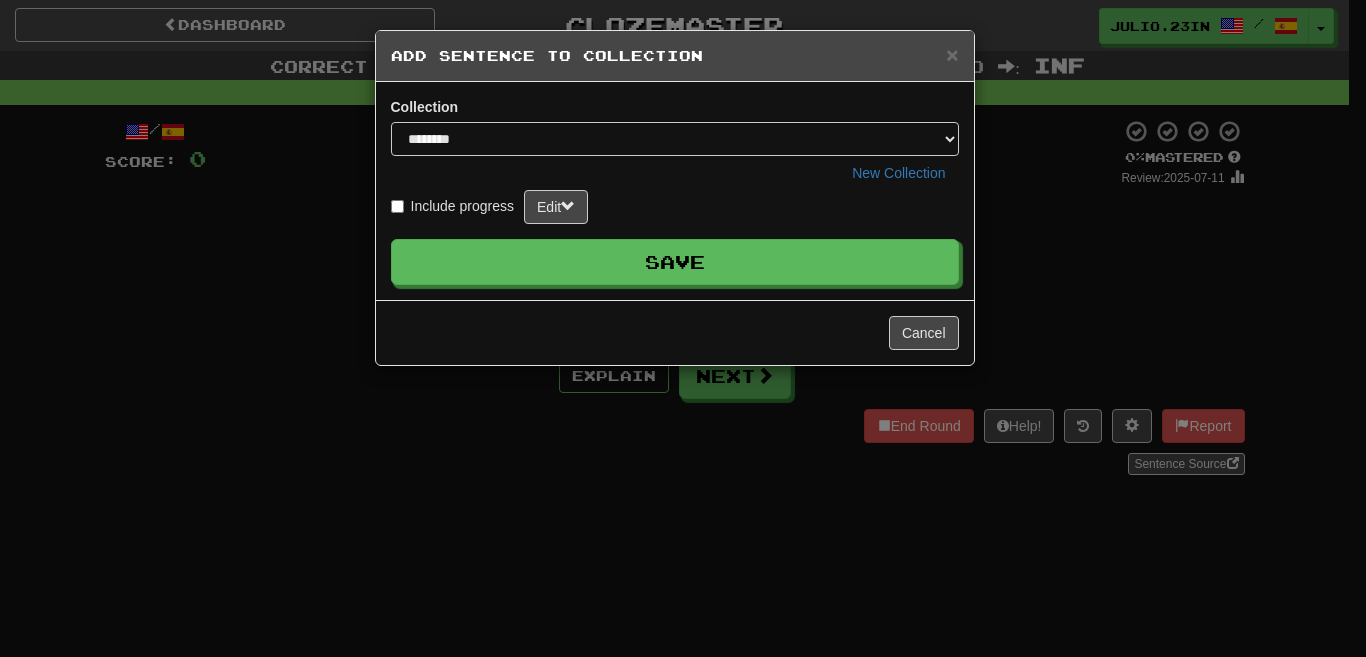 click on "× Add Sentence to Collection" at bounding box center (675, 56) 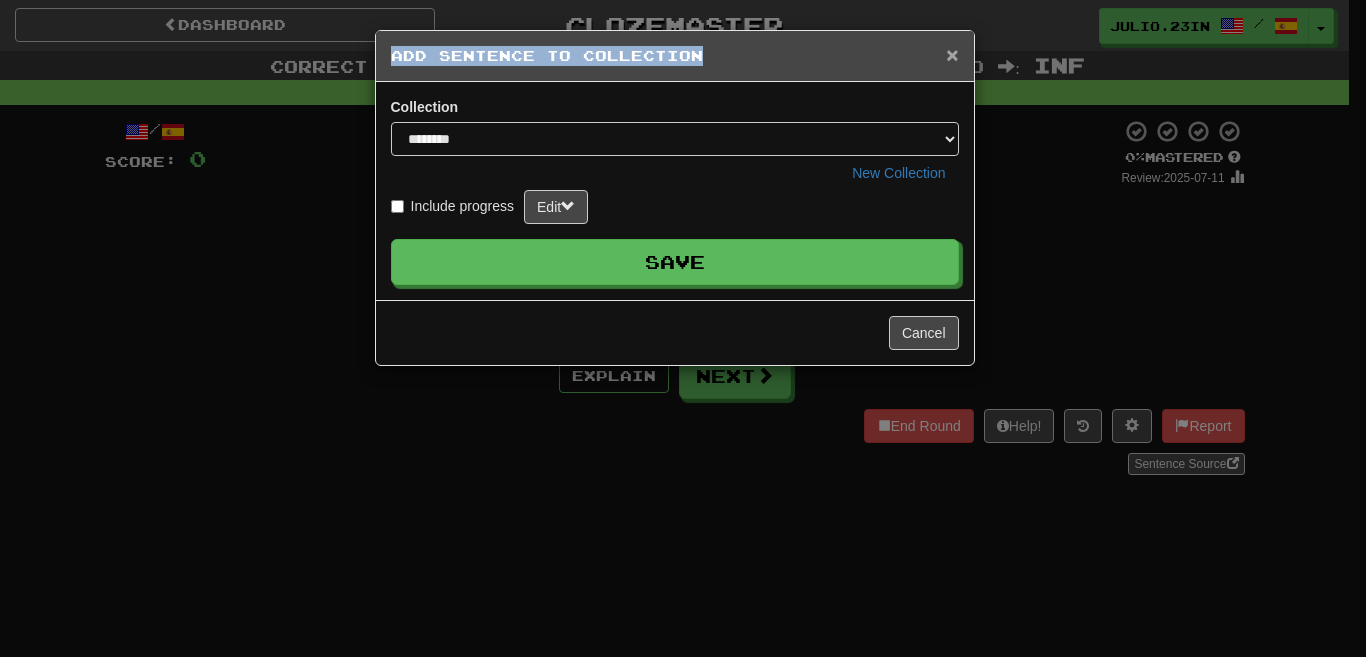 click on "× Add Sentence to Collection" at bounding box center [675, 56] 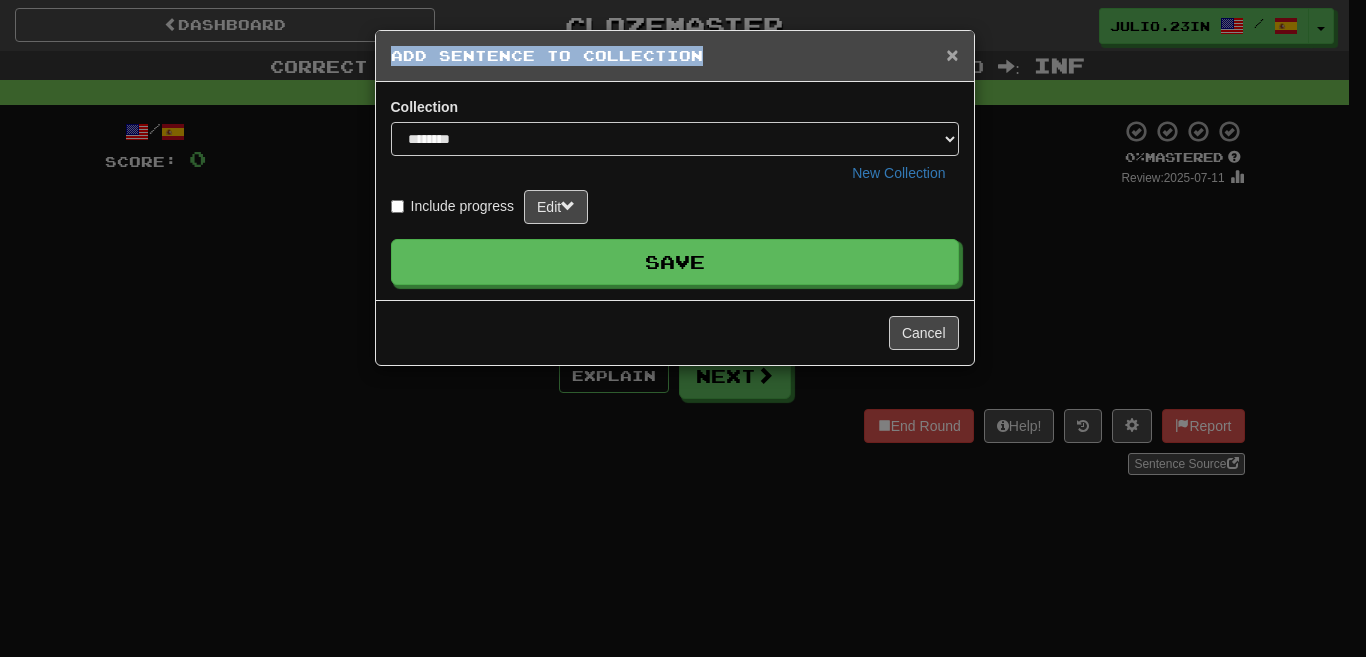 click on "×" at bounding box center (952, 54) 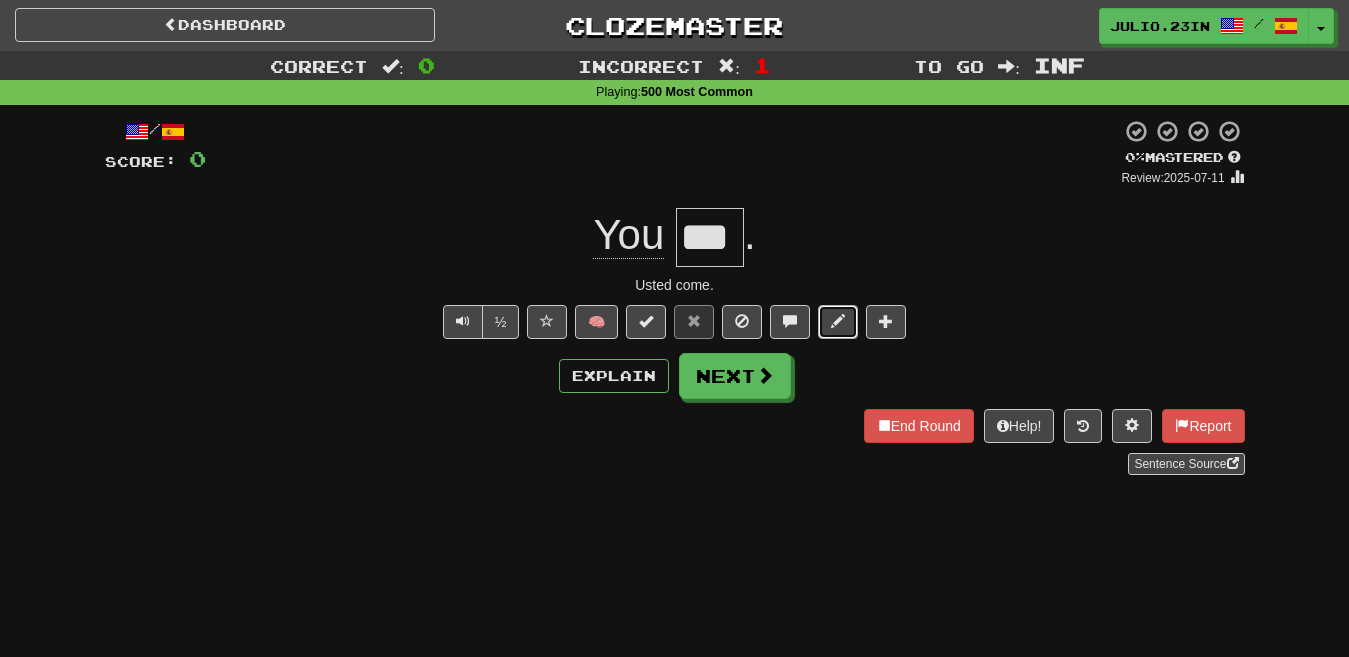 click at bounding box center [838, 321] 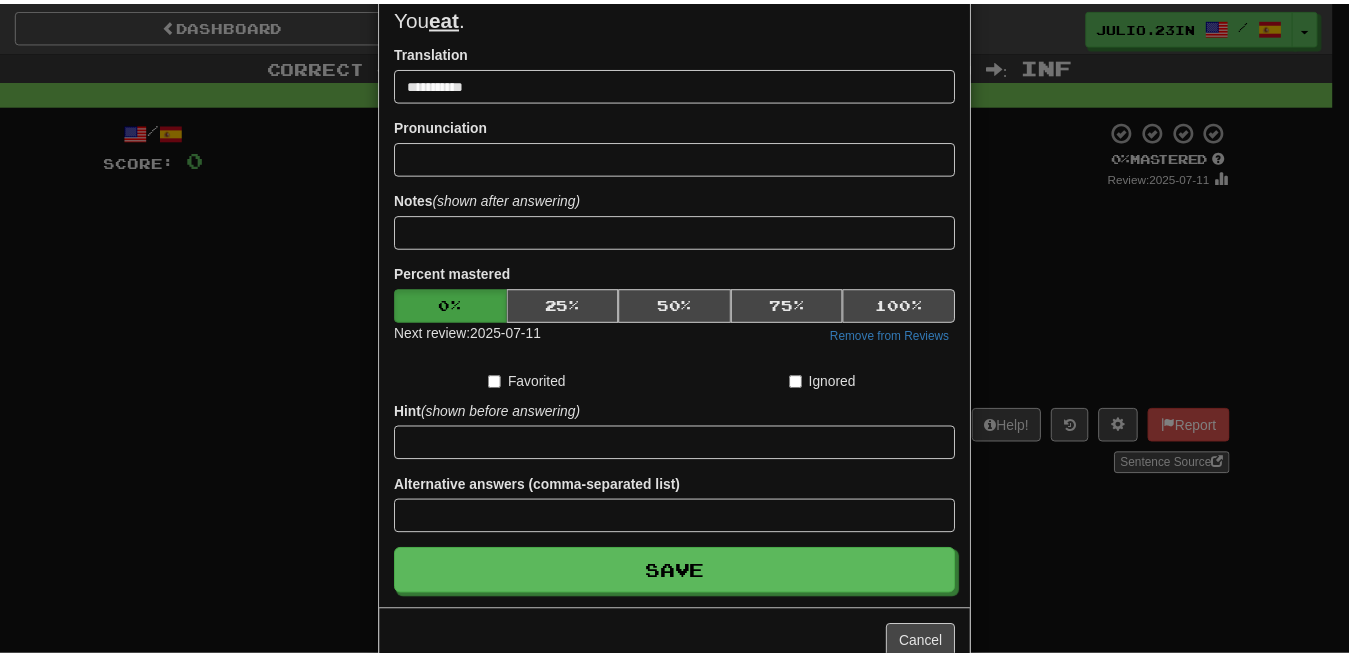 scroll, scrollTop: 145, scrollLeft: 0, axis: vertical 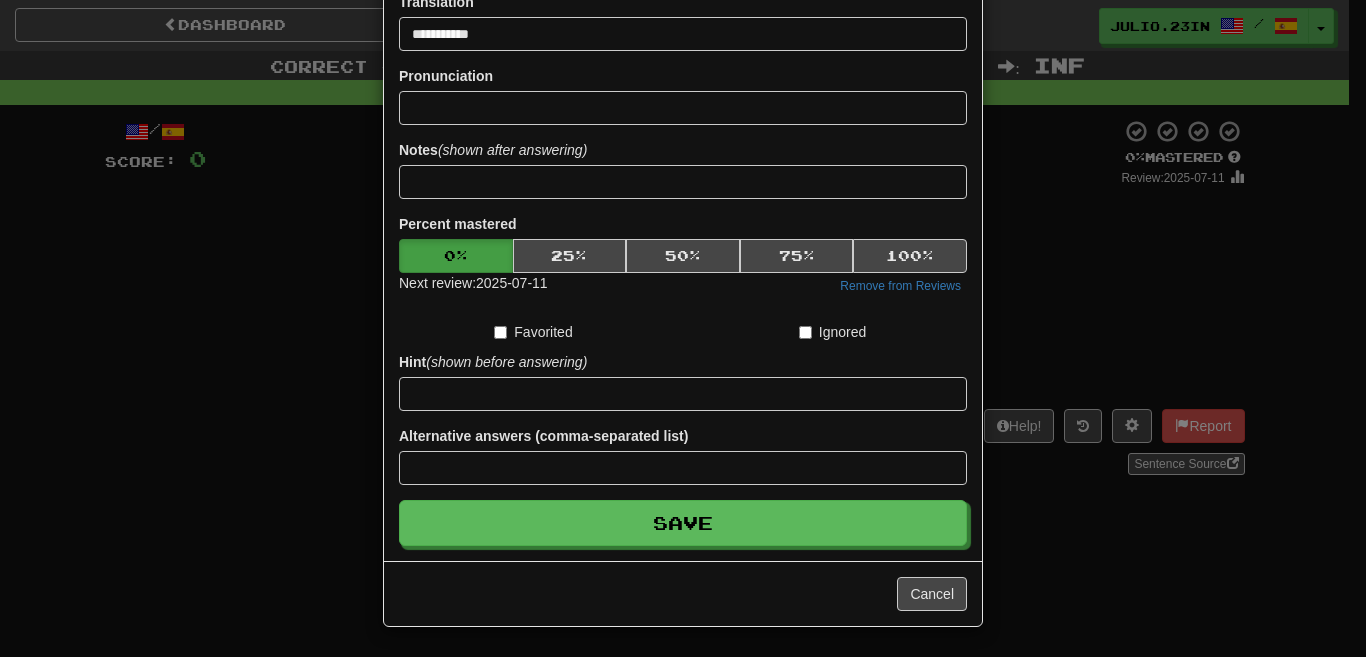 click on "**********" at bounding box center (683, 328) 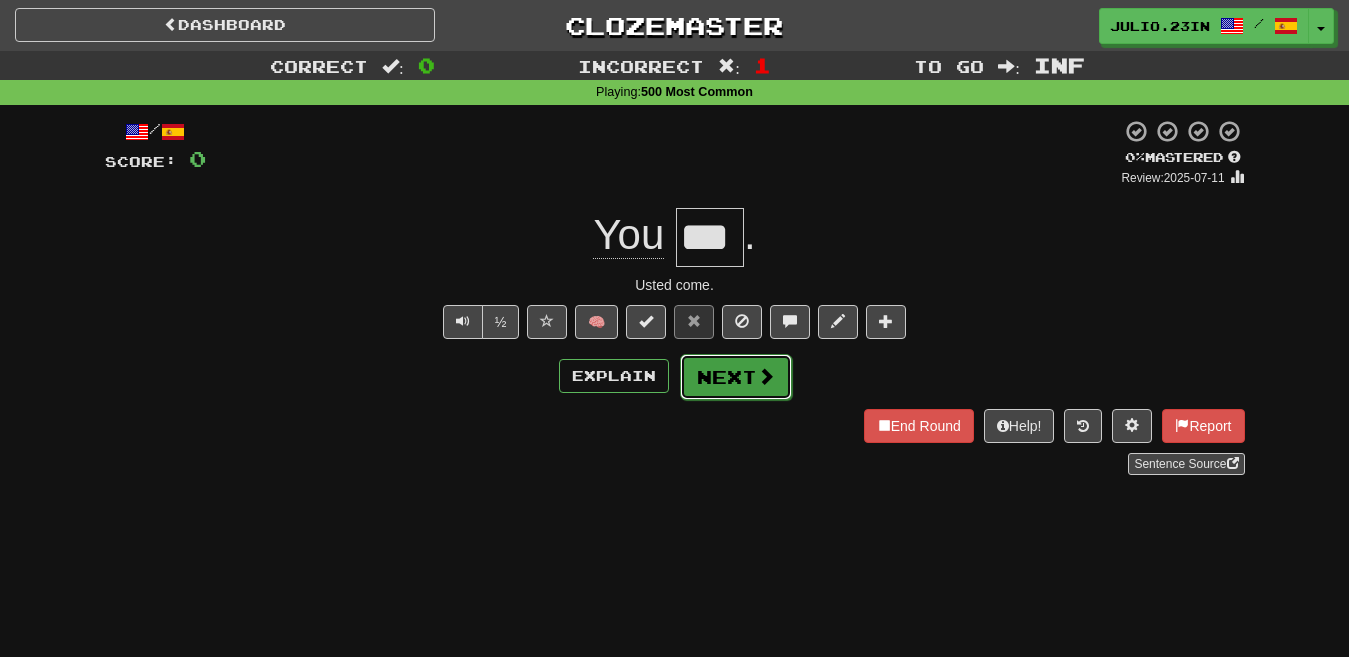 click on "Next" at bounding box center [736, 377] 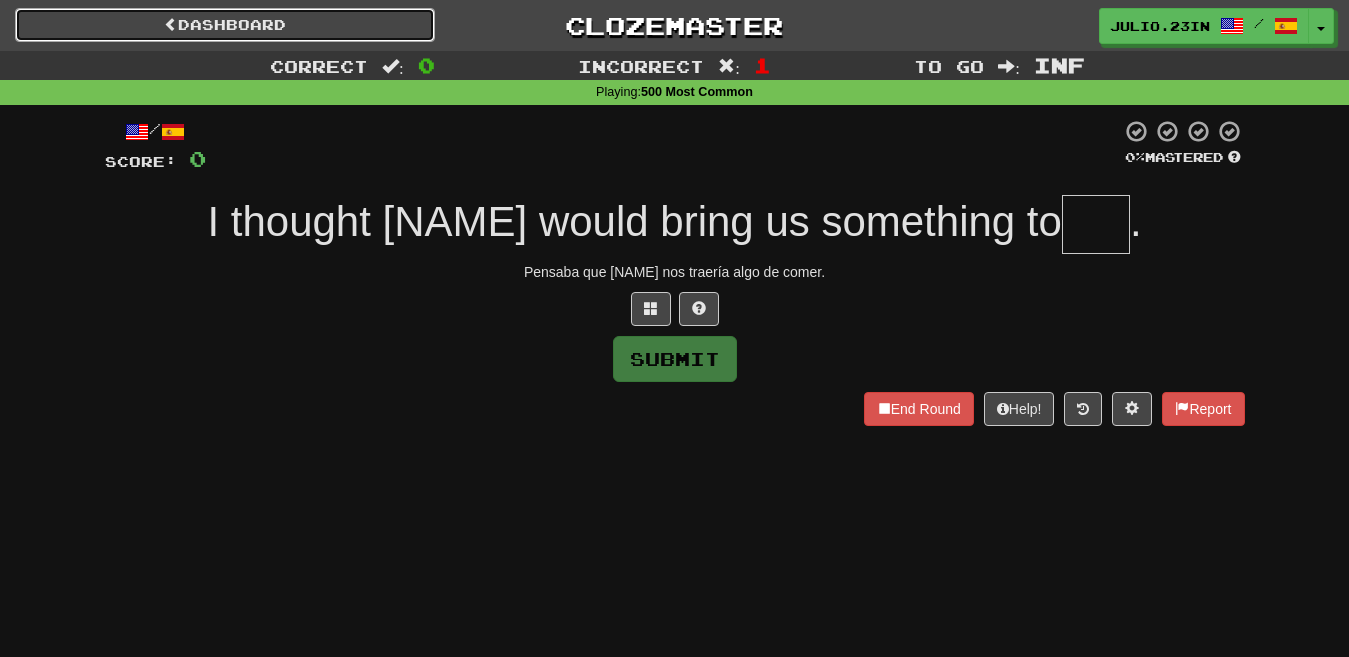 click on "Dashboard" at bounding box center [225, 25] 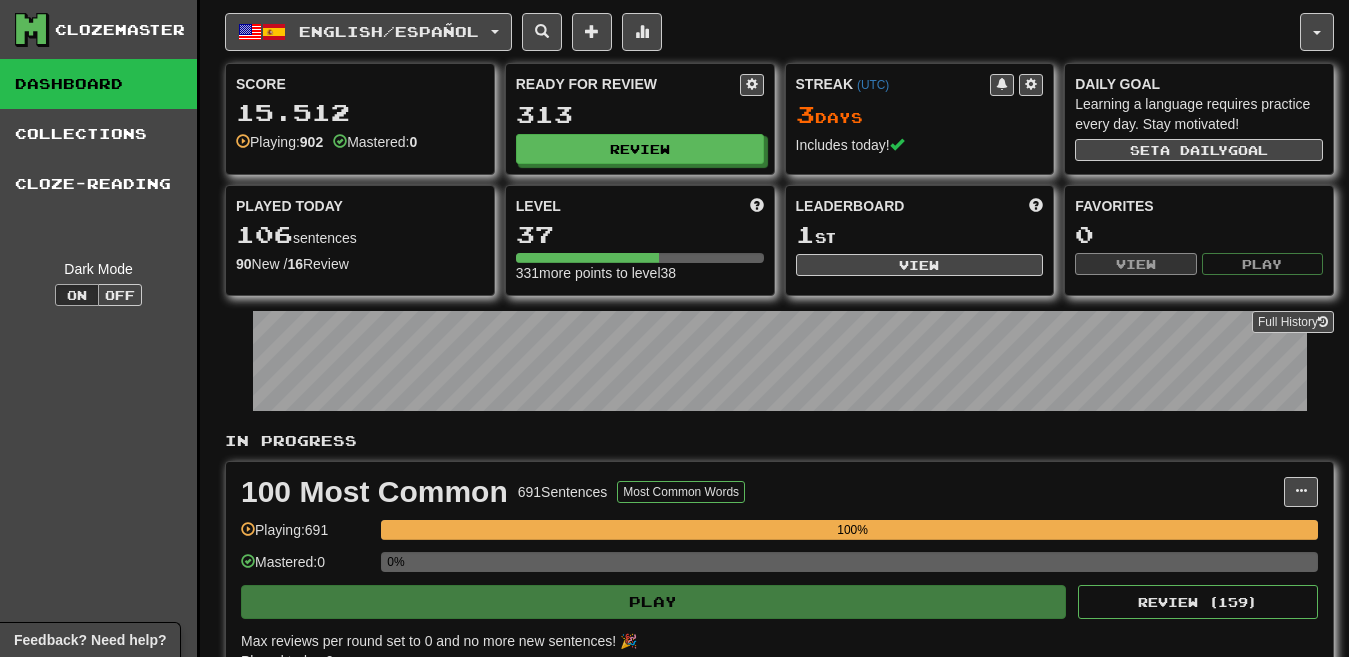 scroll, scrollTop: 0, scrollLeft: 0, axis: both 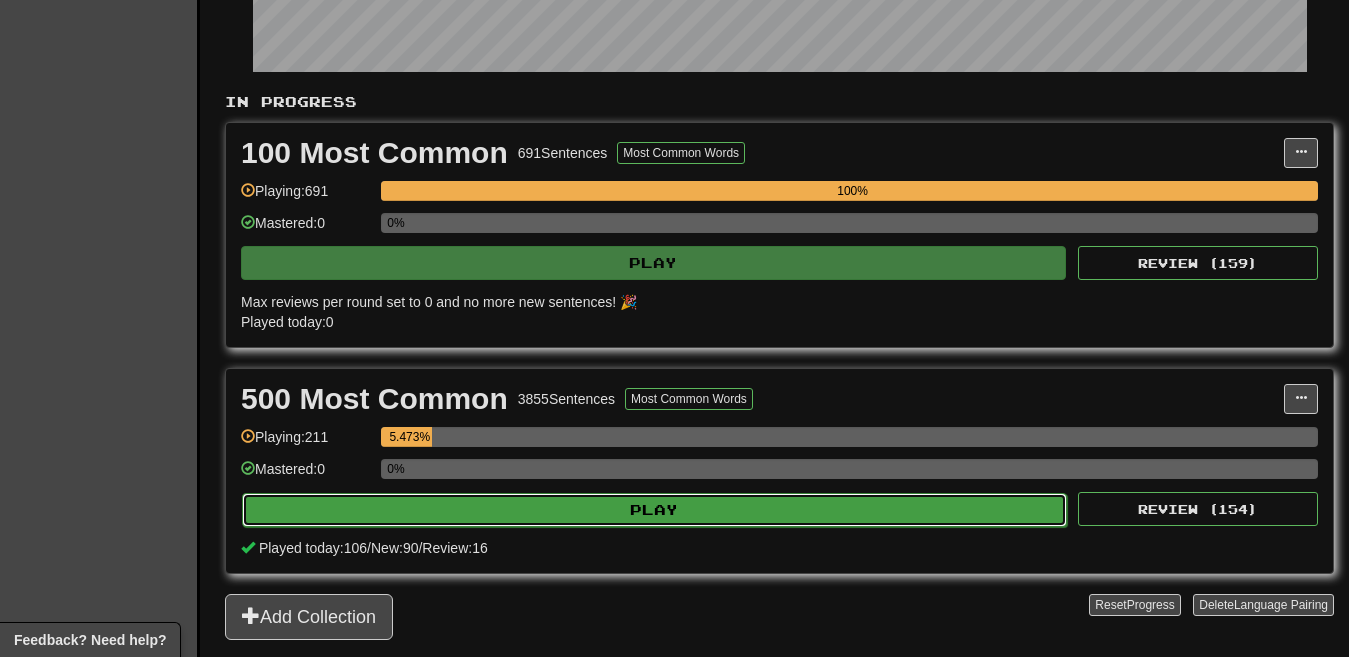 click on "Play" at bounding box center [654, 510] 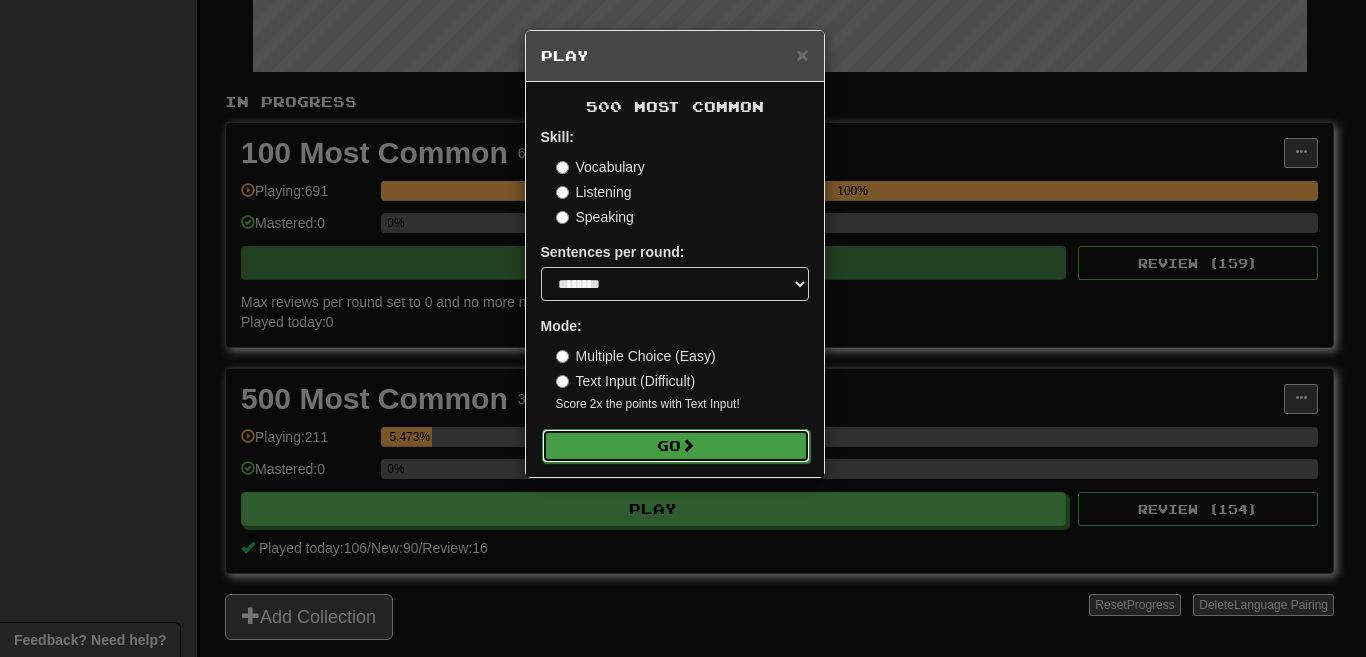 click on "Go" at bounding box center [676, 446] 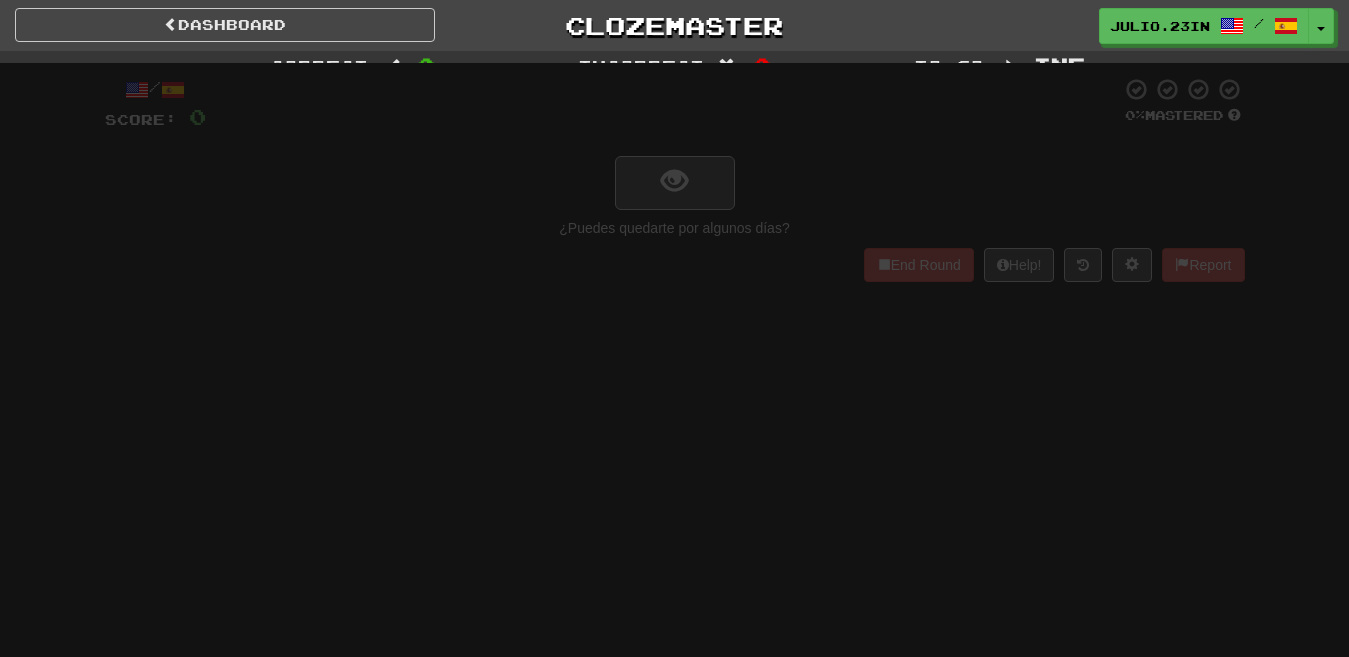 scroll, scrollTop: 0, scrollLeft: 0, axis: both 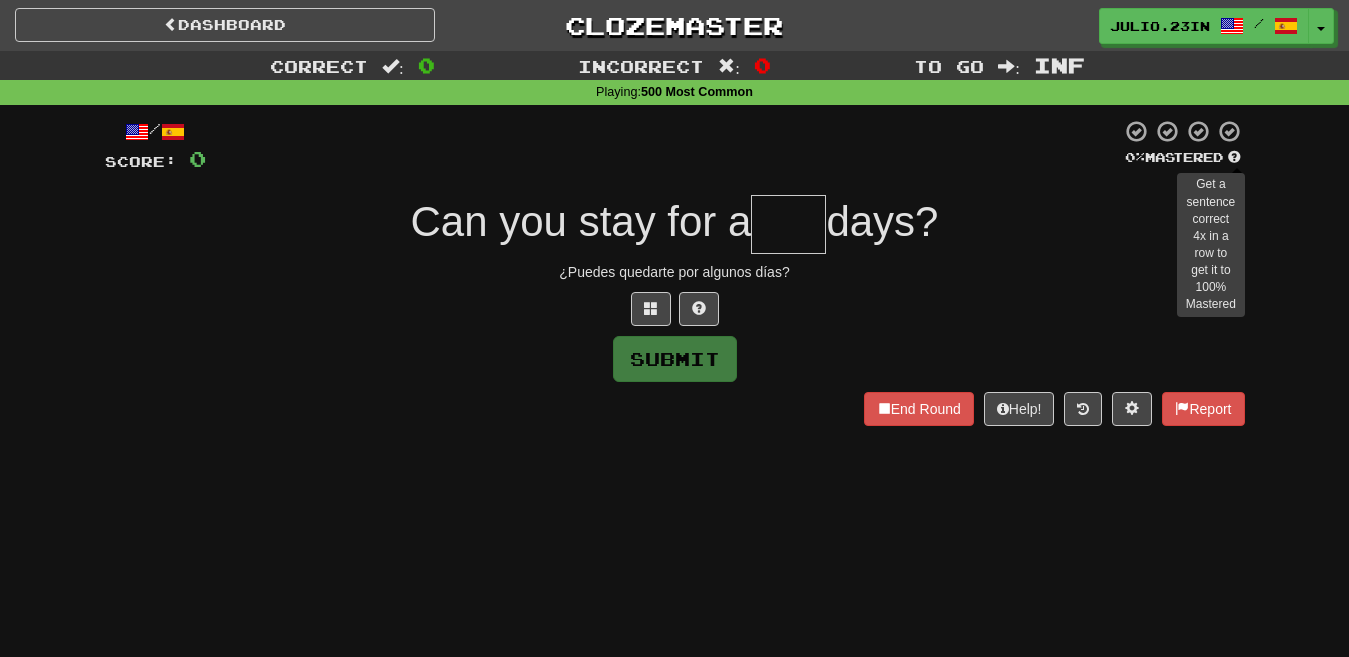 type on "***" 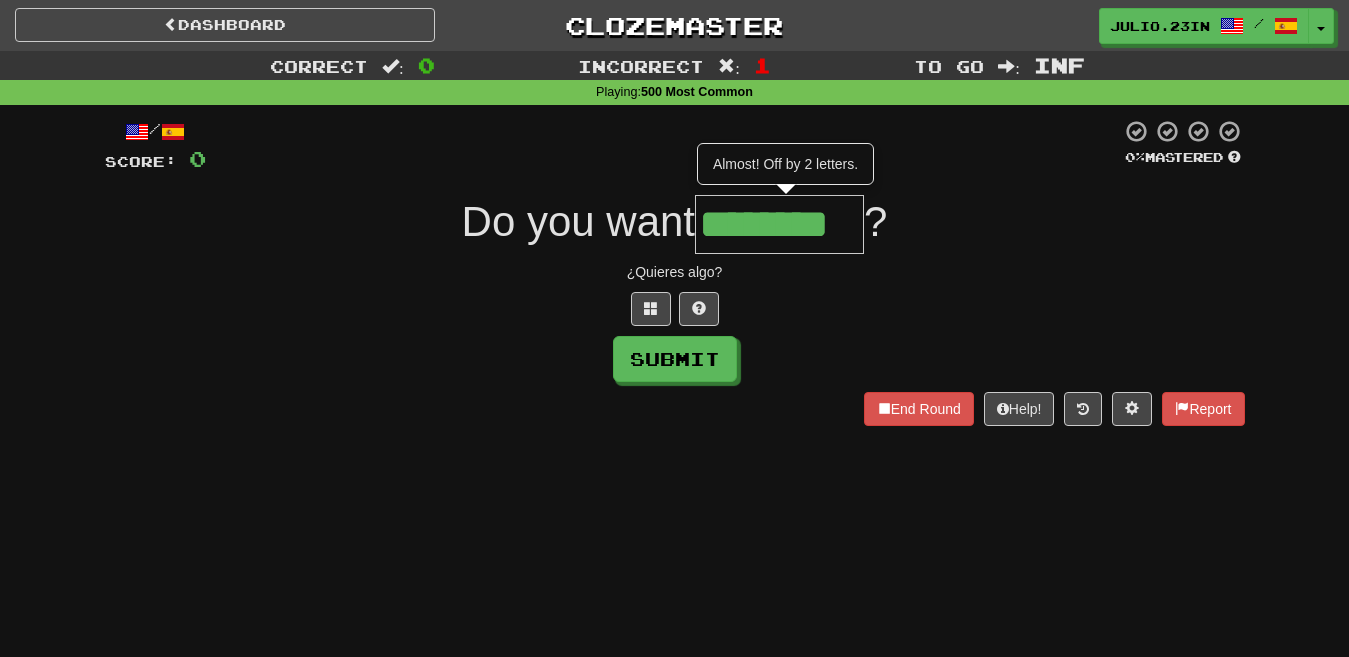 type on "********" 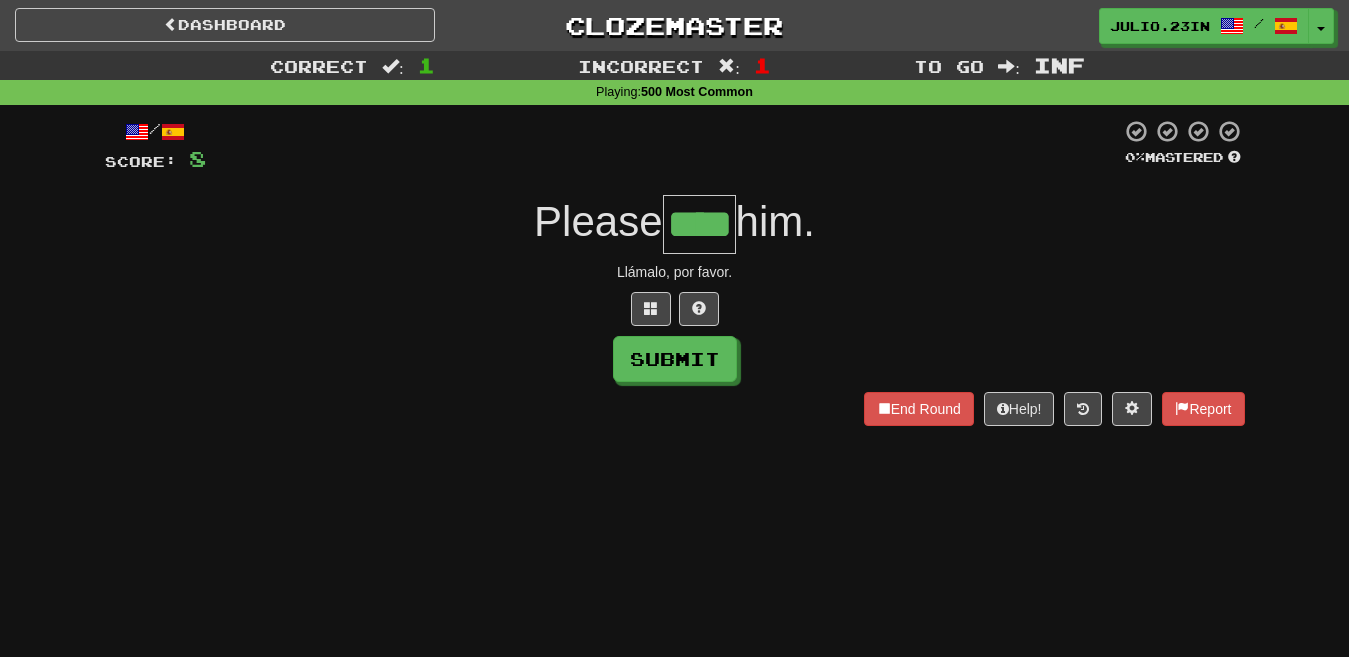type on "****" 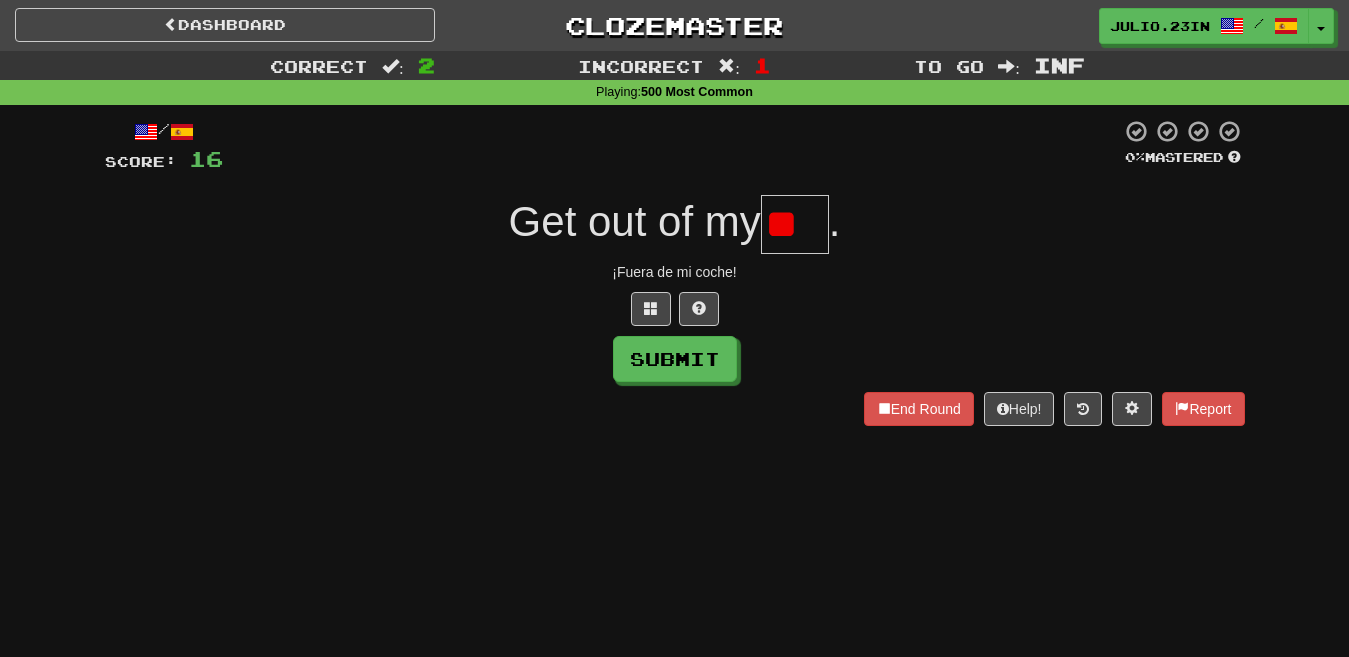 type on "*" 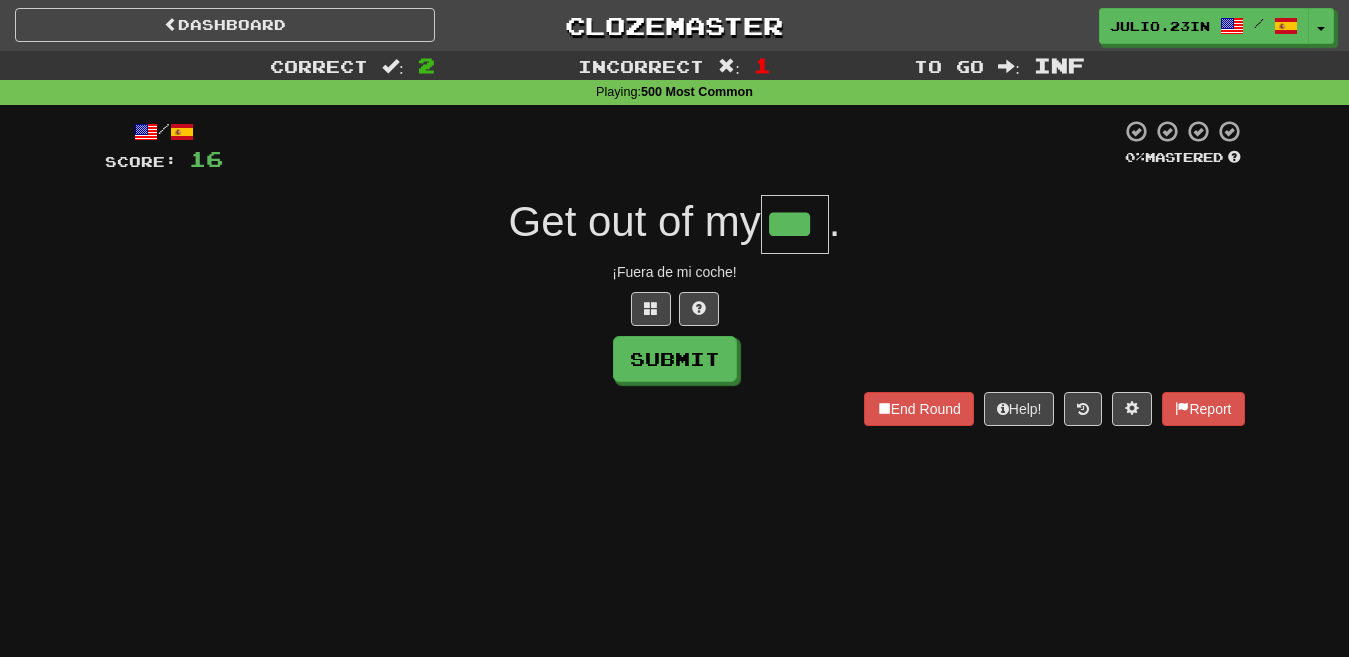 type on "***" 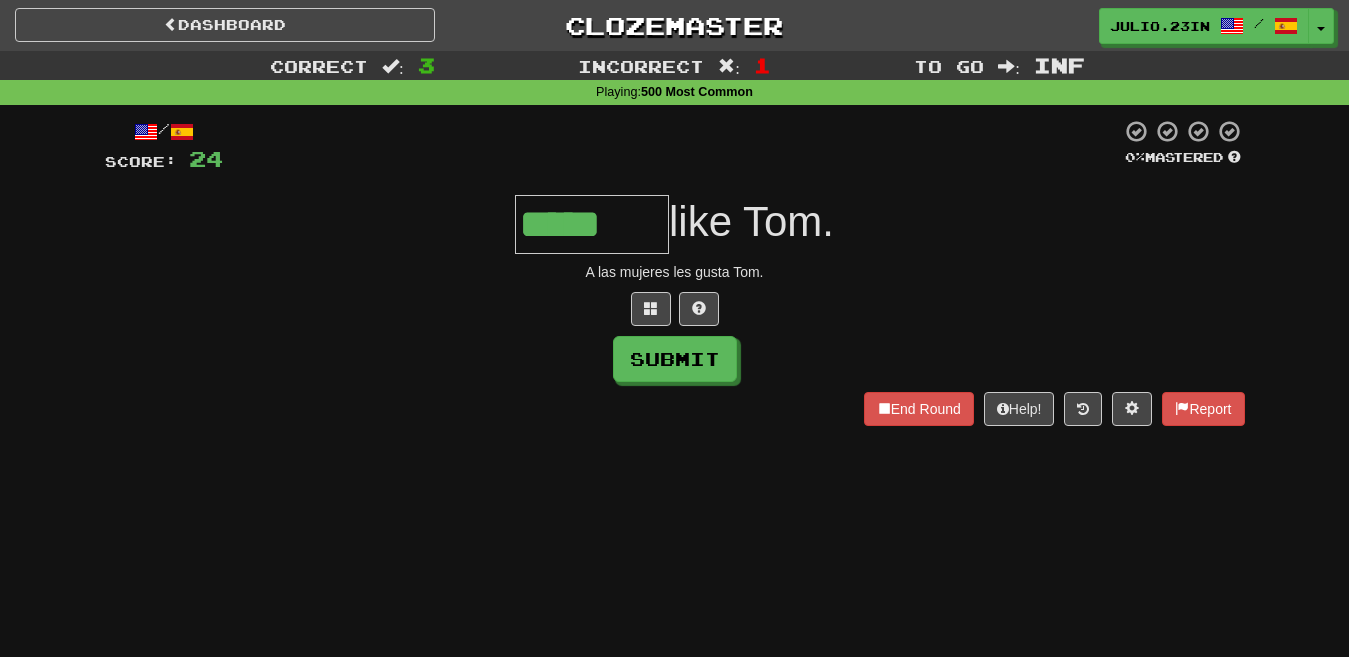 type on "*****" 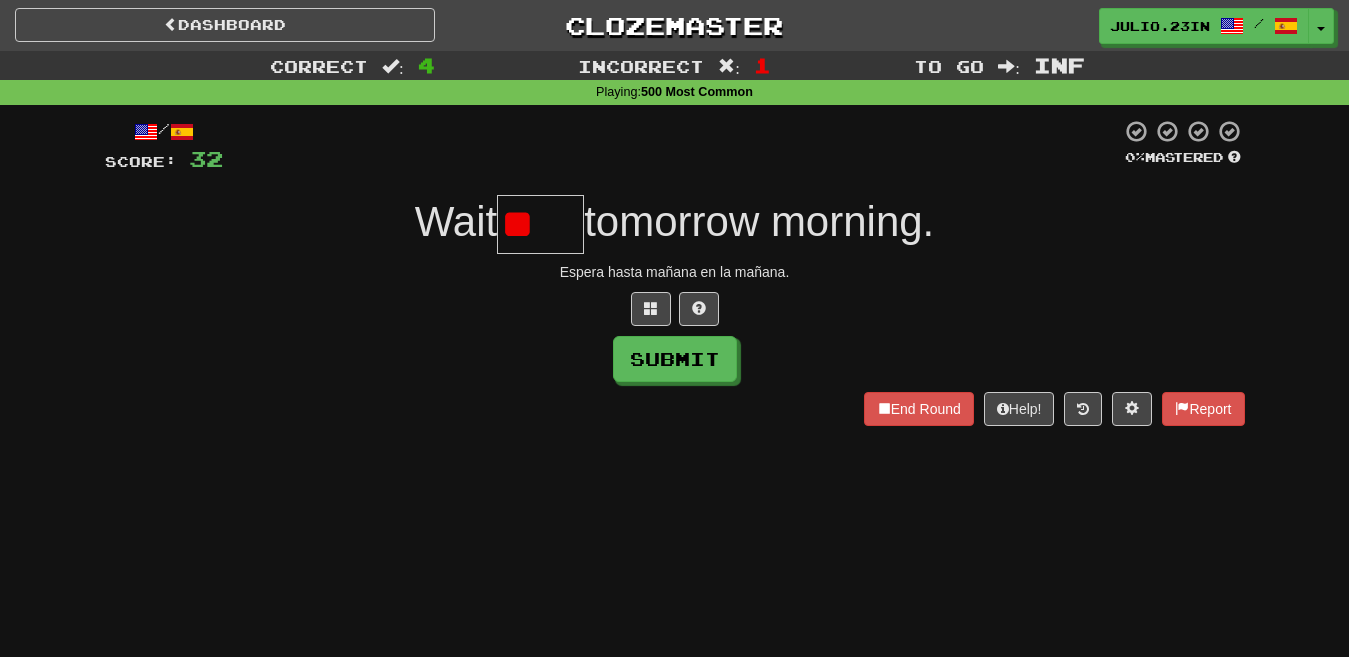 type on "*" 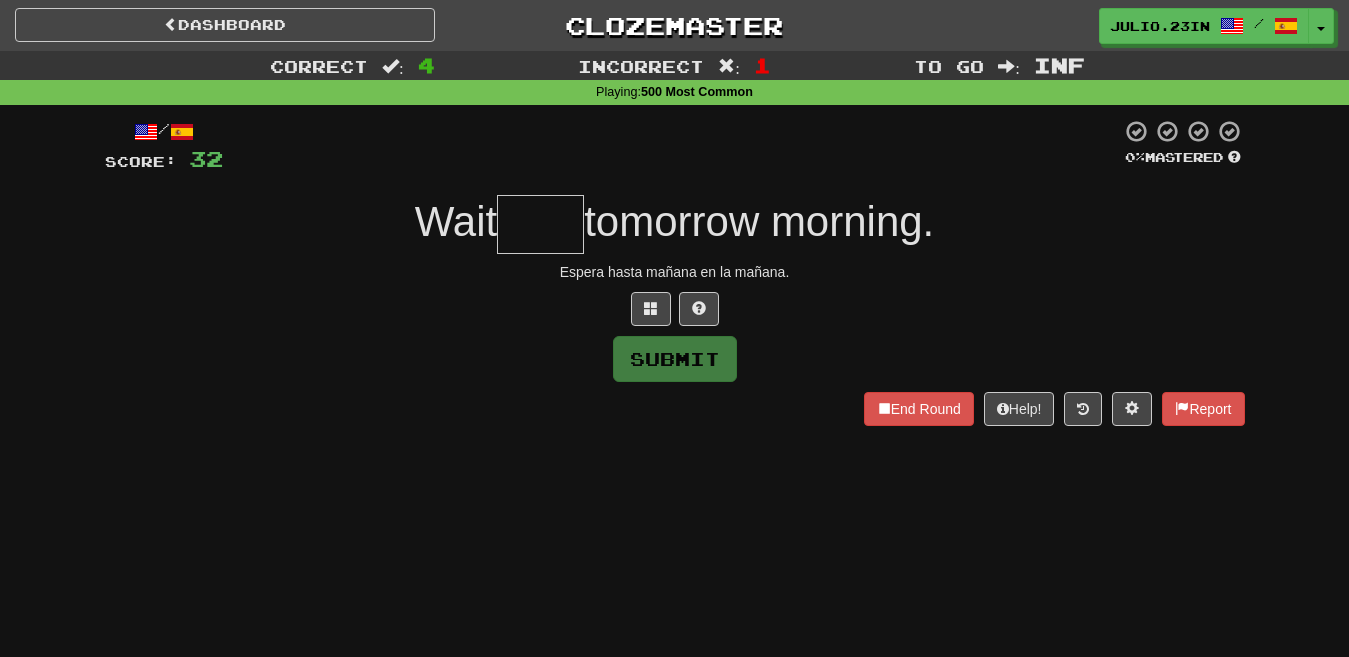 type on "*****" 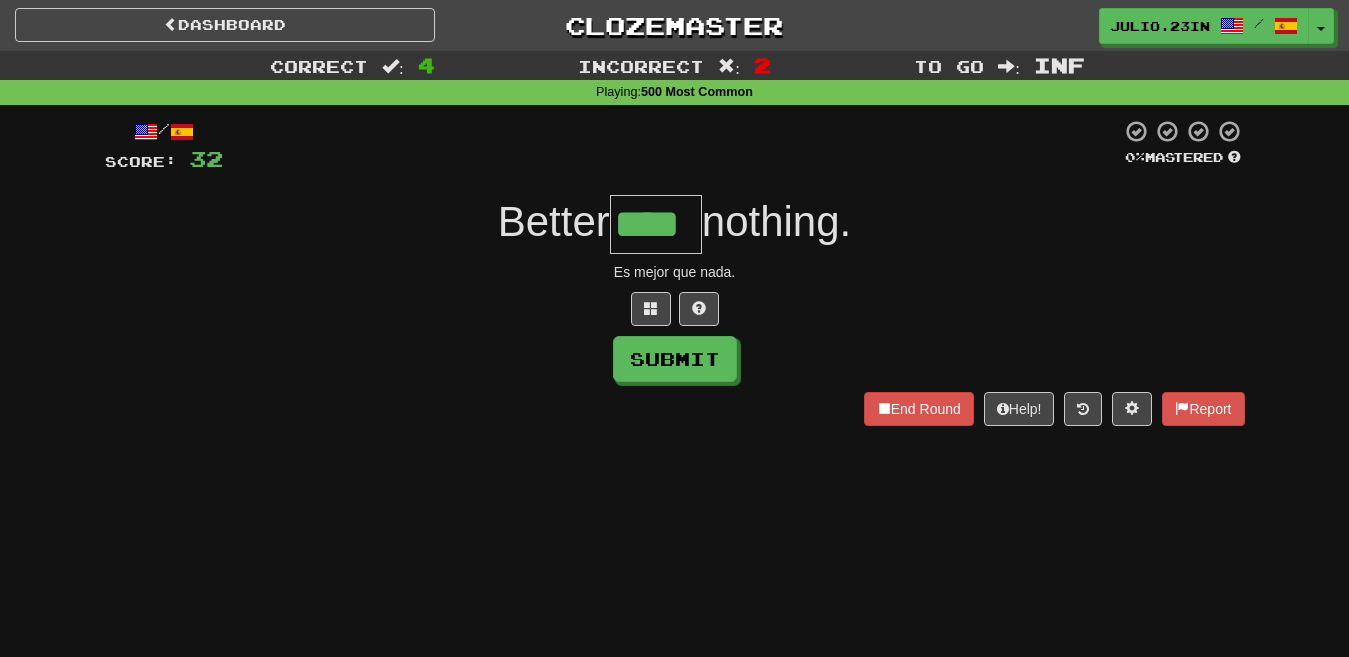 type on "****" 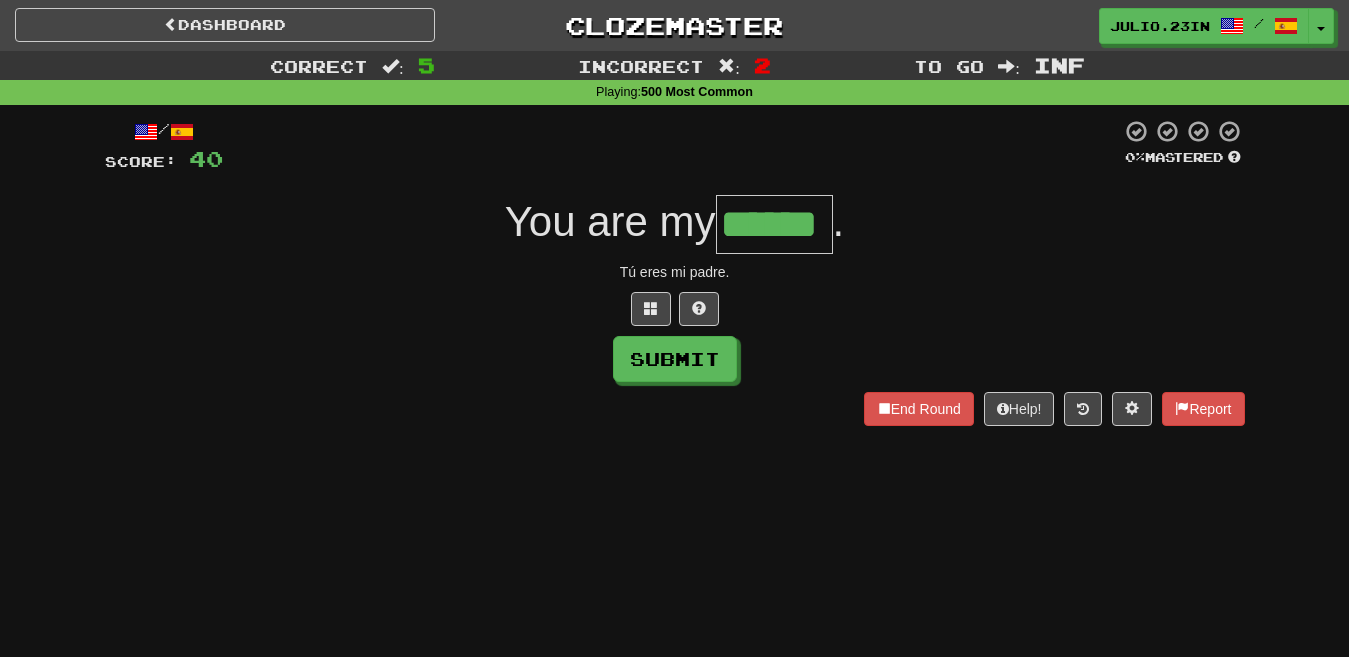 type on "******" 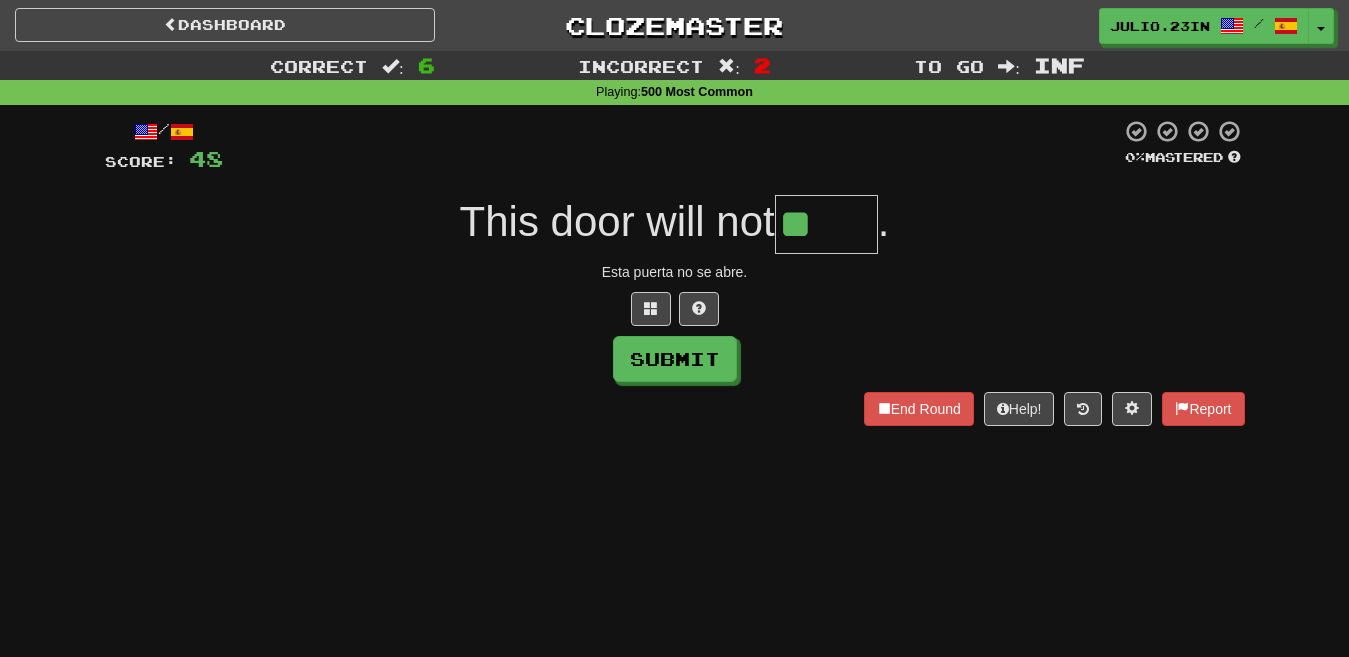 type on "*" 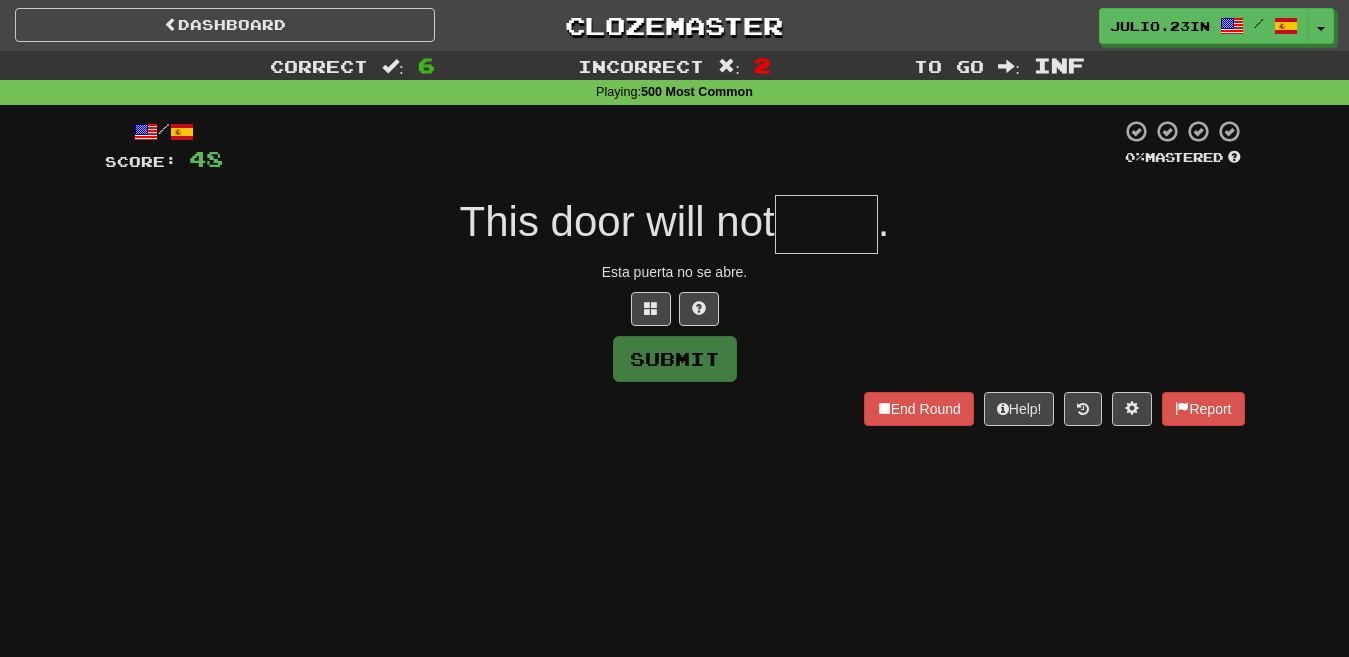 type on "****" 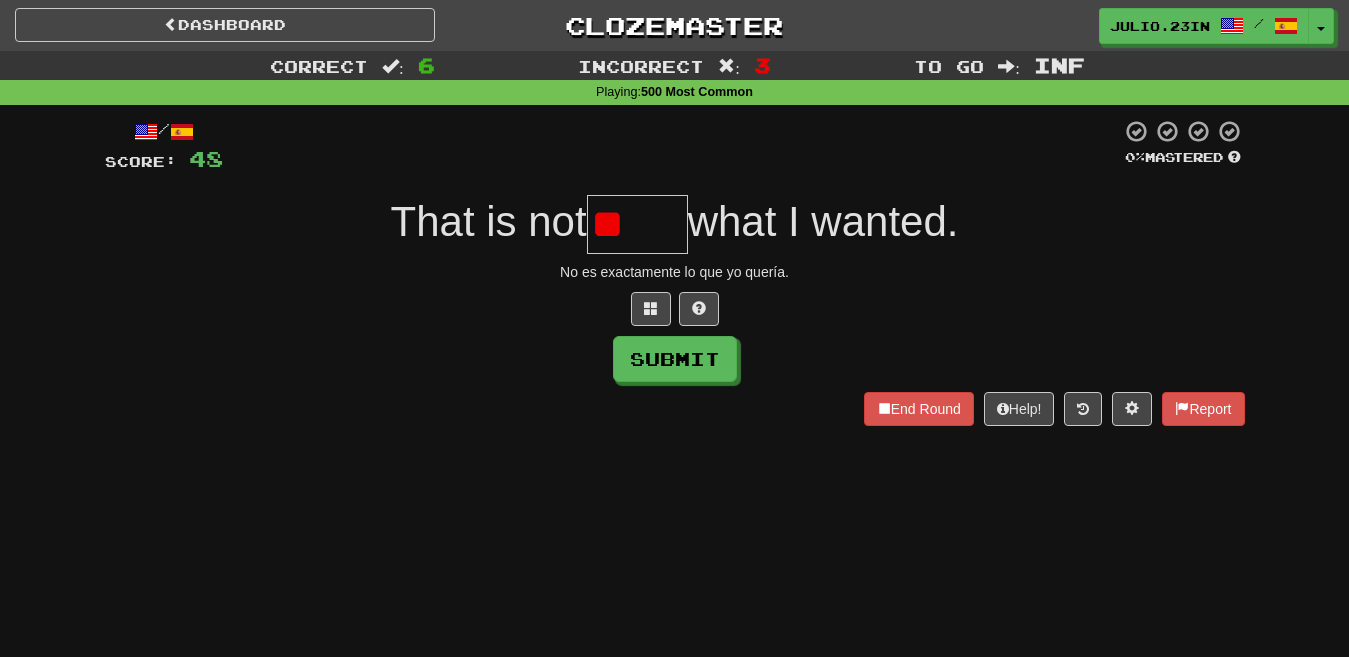 type on "*" 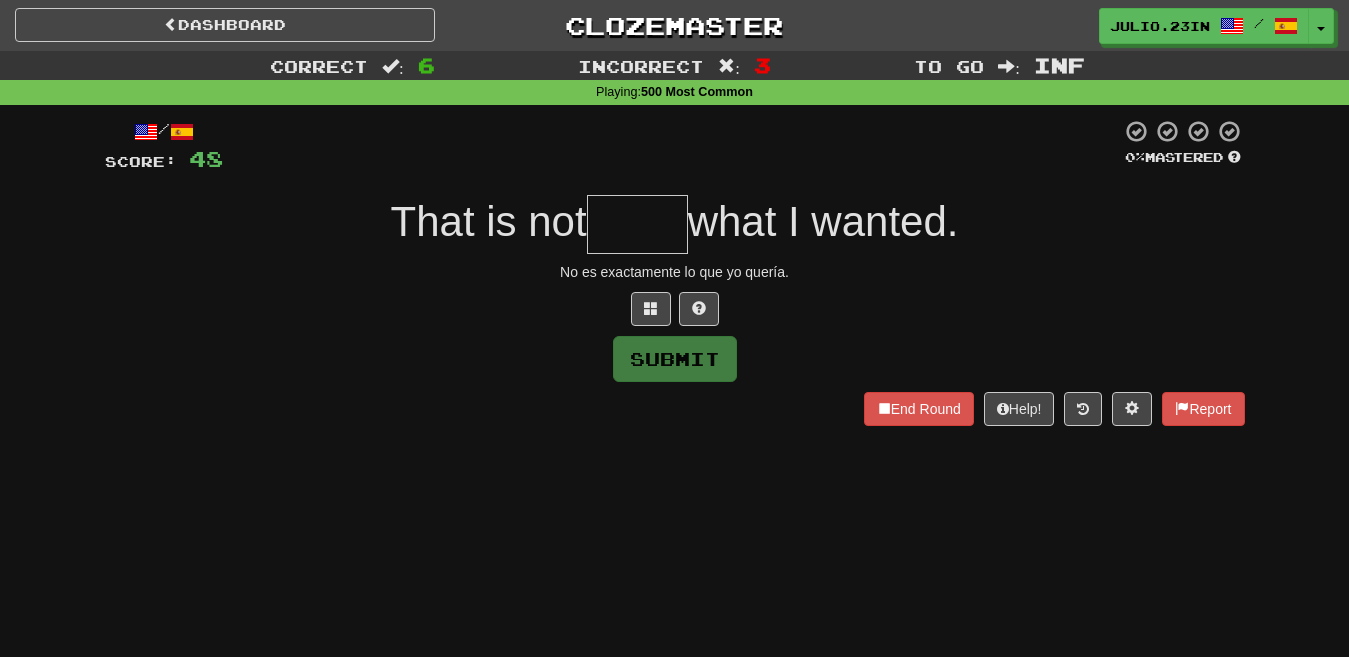 type on "*****" 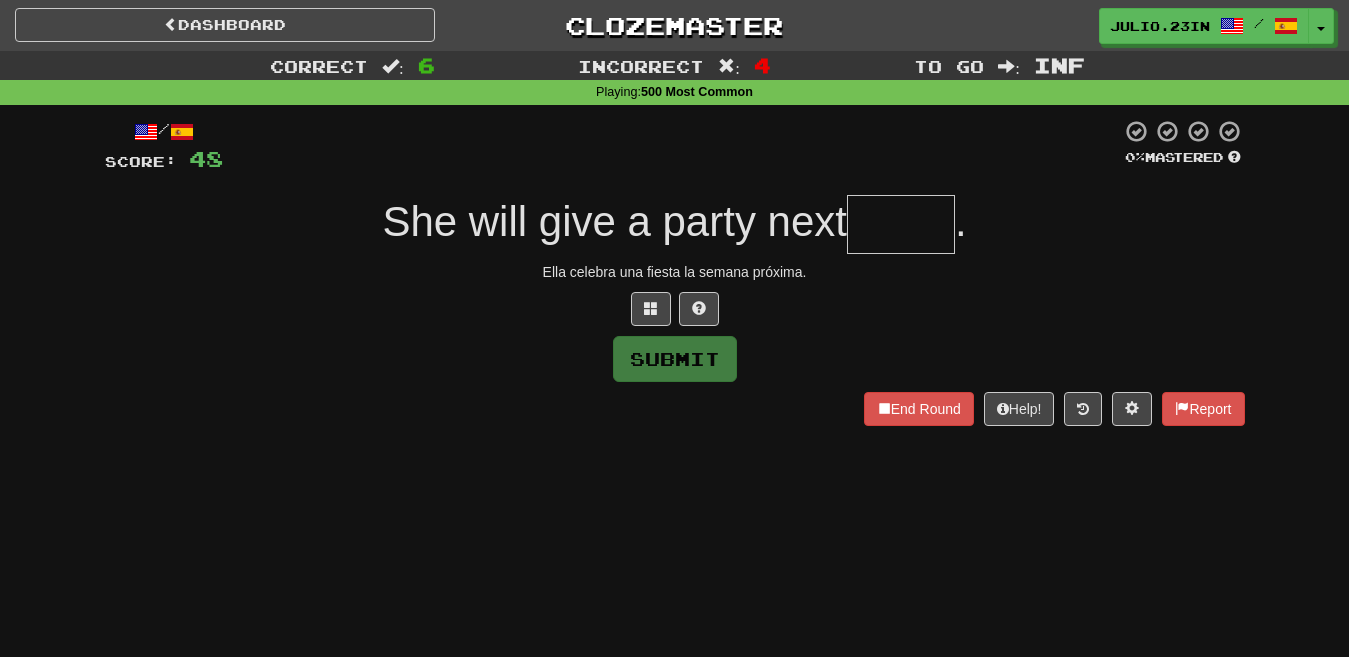 click on "Submit" at bounding box center [675, 359] 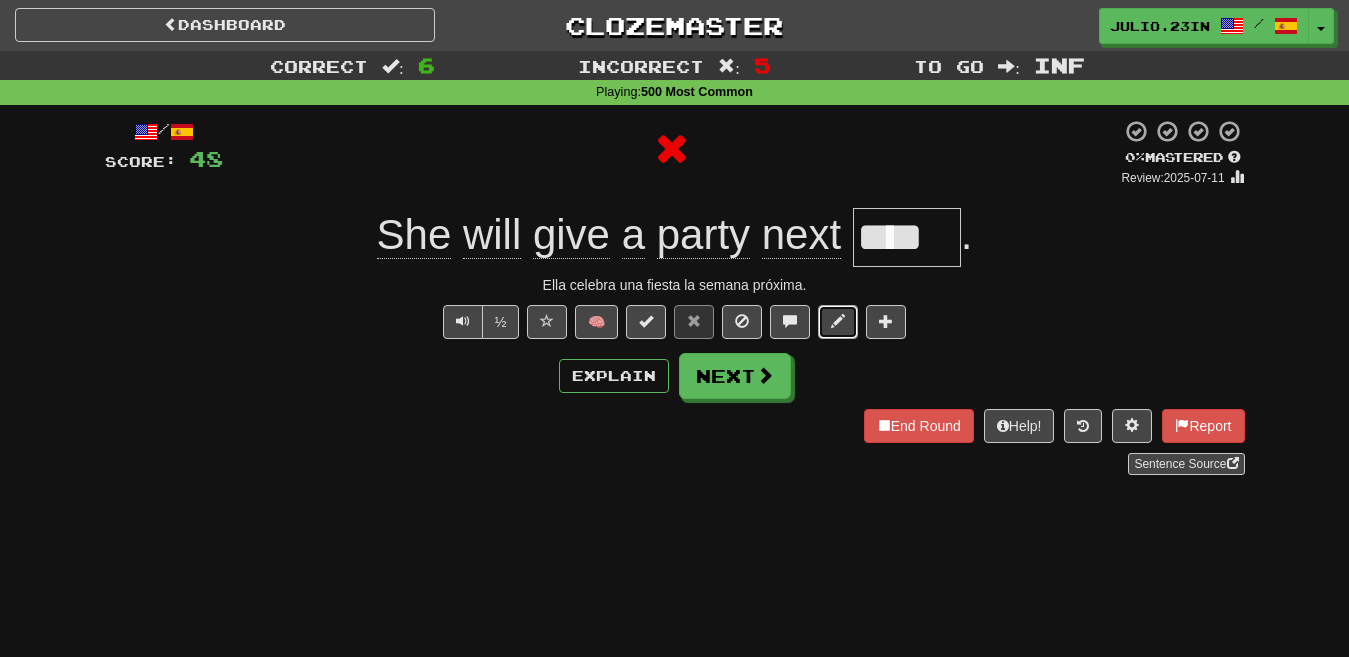 click at bounding box center [838, 321] 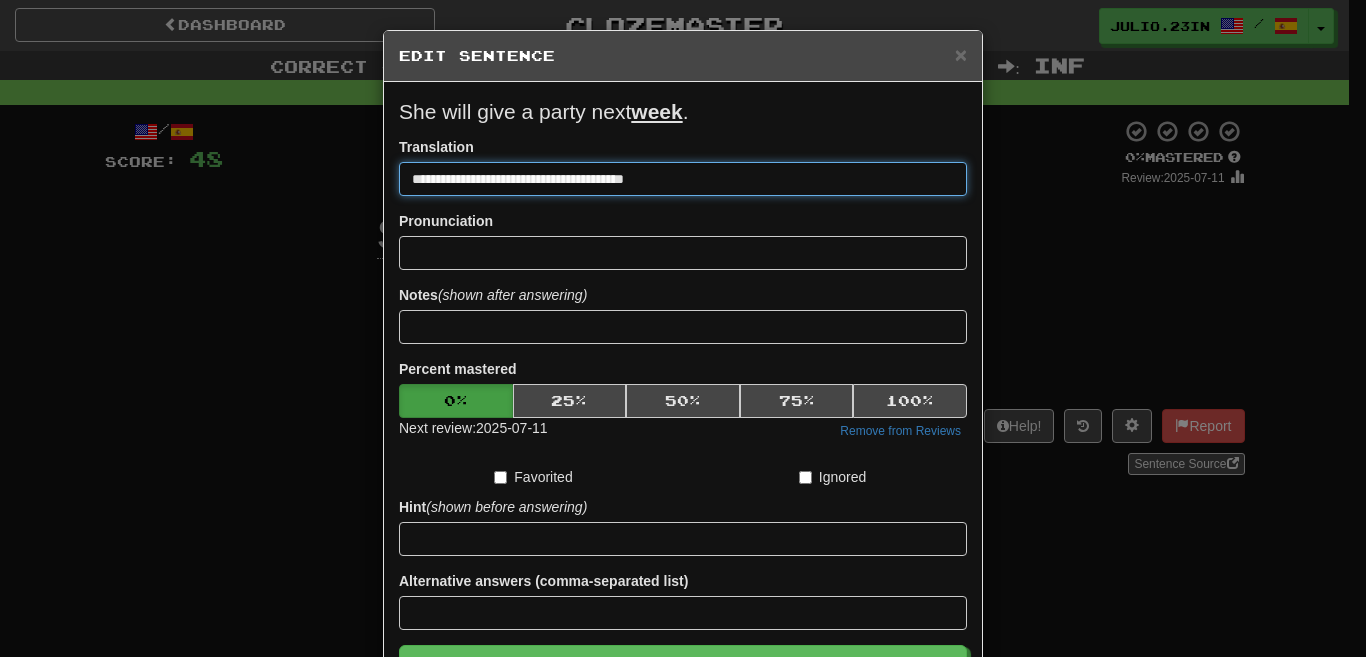 drag, startPoint x: 477, startPoint y: 185, endPoint x: 428, endPoint y: 182, distance: 49.09175 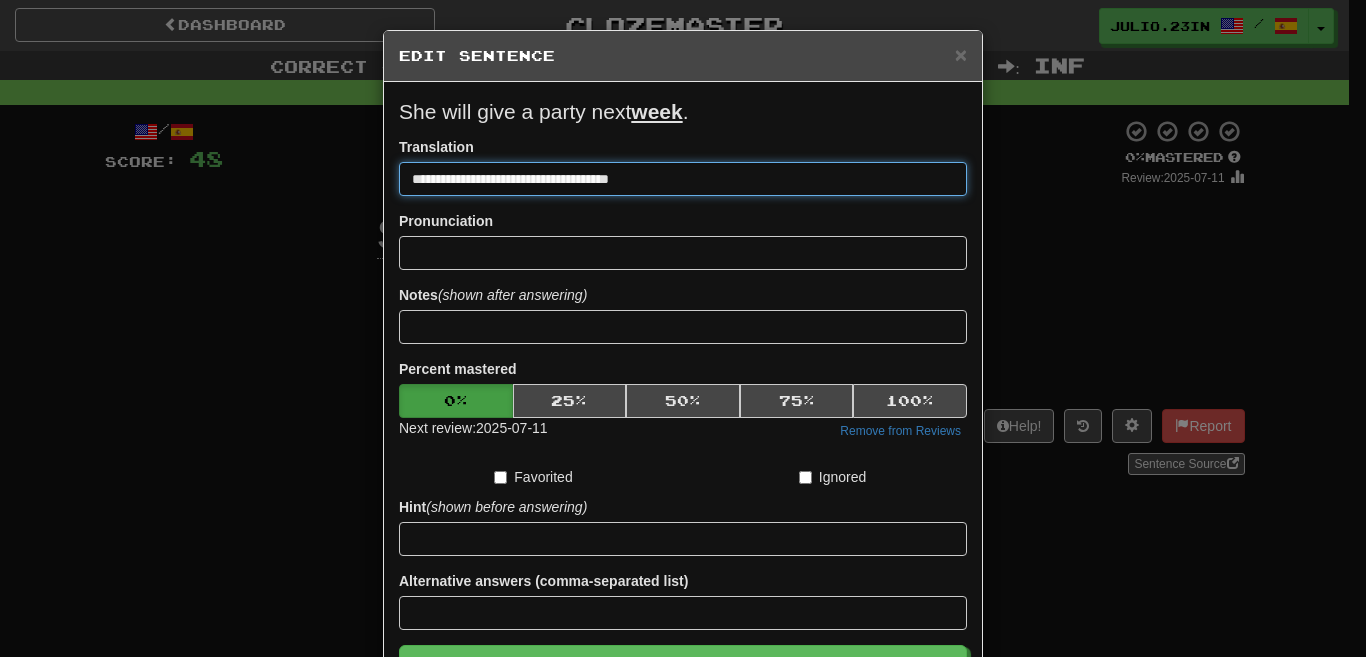 type on "**********" 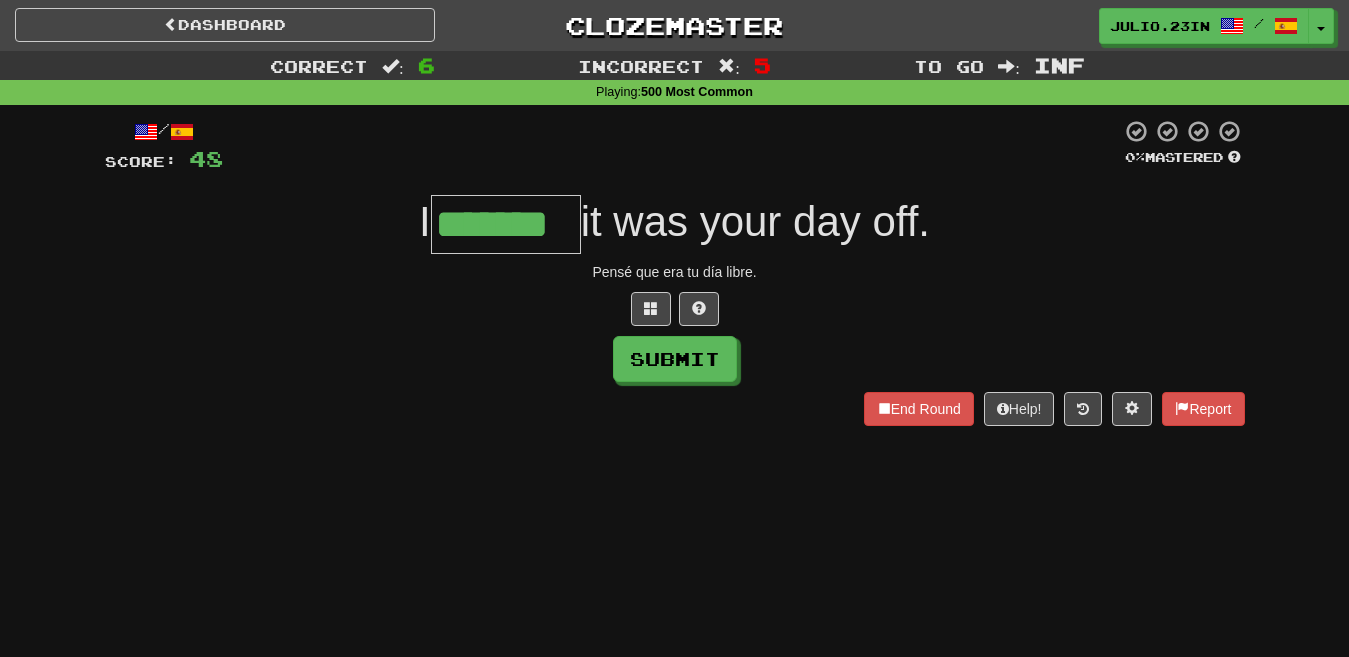 type on "*******" 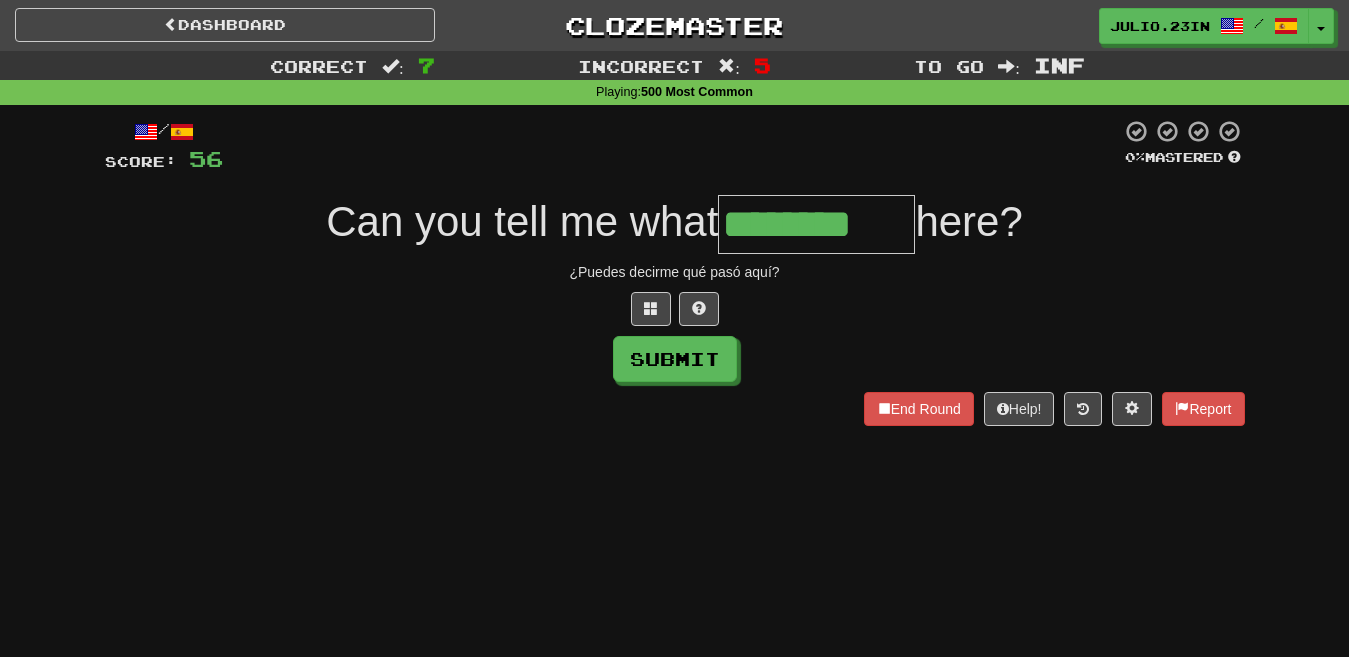 type on "********" 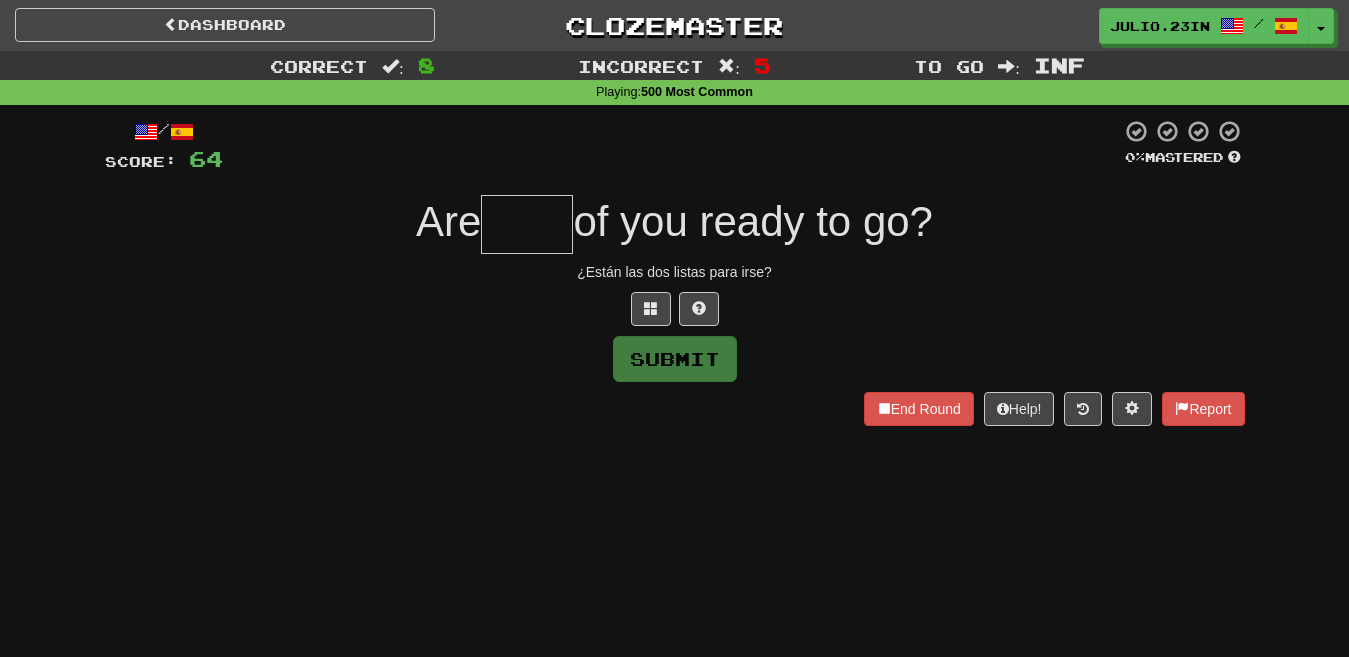 type on "****" 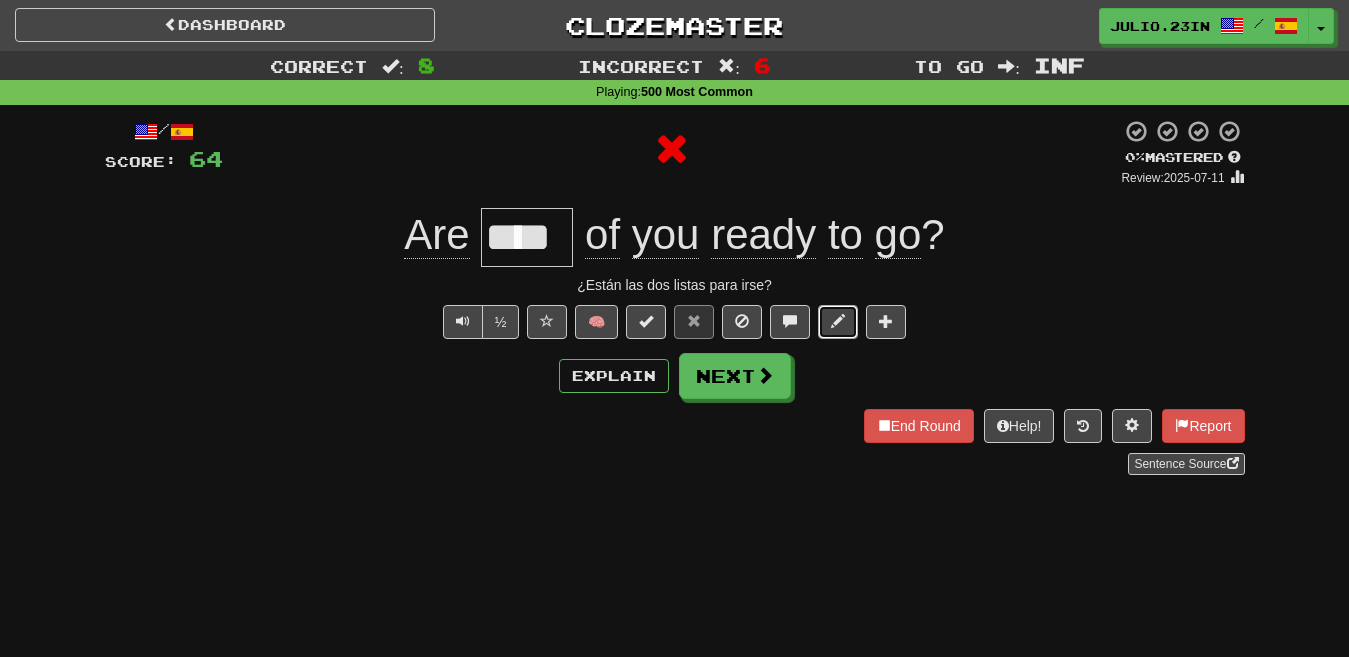 click at bounding box center [838, 322] 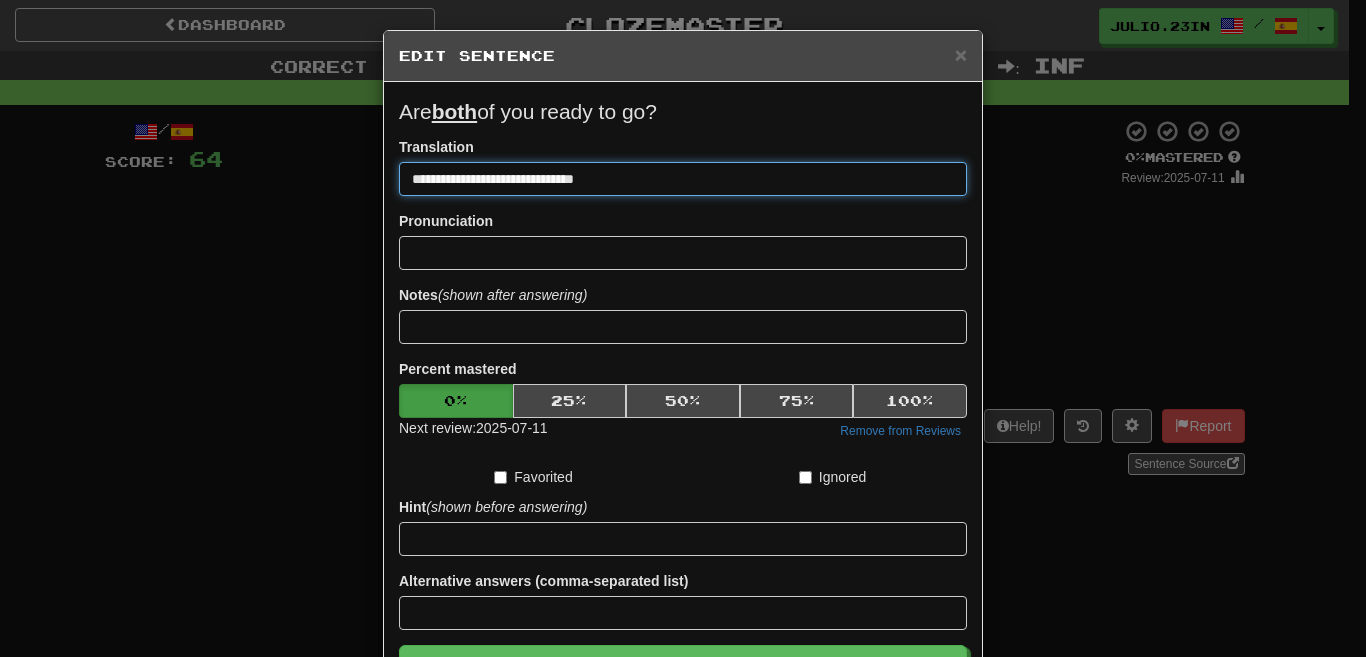 drag, startPoint x: 497, startPoint y: 178, endPoint x: 462, endPoint y: 186, distance: 35.902645 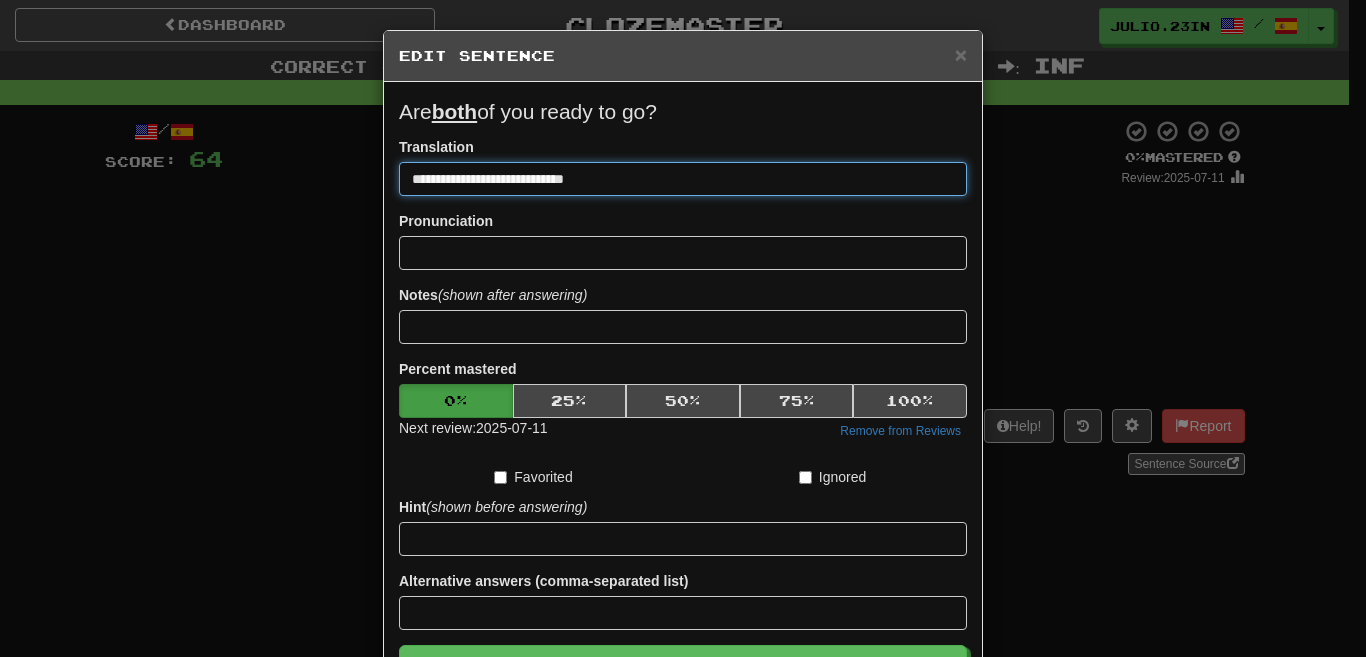 type on "**********" 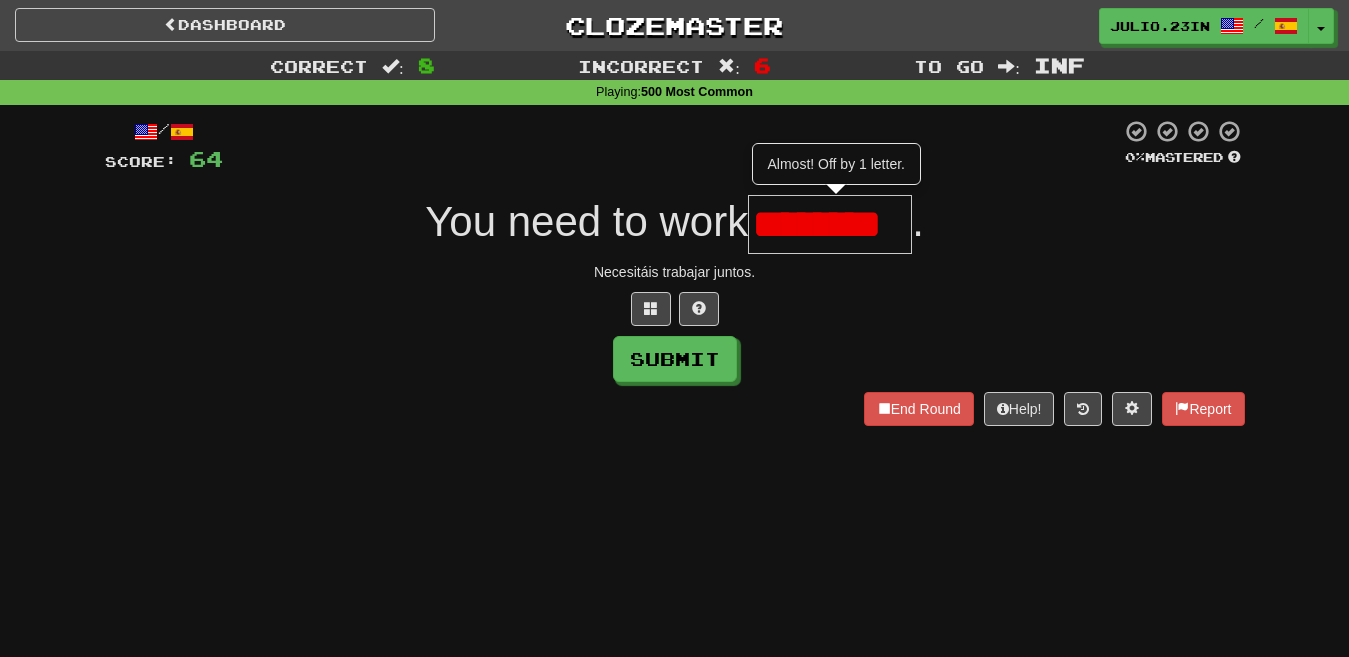 scroll, scrollTop: 0, scrollLeft: 0, axis: both 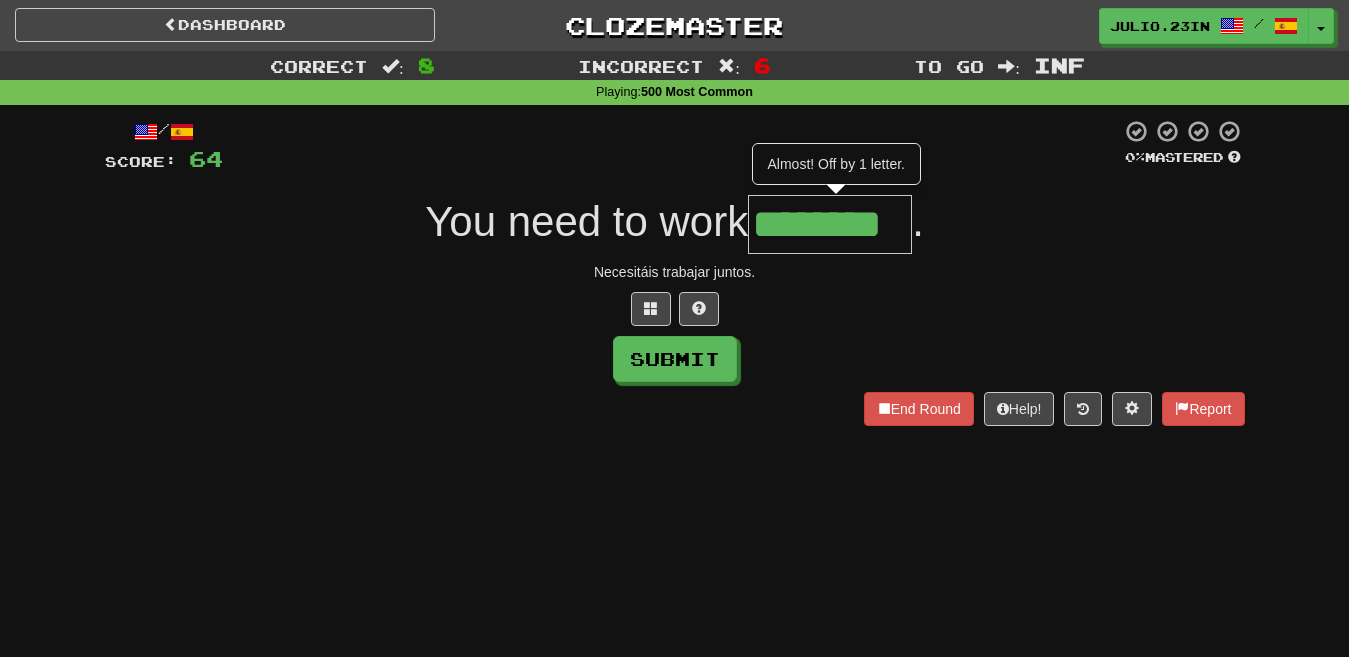 type on "********" 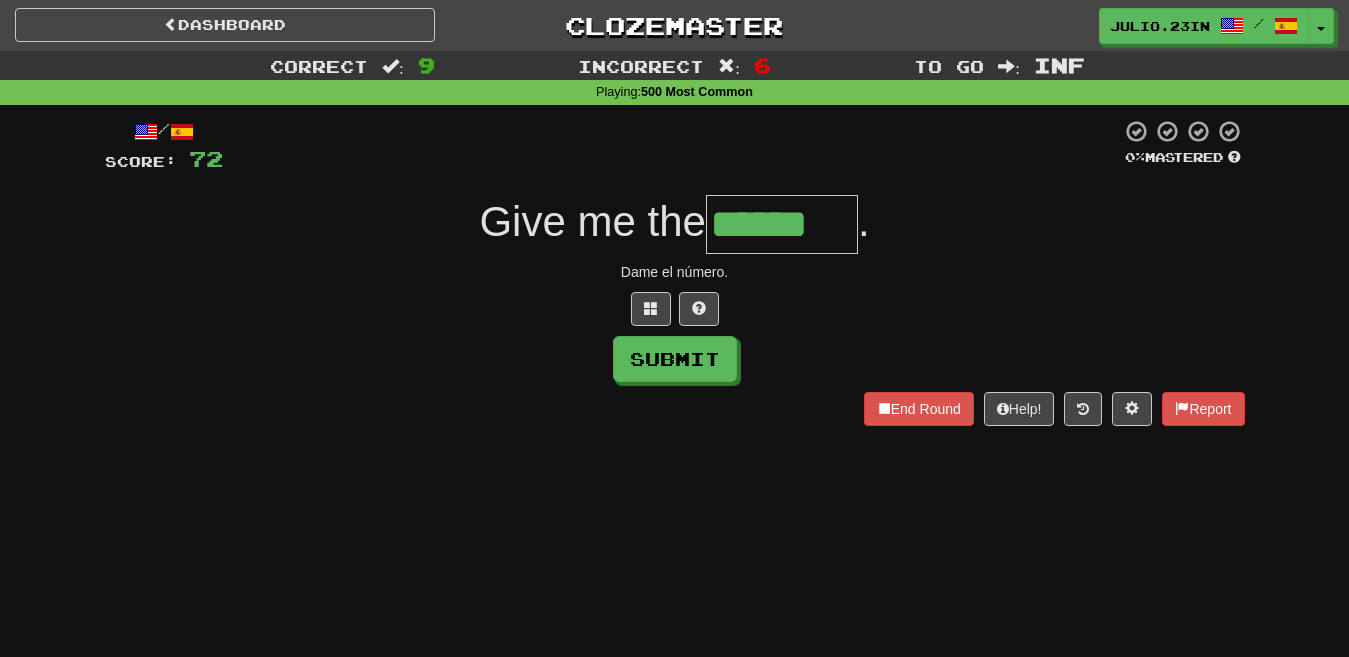 type on "******" 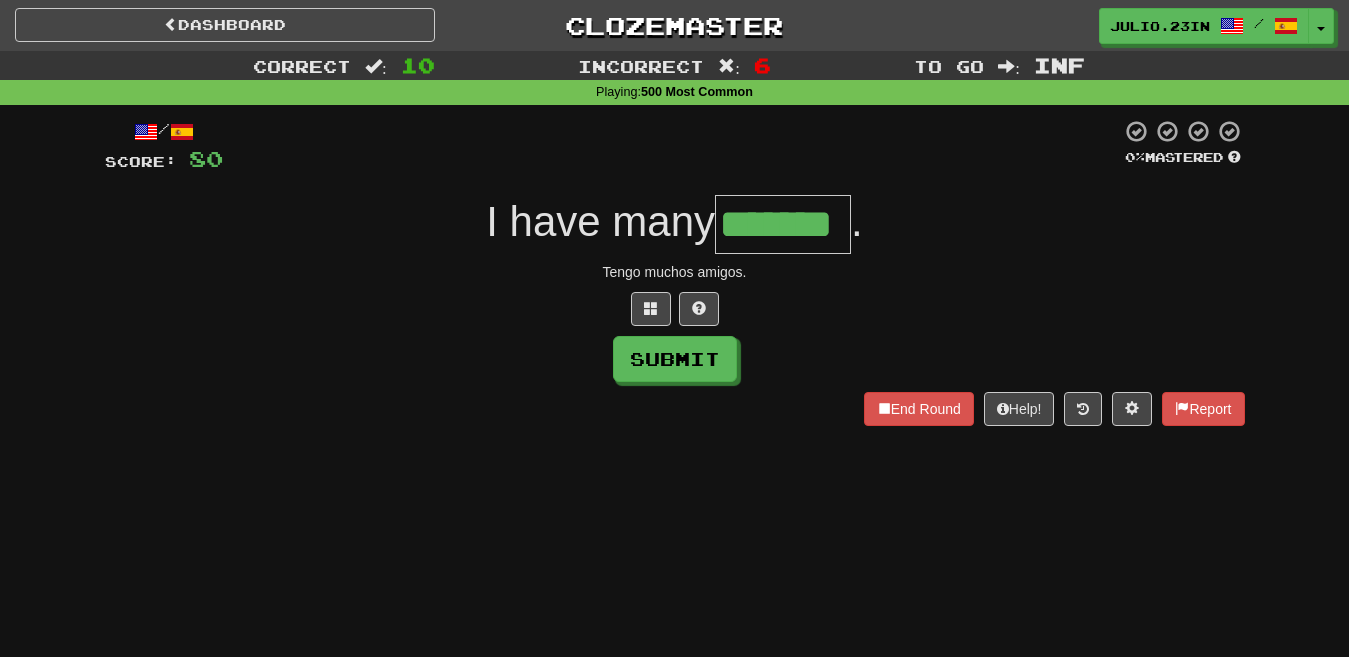 type on "*******" 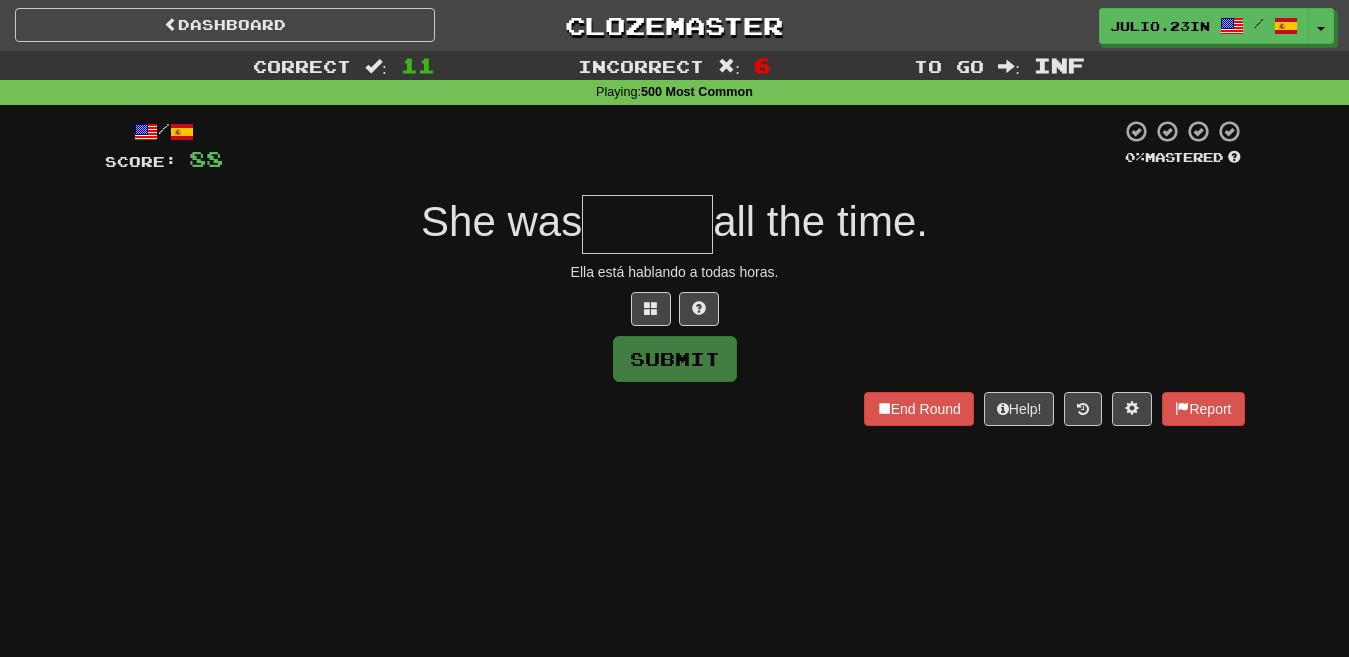 type on "*******" 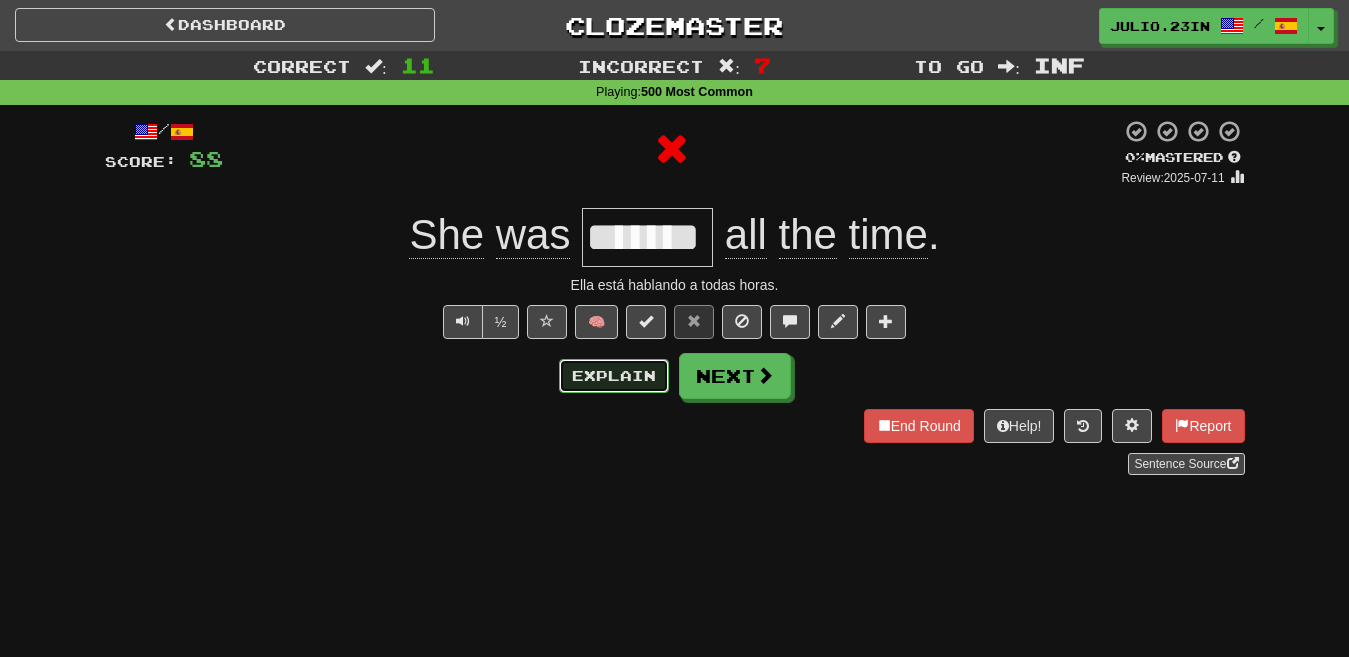 click on "Explain" at bounding box center (614, 376) 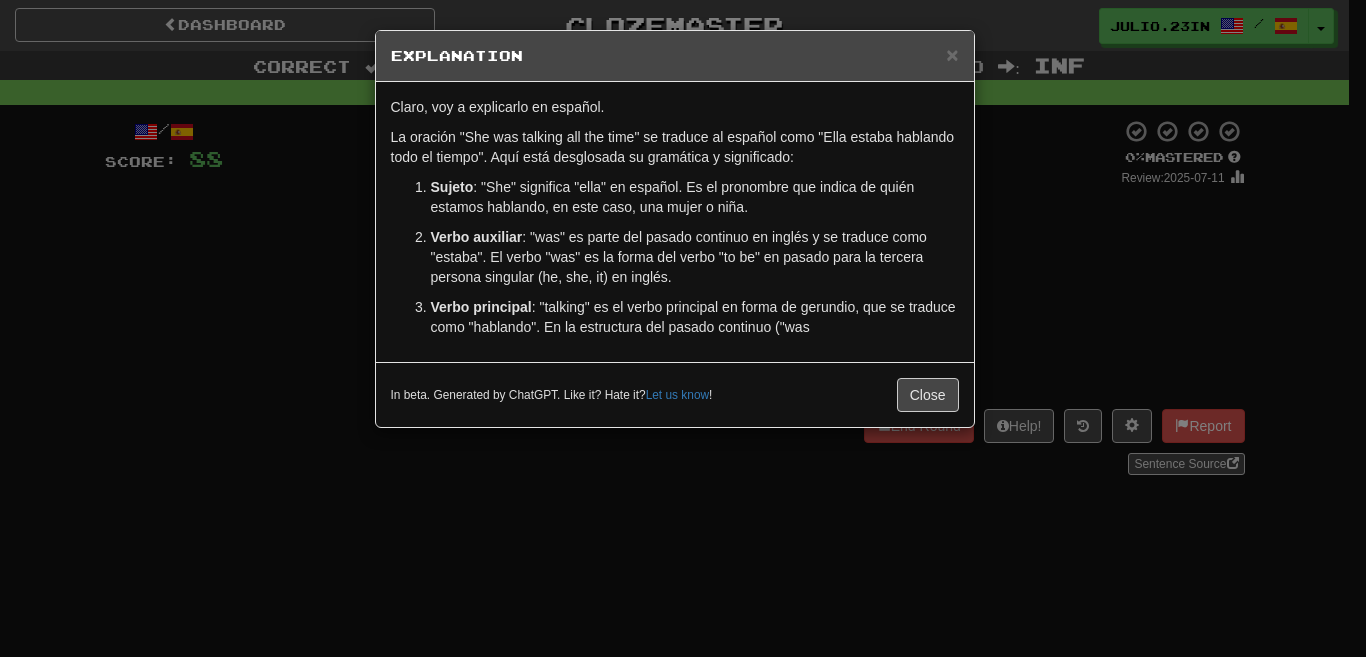 click on "Sujeto : "She" significa "ella" en español. Es el pronombre que indica de quién estamos hablando, en este caso, una mujer o niña.
Verbo auxiliar : "was" es parte del pasado continuo en inglés y se traduce como "estaba". El verbo "was" es la forma del verbo "to be" en pasado para la tercera persona singular (he, she, it) en inglés.
Verbo principal : "talking" es el verbo principal en forma de gerundio, que se traduce como "hablando". En la estructura del pasado continuo ("was" at bounding box center (675, 257) 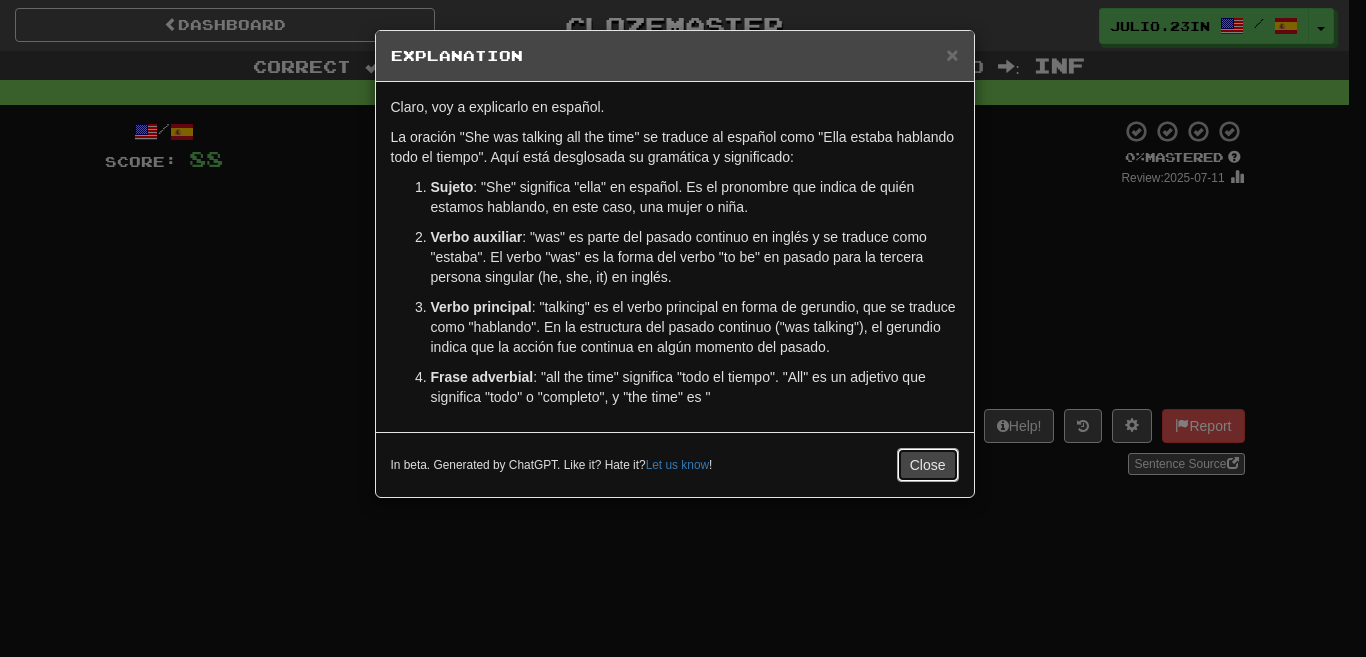 click on "Close" at bounding box center [928, 465] 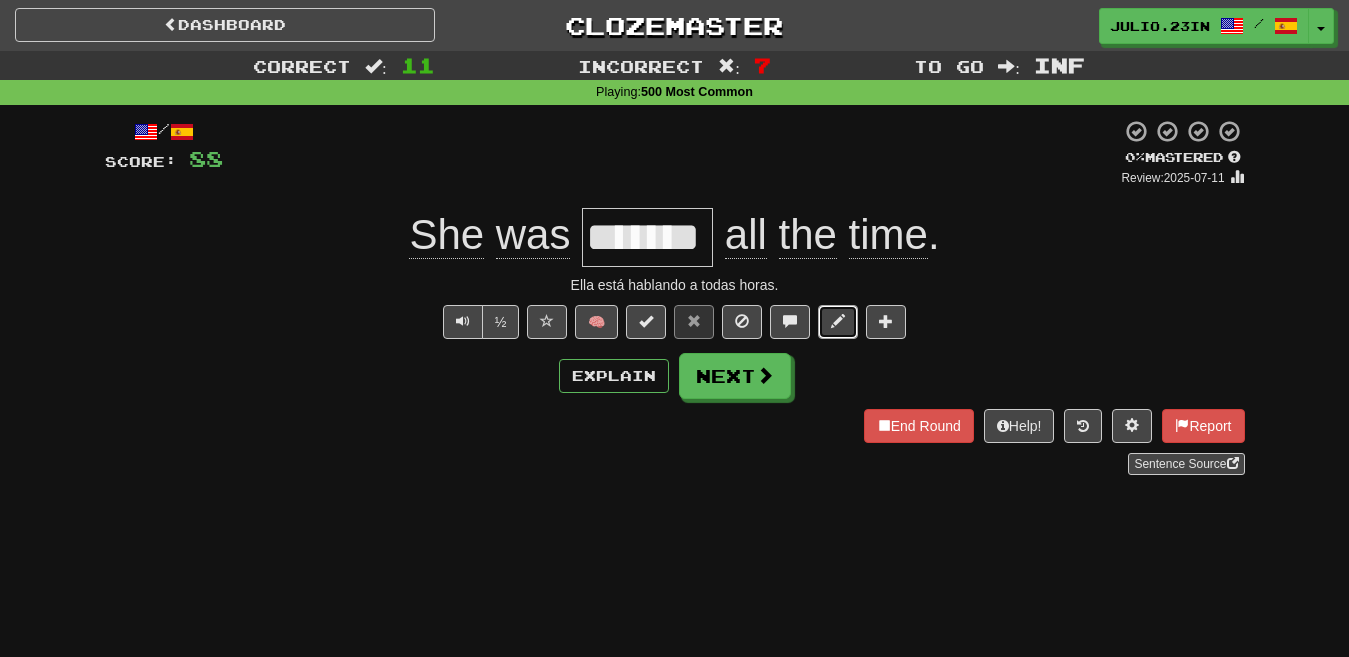 click at bounding box center [838, 322] 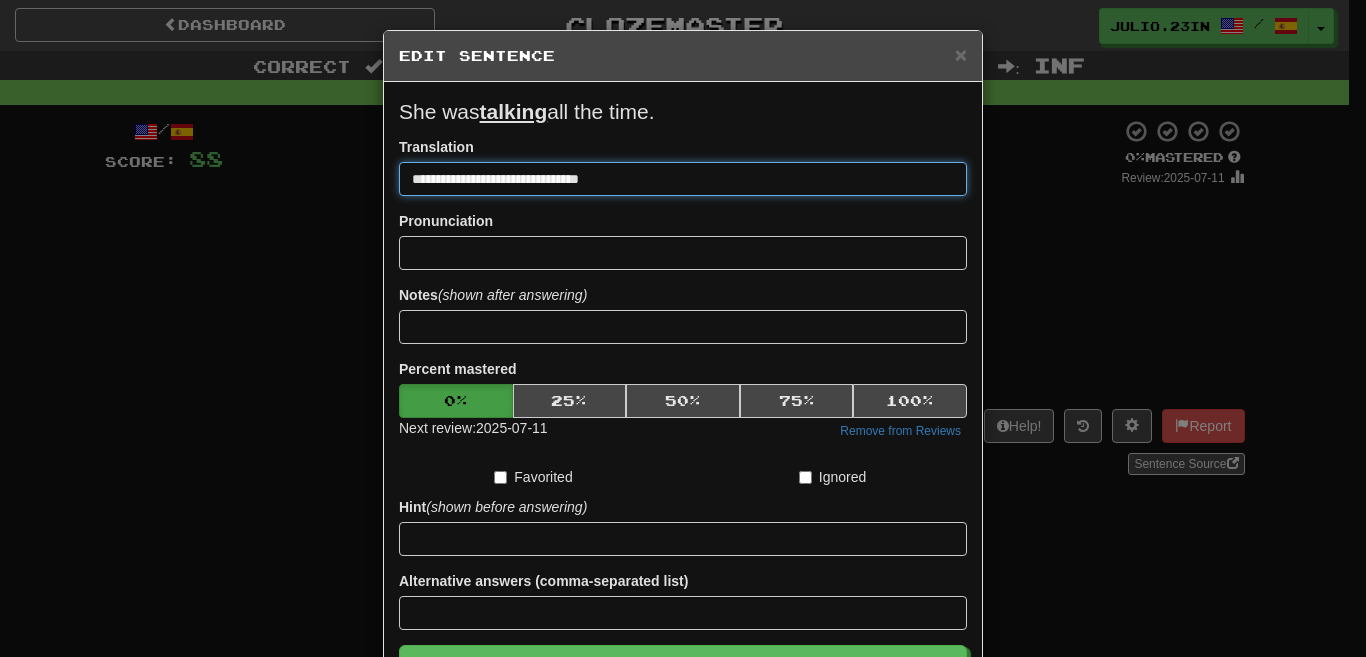 click on "**********" at bounding box center (683, 179) 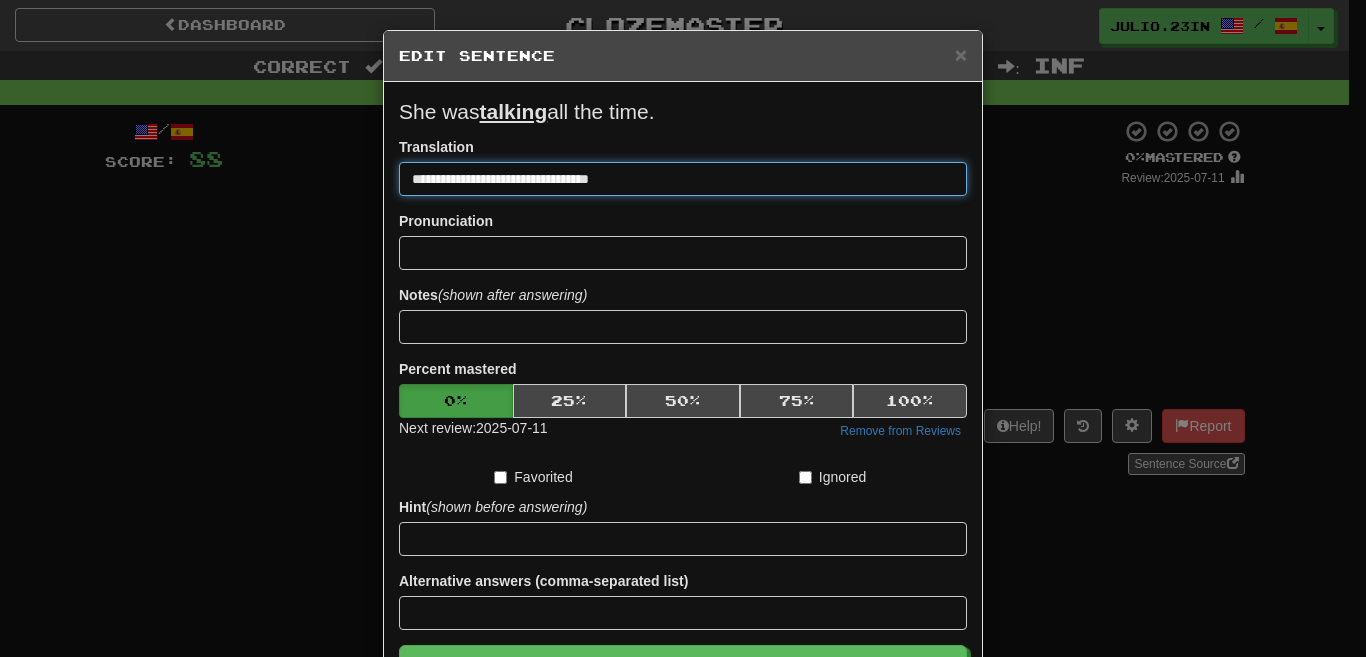type on "**********" 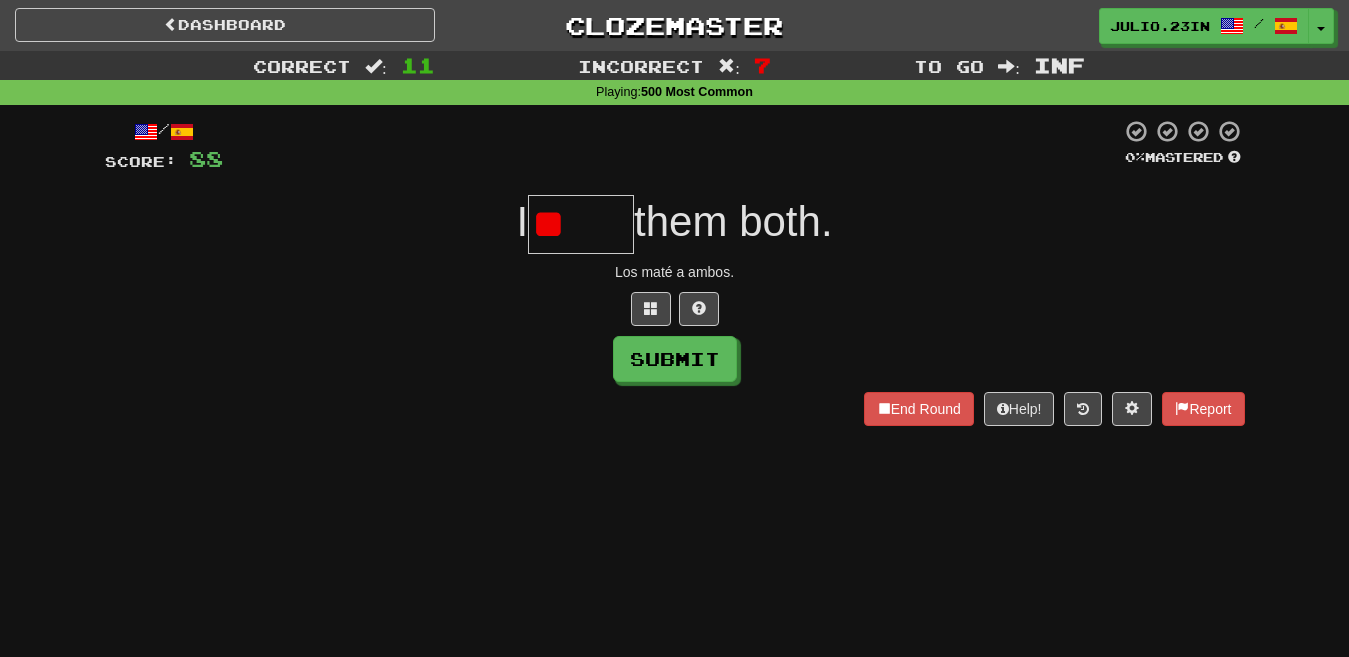 type on "*" 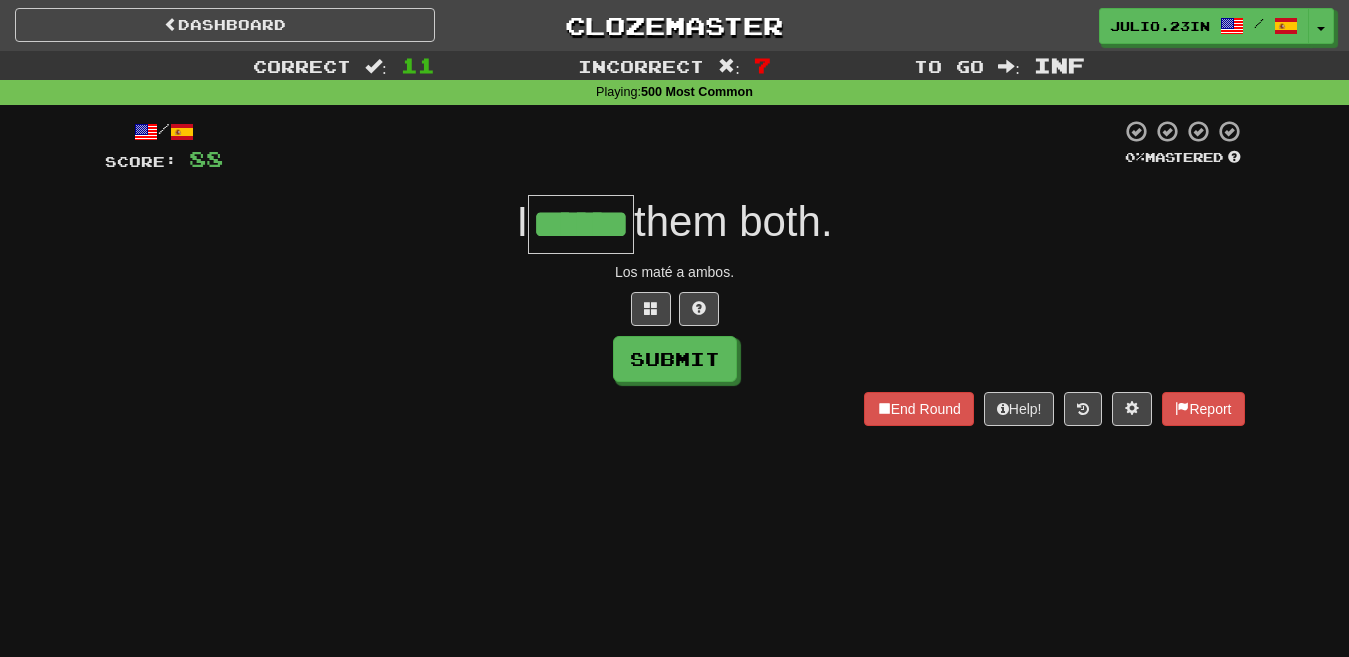 type on "******" 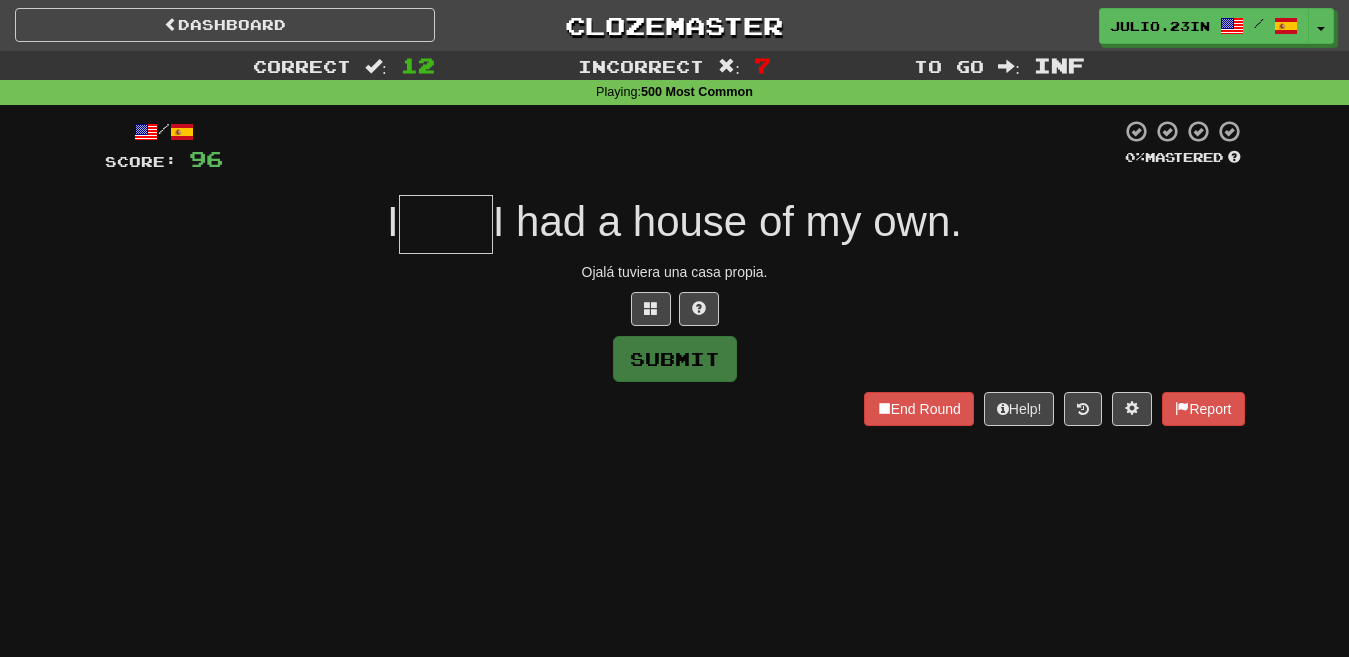 type on "****" 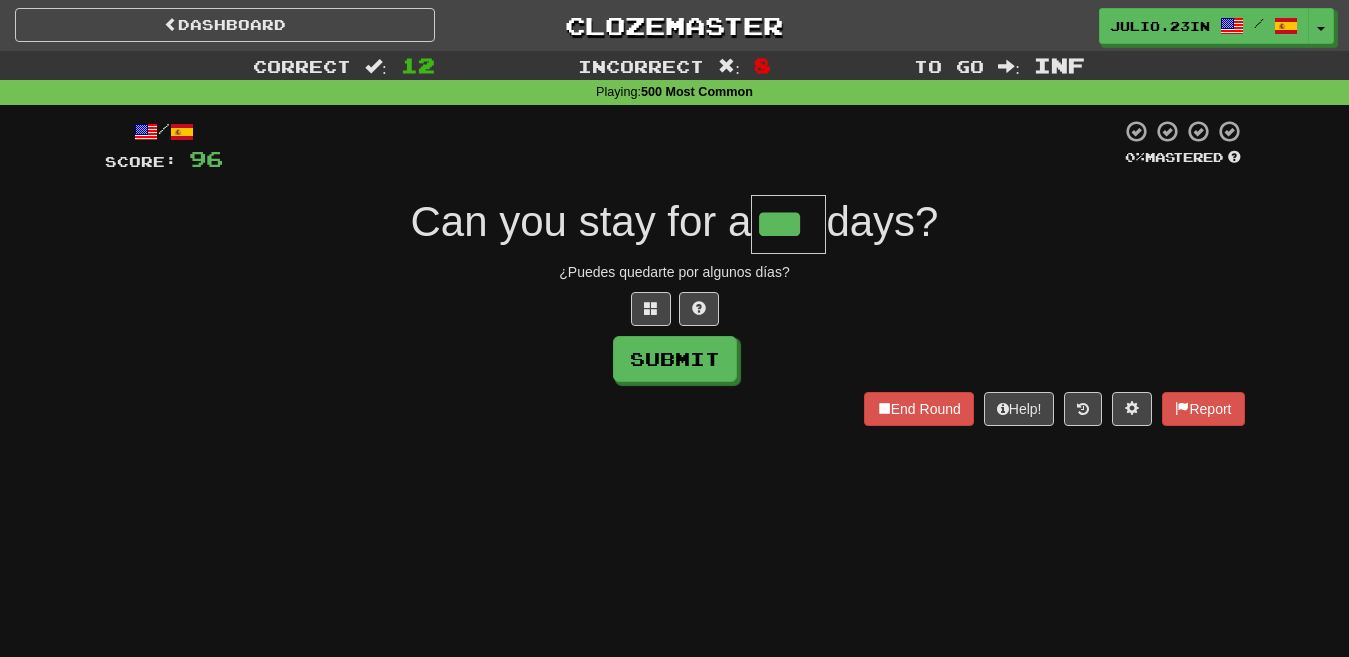type on "***" 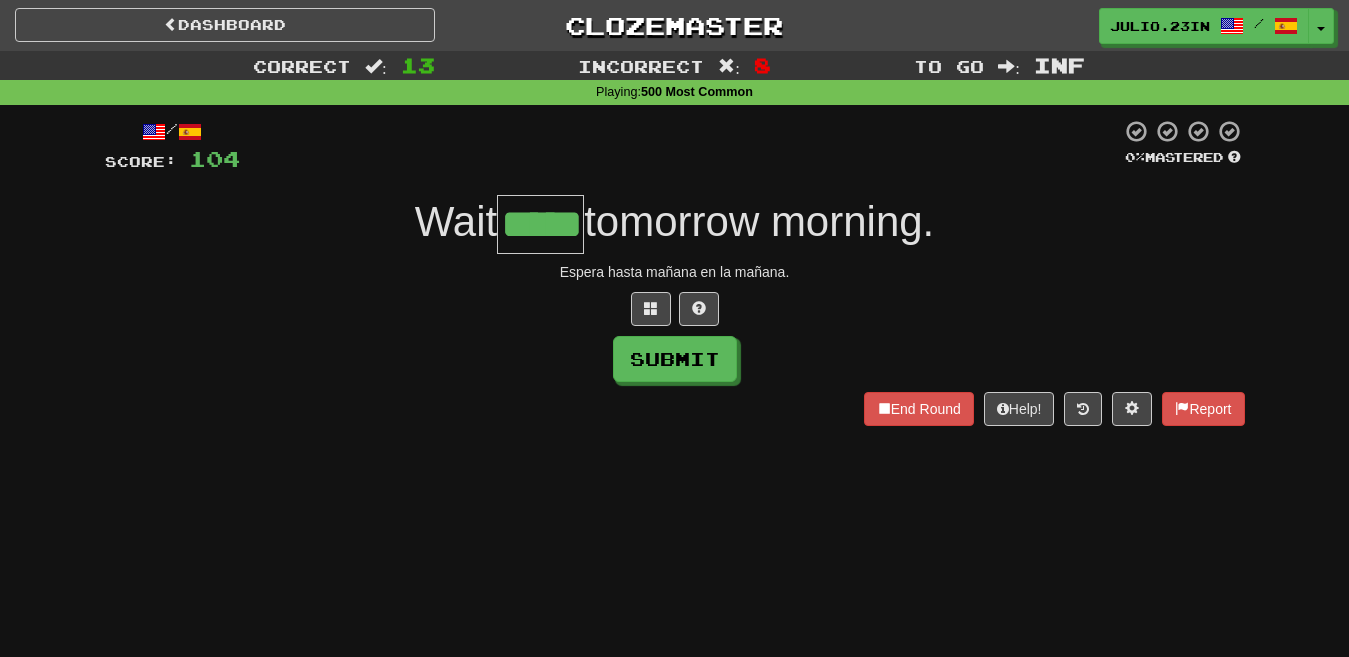 type on "*****" 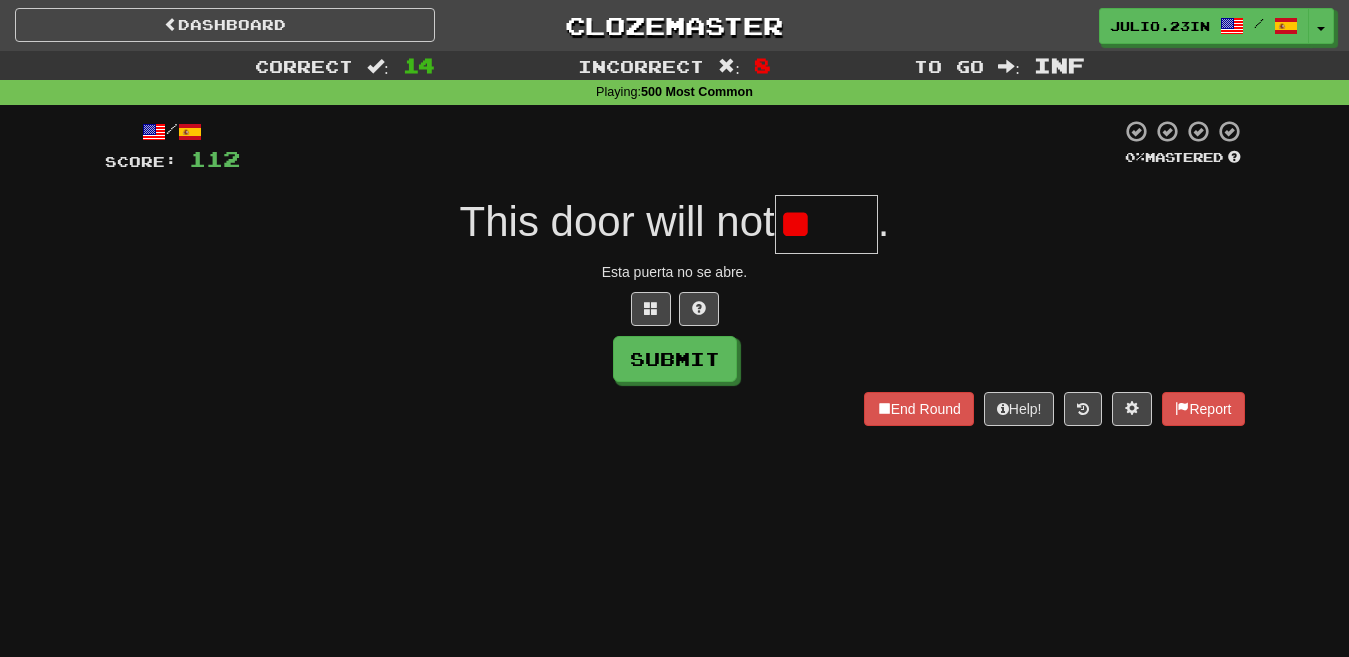 type on "*" 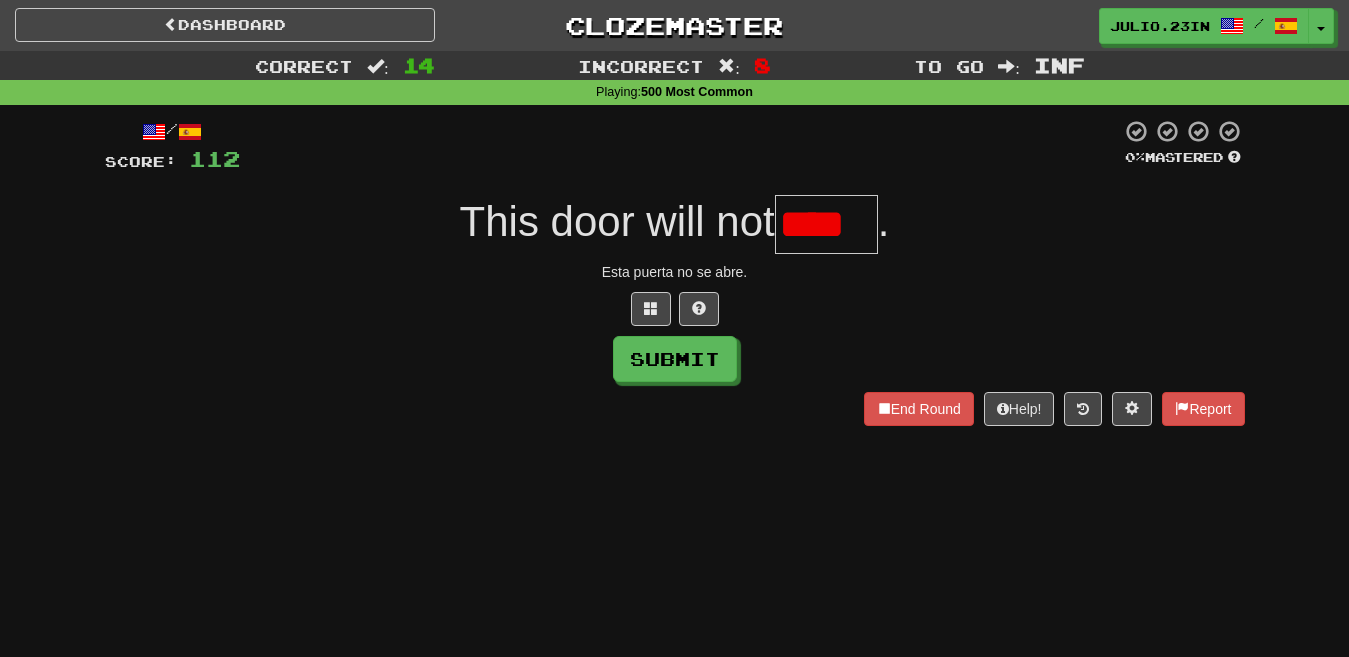 scroll, scrollTop: 0, scrollLeft: 0, axis: both 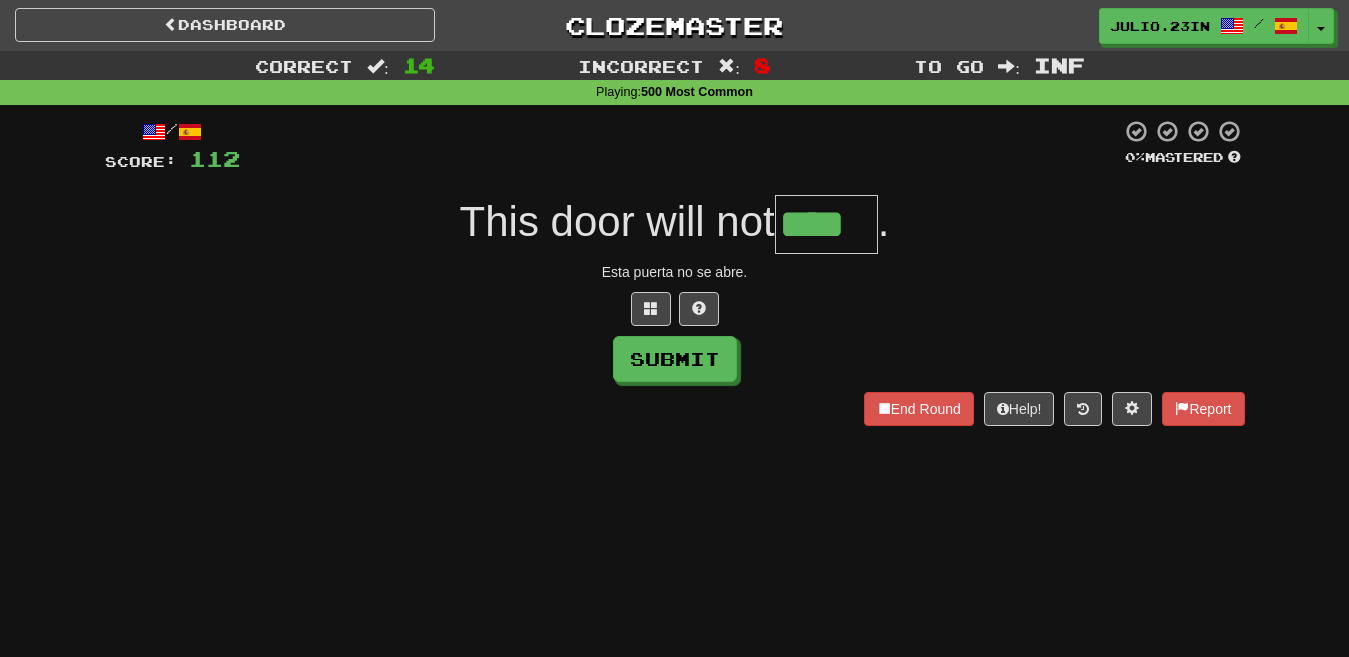 type on "****" 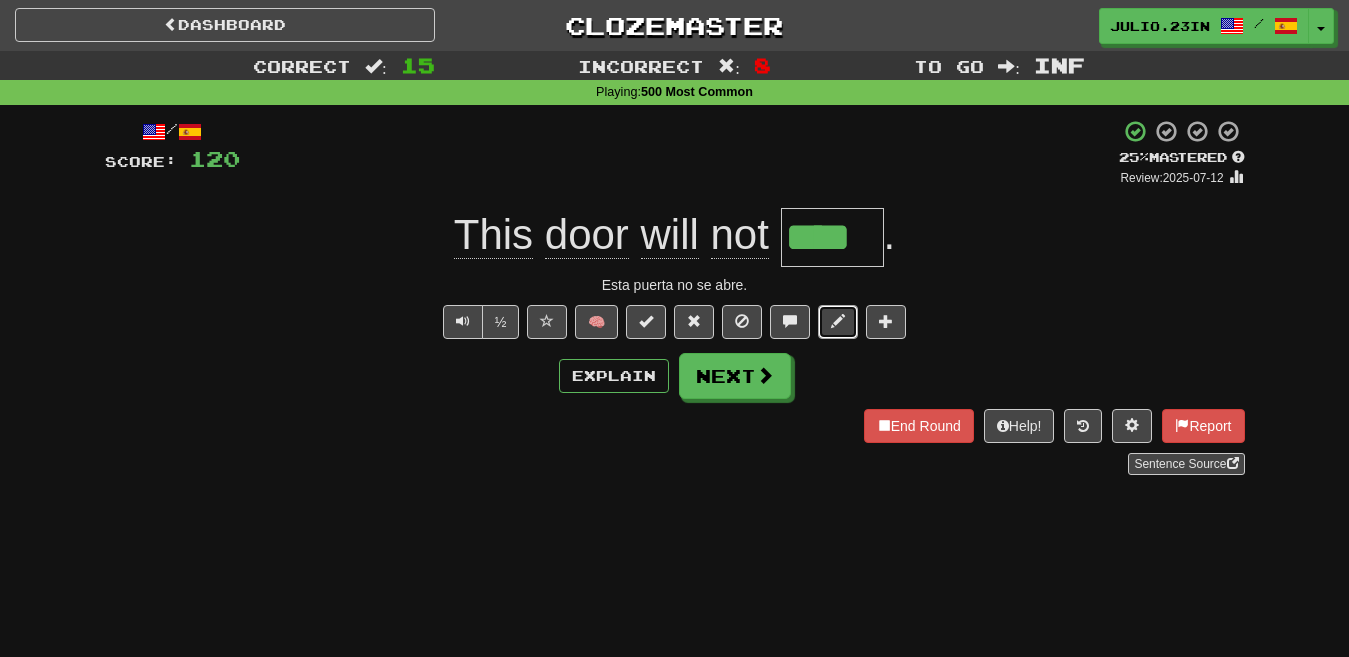 click at bounding box center (838, 322) 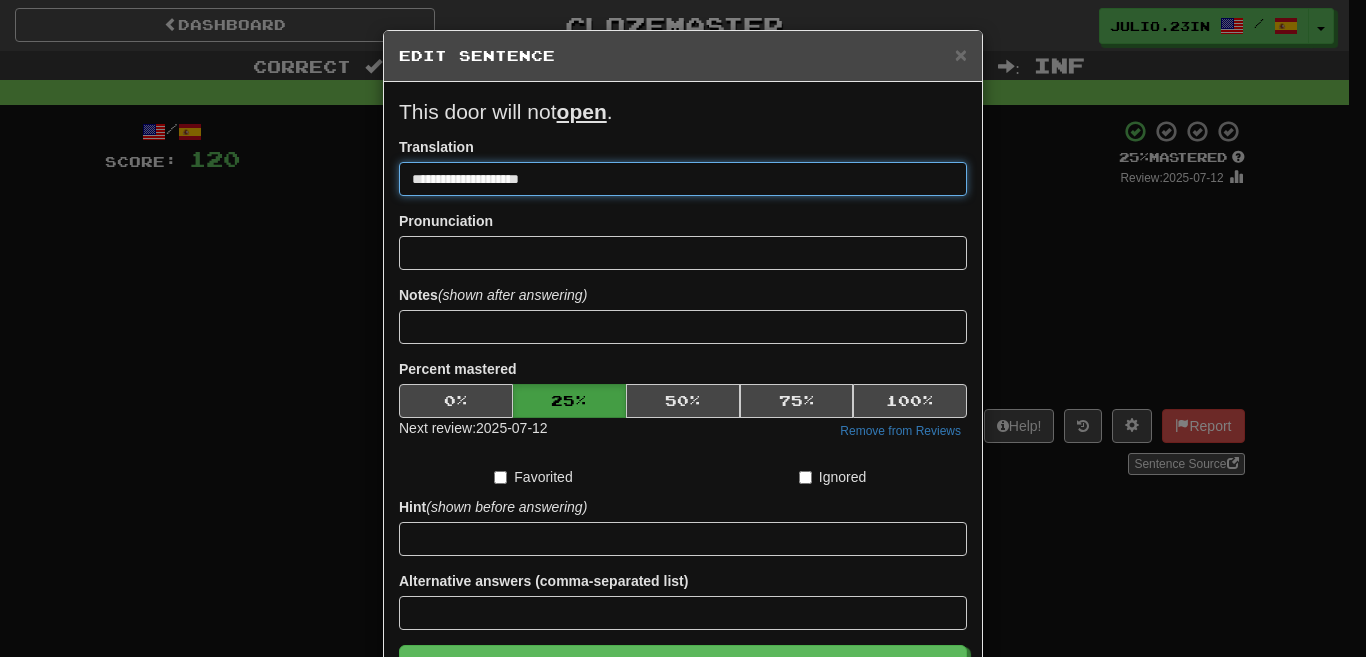 type on "**********" 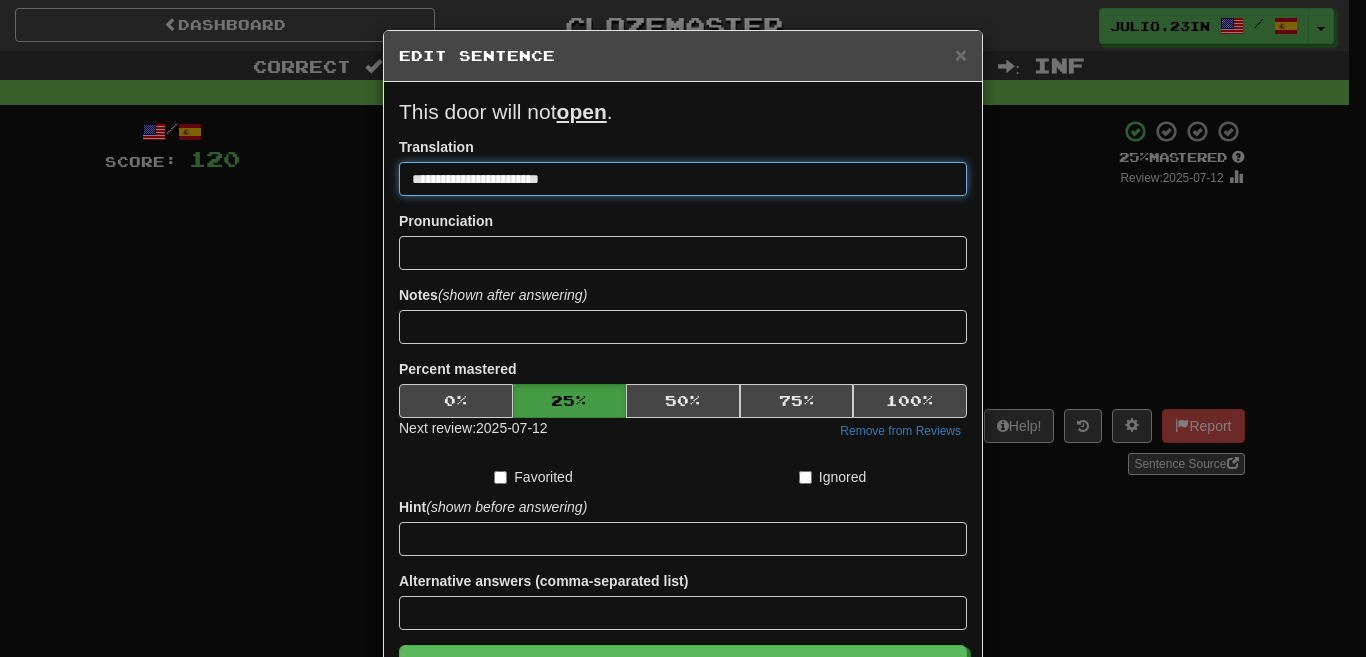 click on "Save" at bounding box center [683, 668] 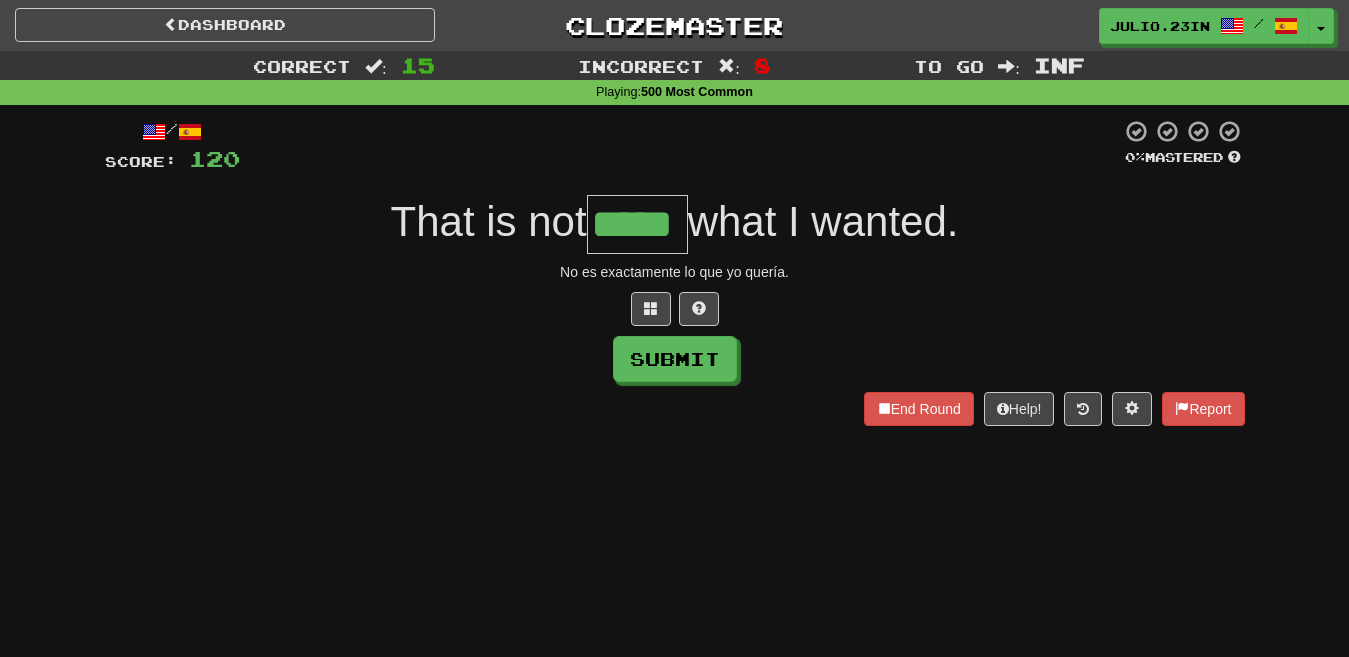 type on "*****" 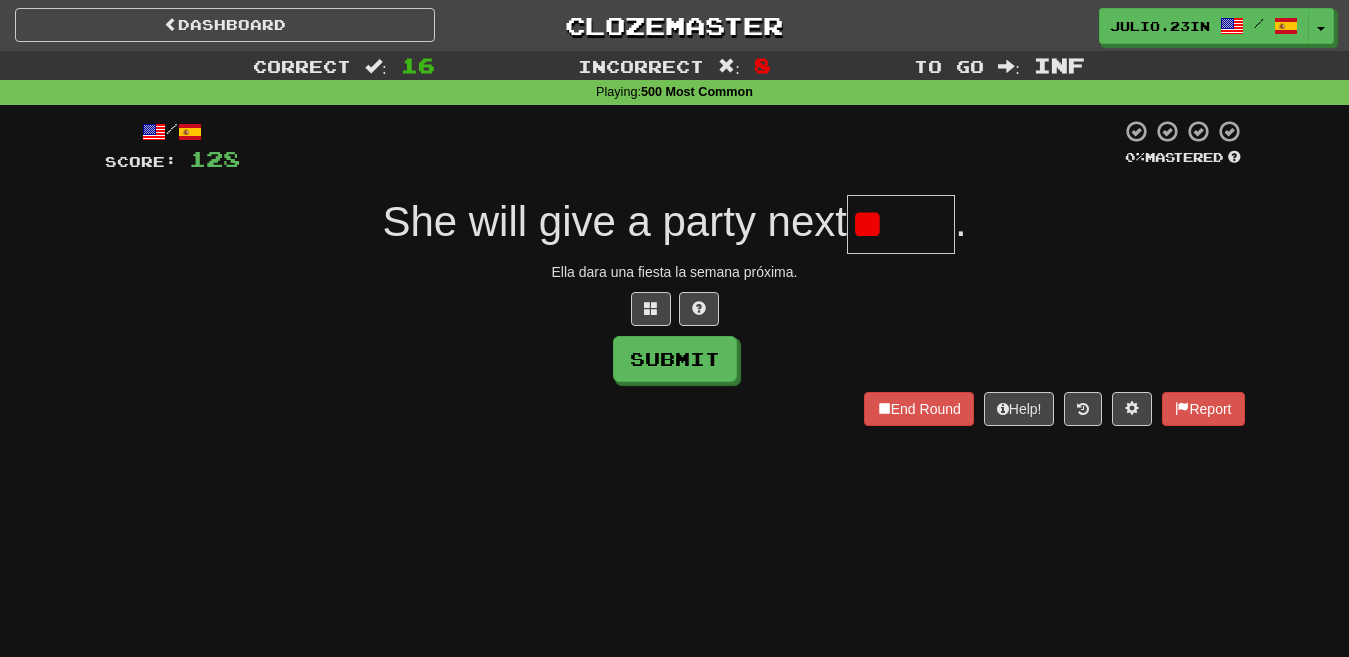 type on "*" 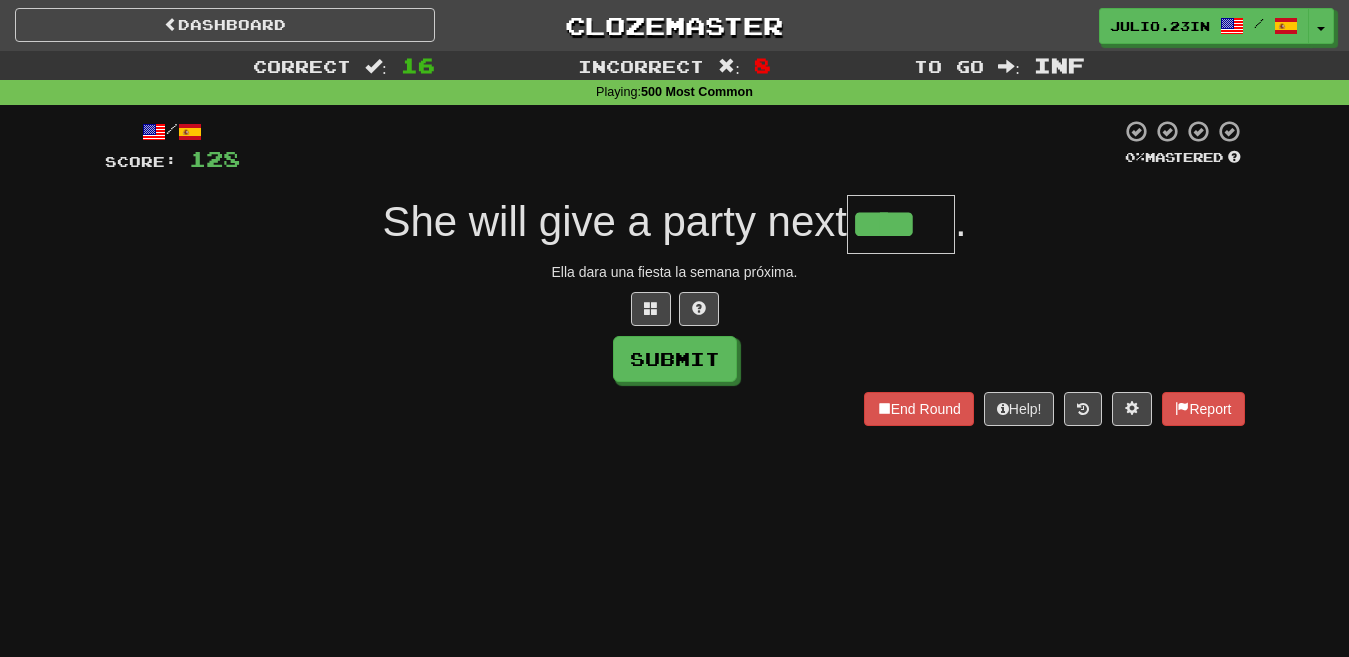 type on "****" 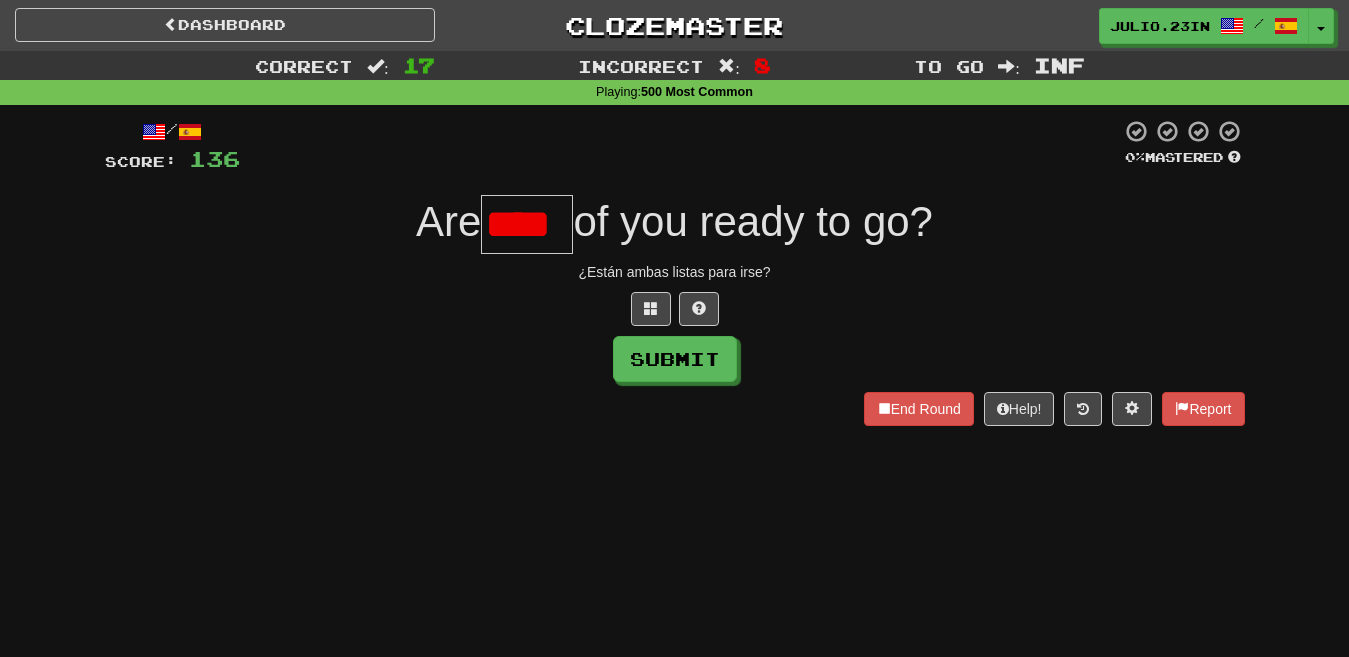 scroll, scrollTop: 0, scrollLeft: 0, axis: both 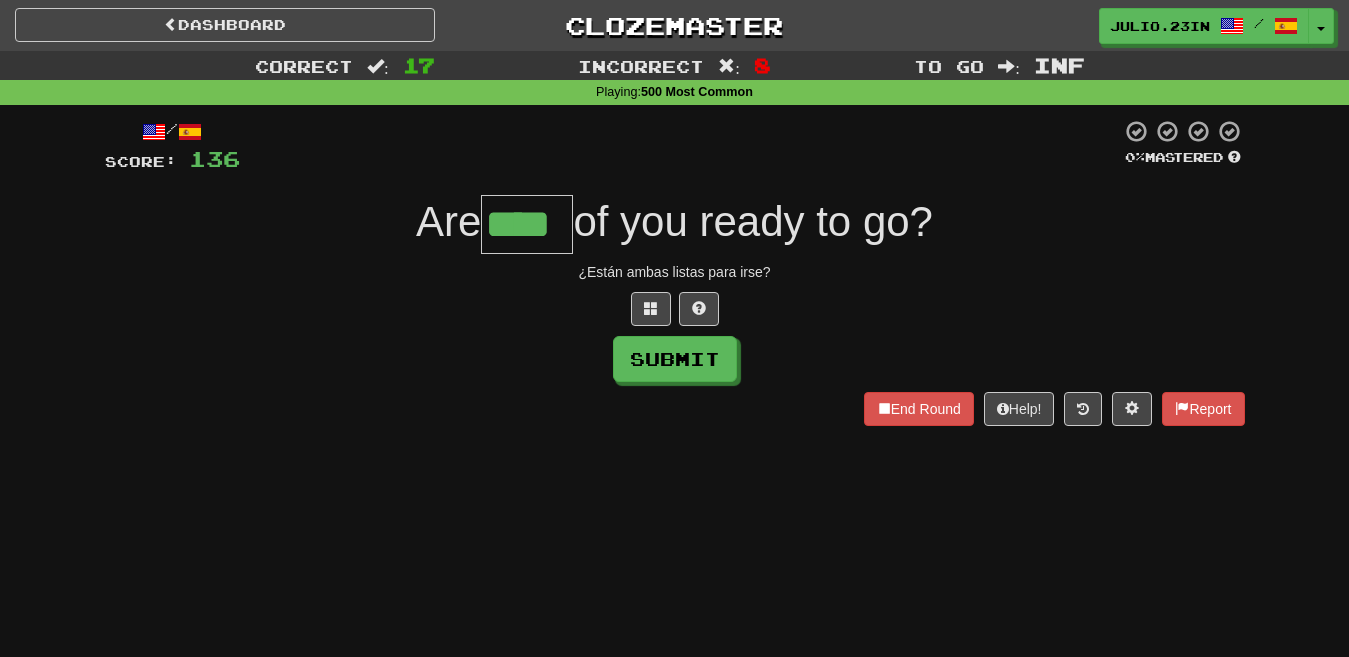 type on "****" 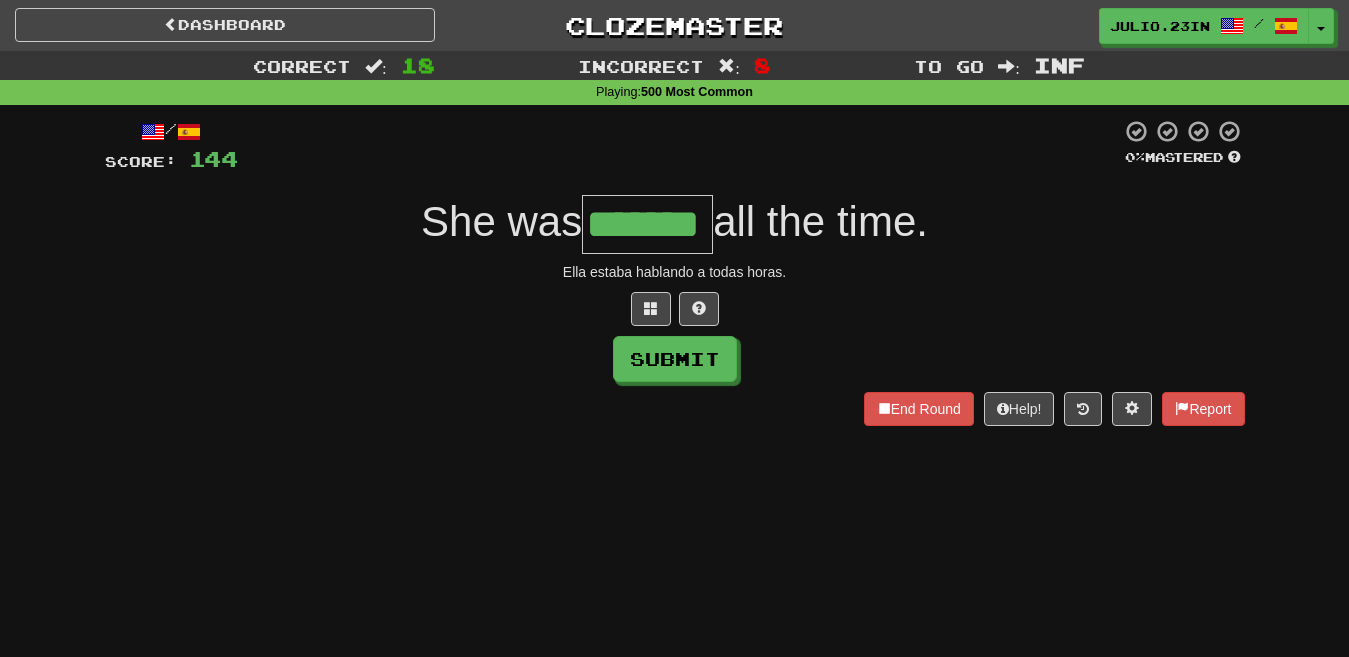 type on "*******" 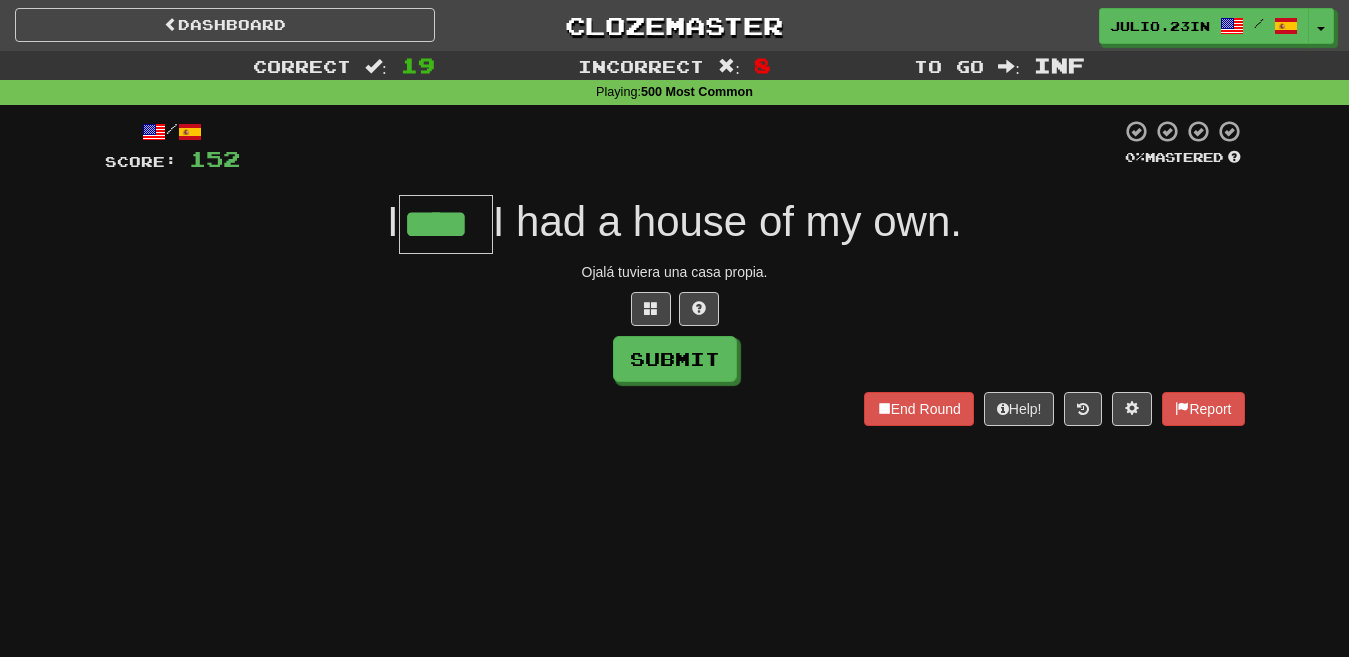 type on "****" 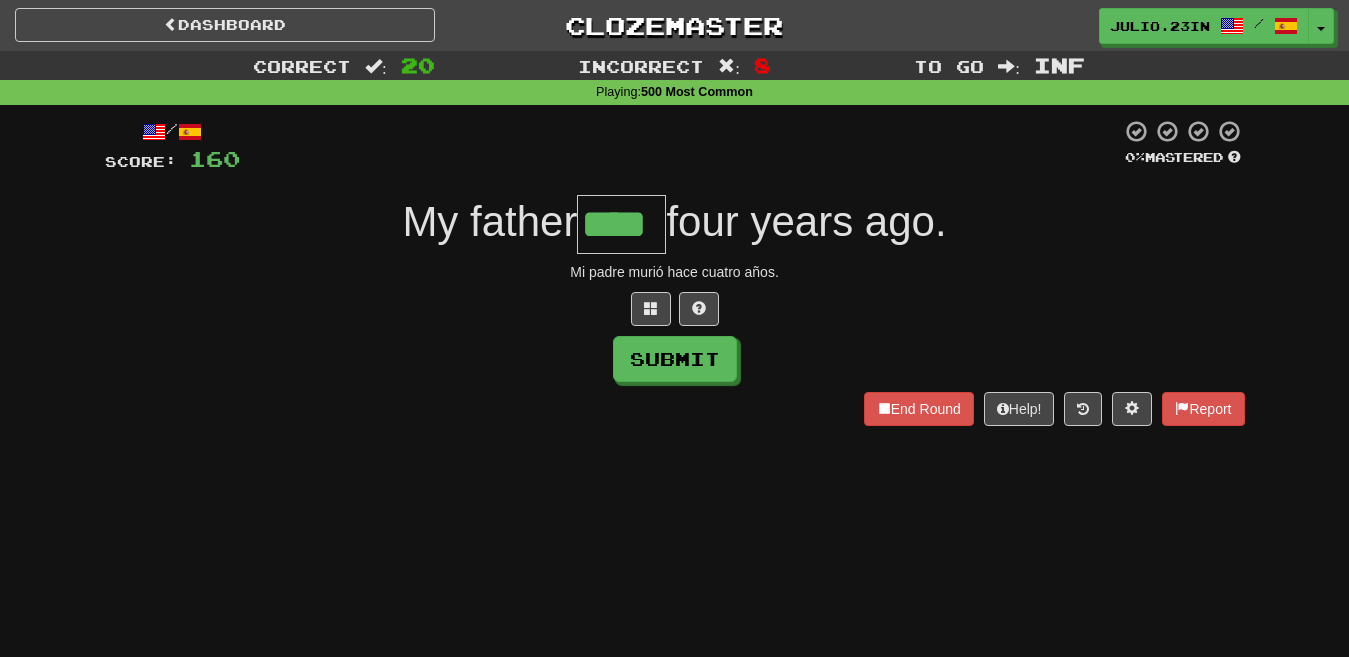type on "****" 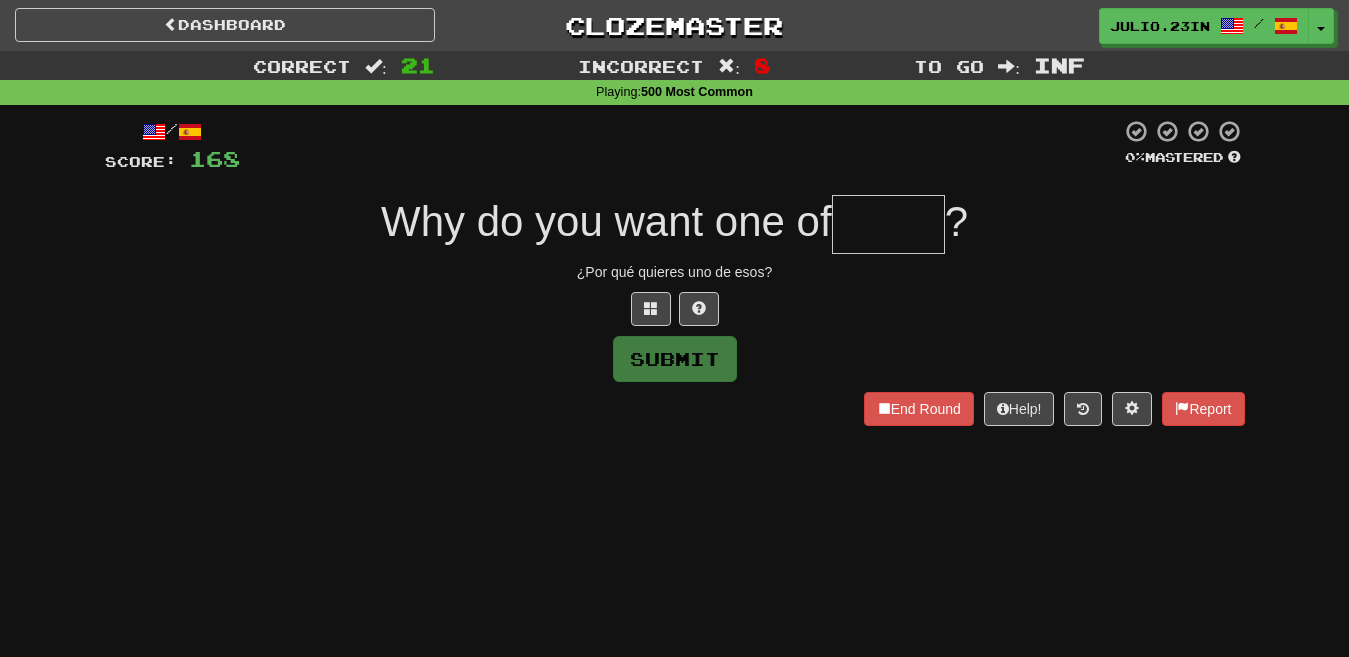 type on "*****" 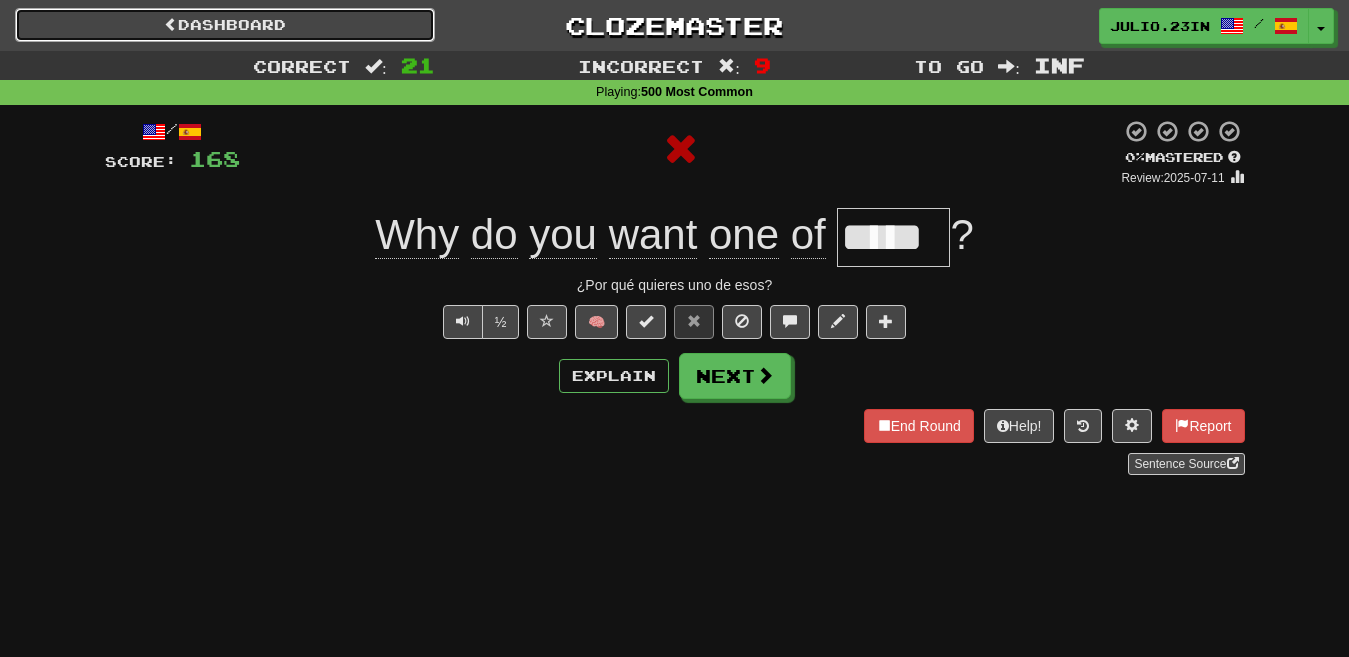 click on "Dashboard" at bounding box center [225, 25] 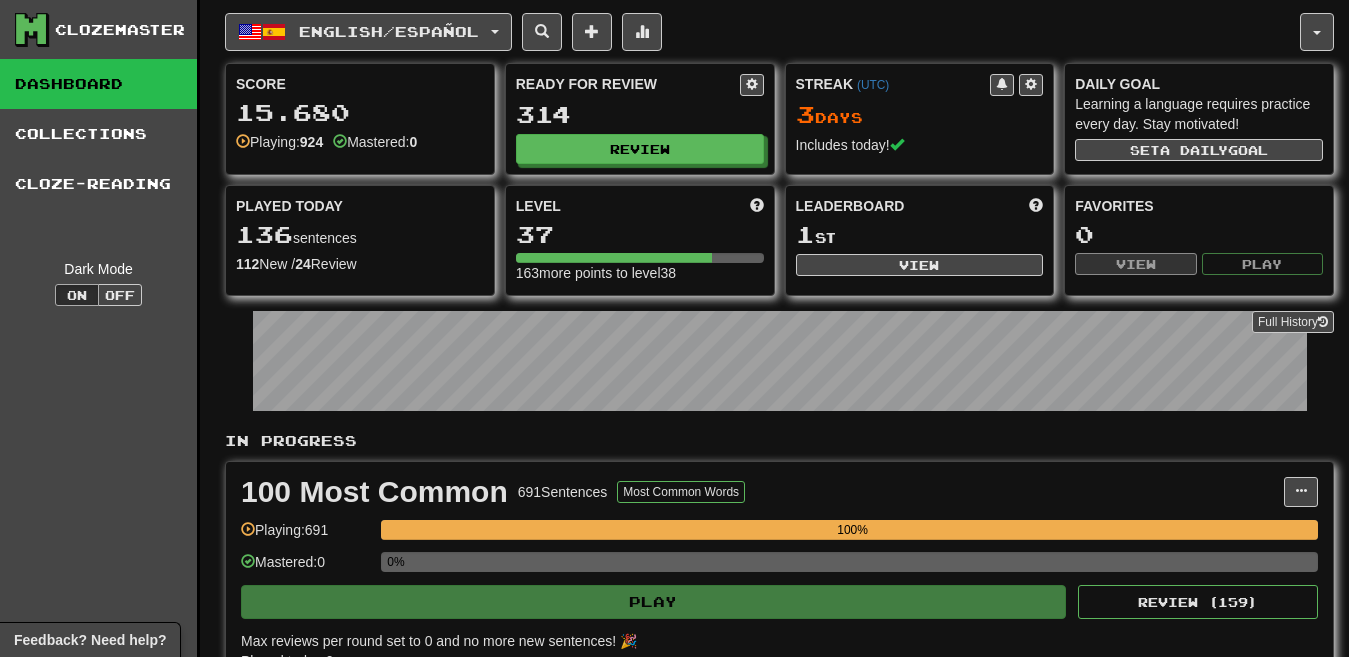scroll, scrollTop: 0, scrollLeft: 0, axis: both 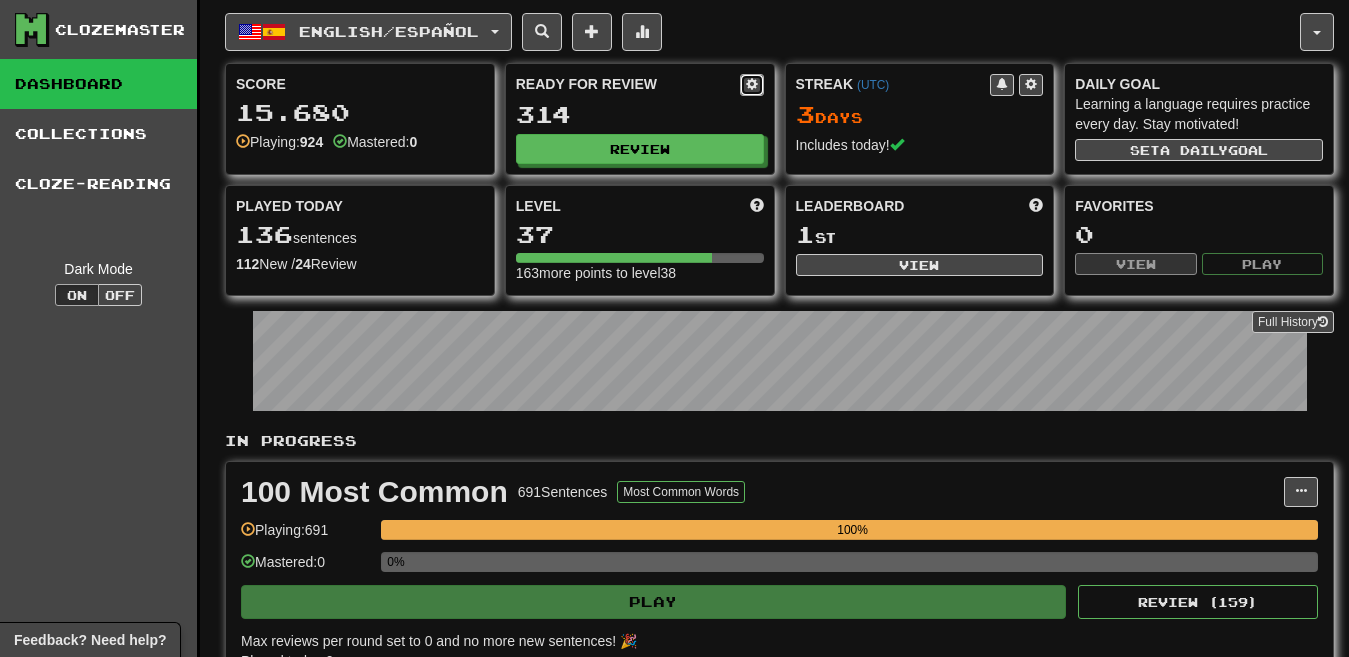 click at bounding box center [752, 84] 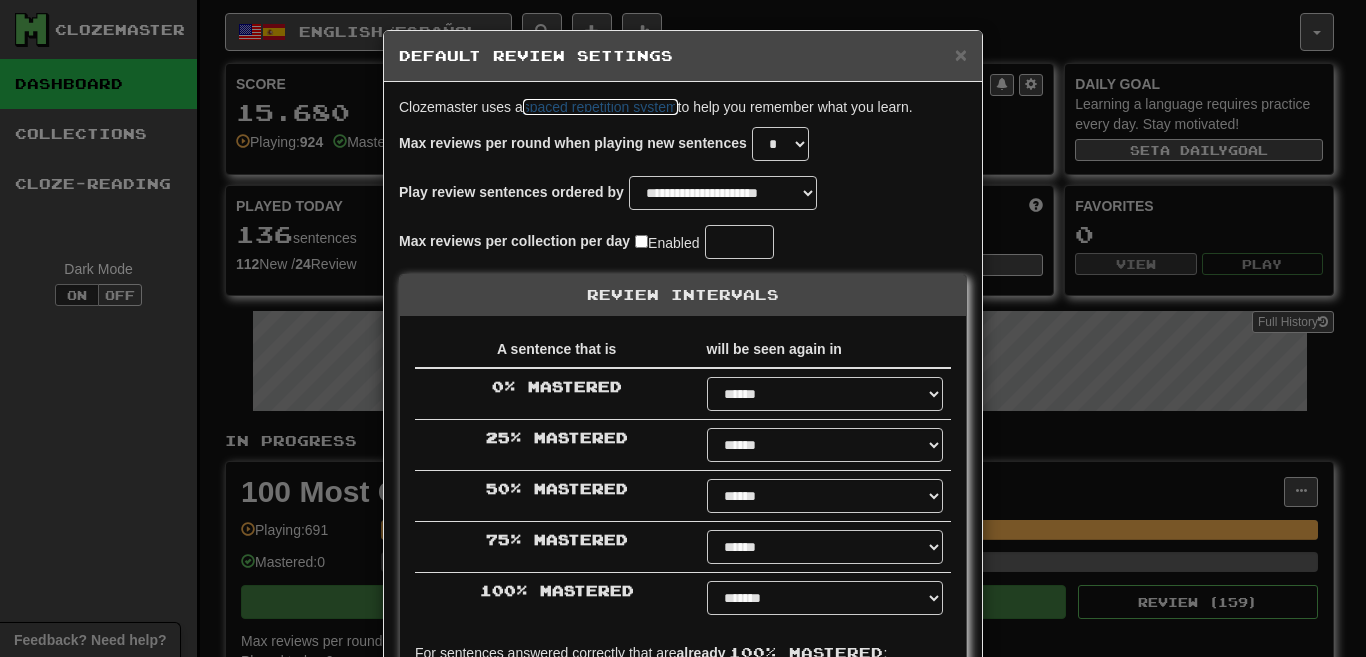 click on "spaced repetition system" at bounding box center (600, 107) 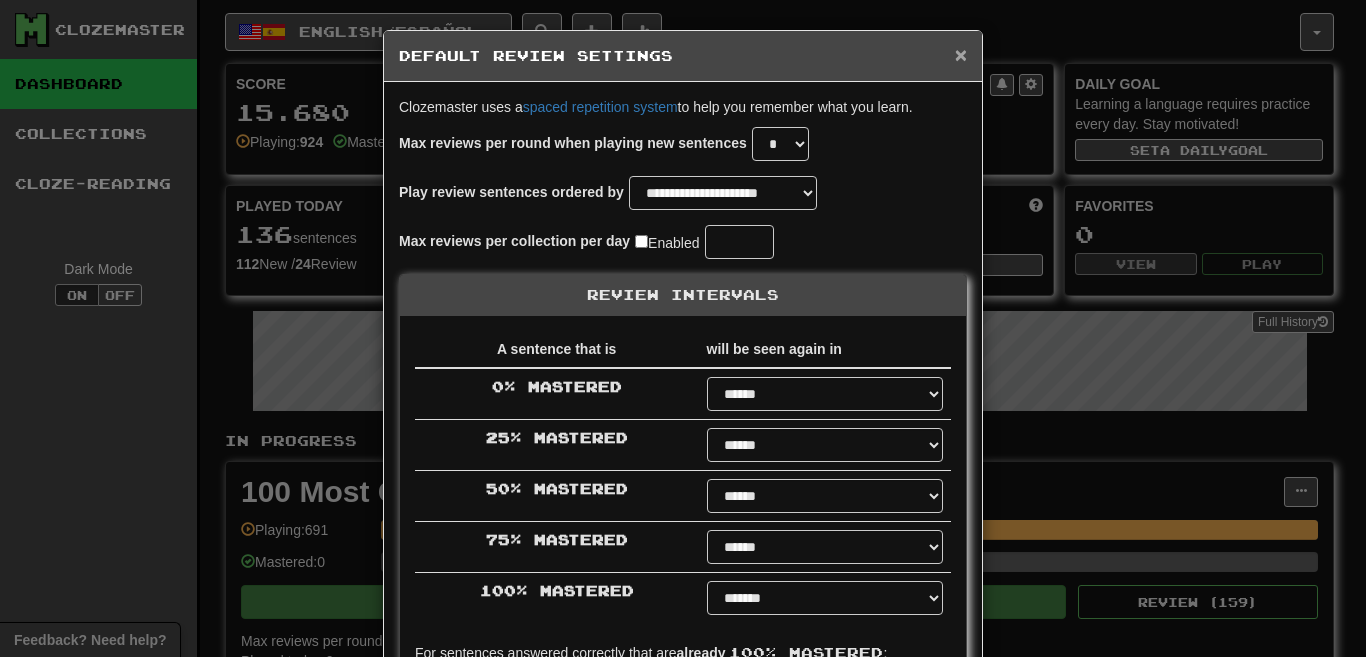 click on "×" at bounding box center (961, 54) 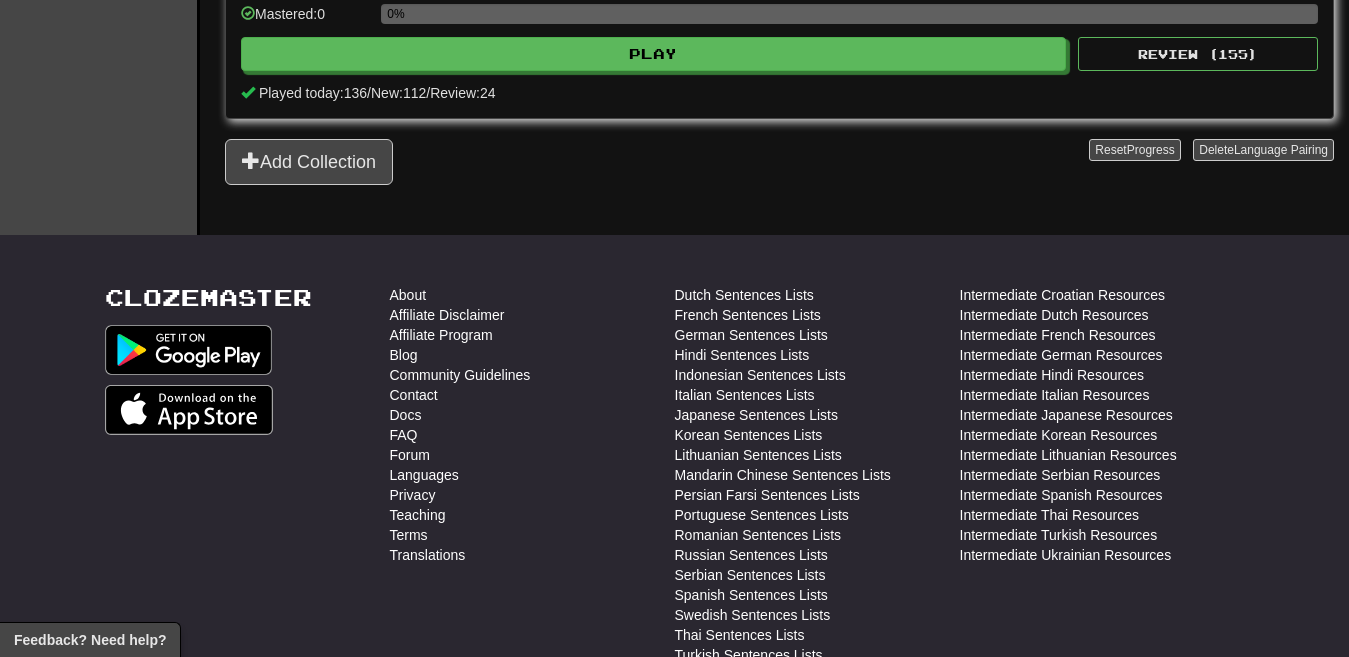 scroll, scrollTop: 799, scrollLeft: 0, axis: vertical 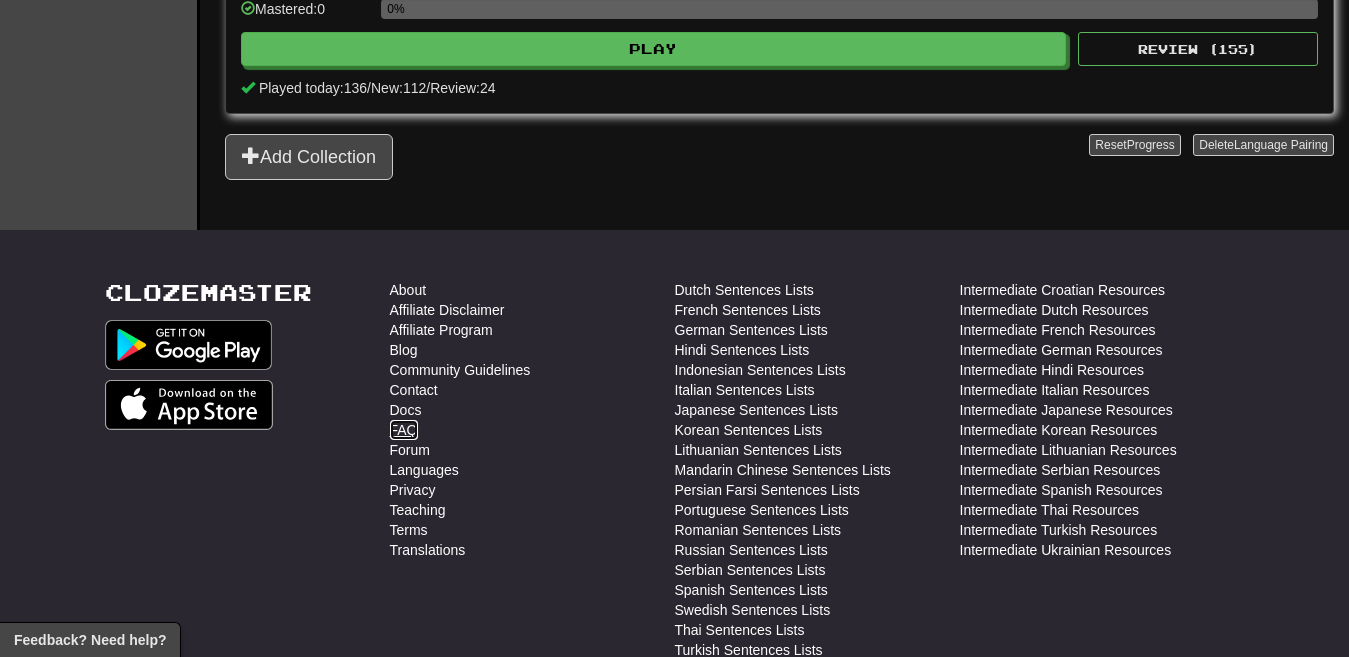 click on "FAQ" at bounding box center [404, 430] 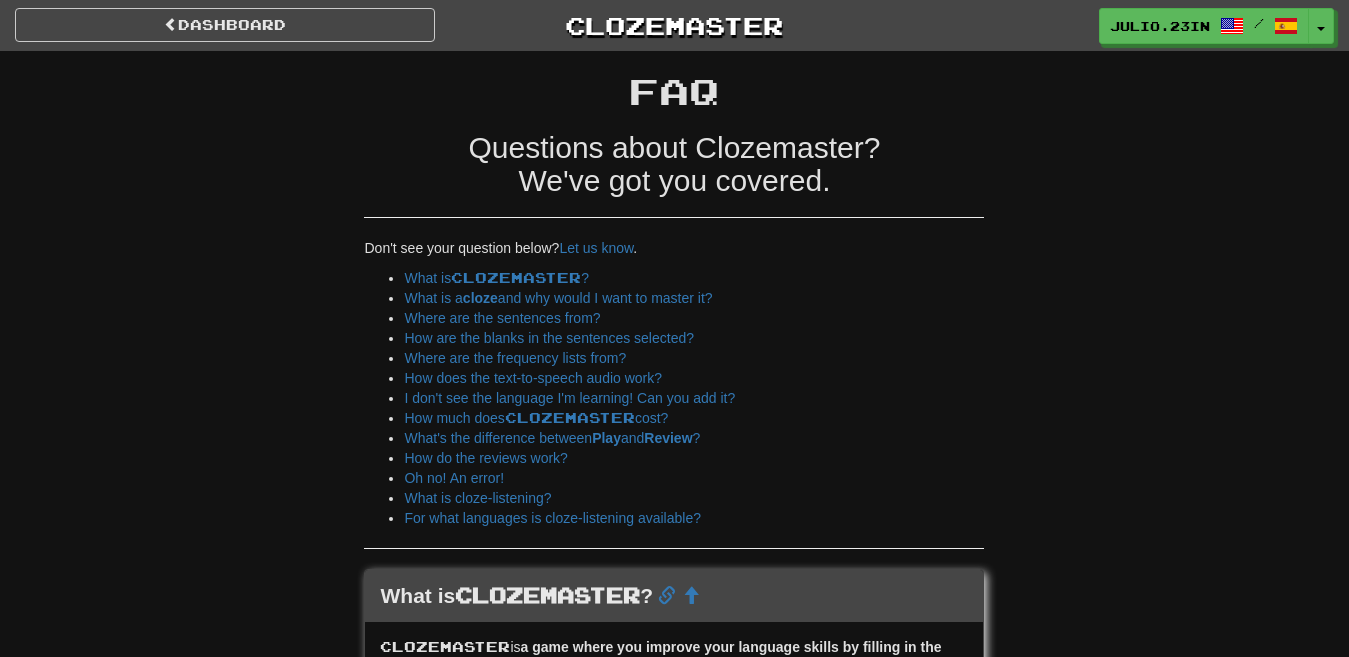 scroll, scrollTop: 0, scrollLeft: 0, axis: both 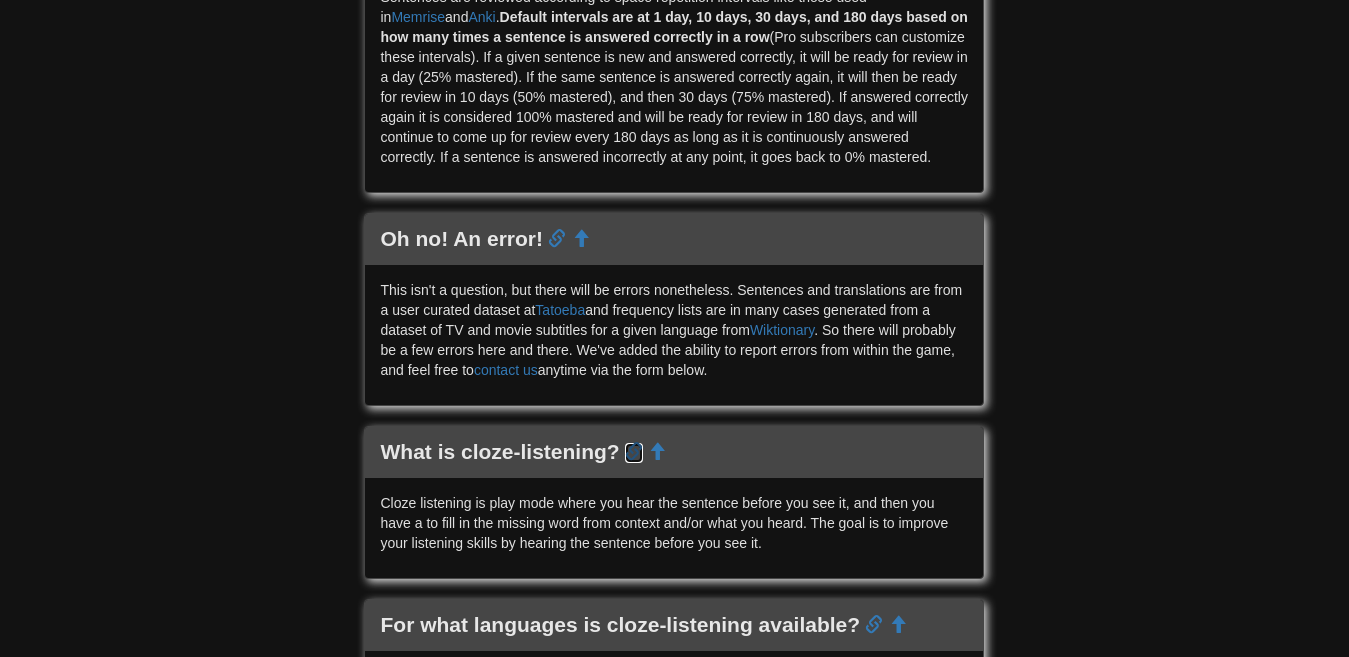 click at bounding box center [634, 452] 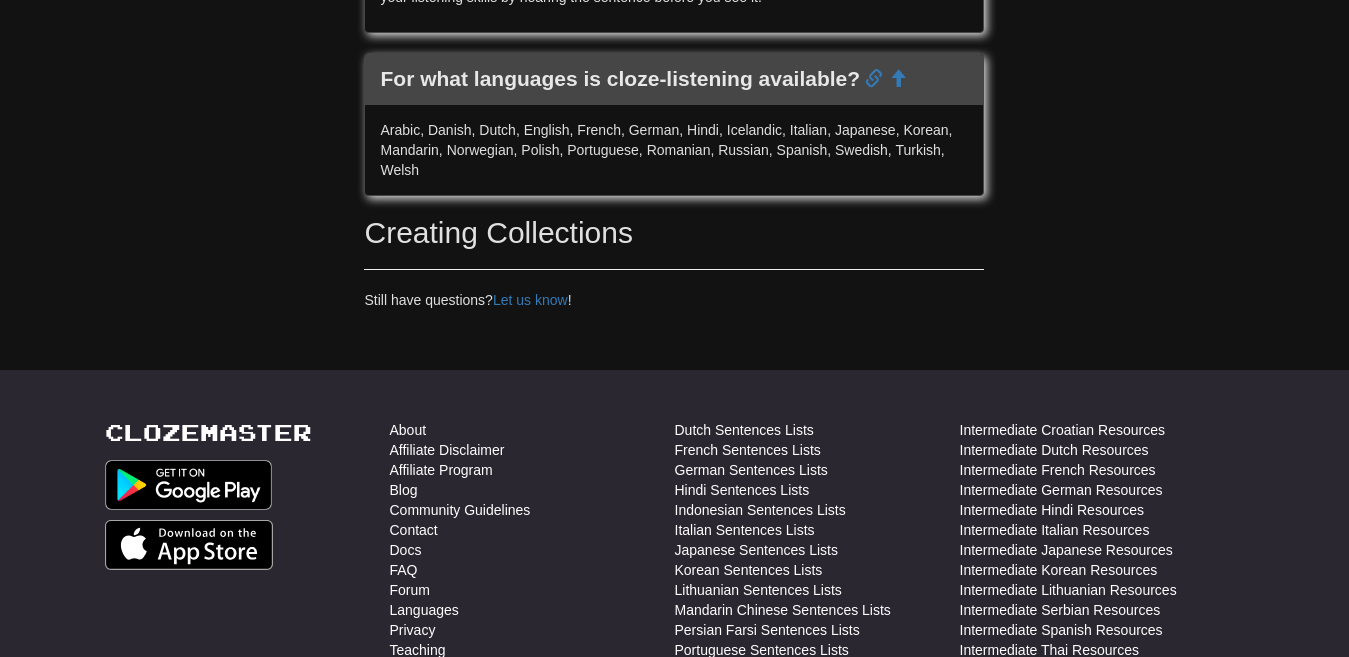 scroll, scrollTop: 3137, scrollLeft: 0, axis: vertical 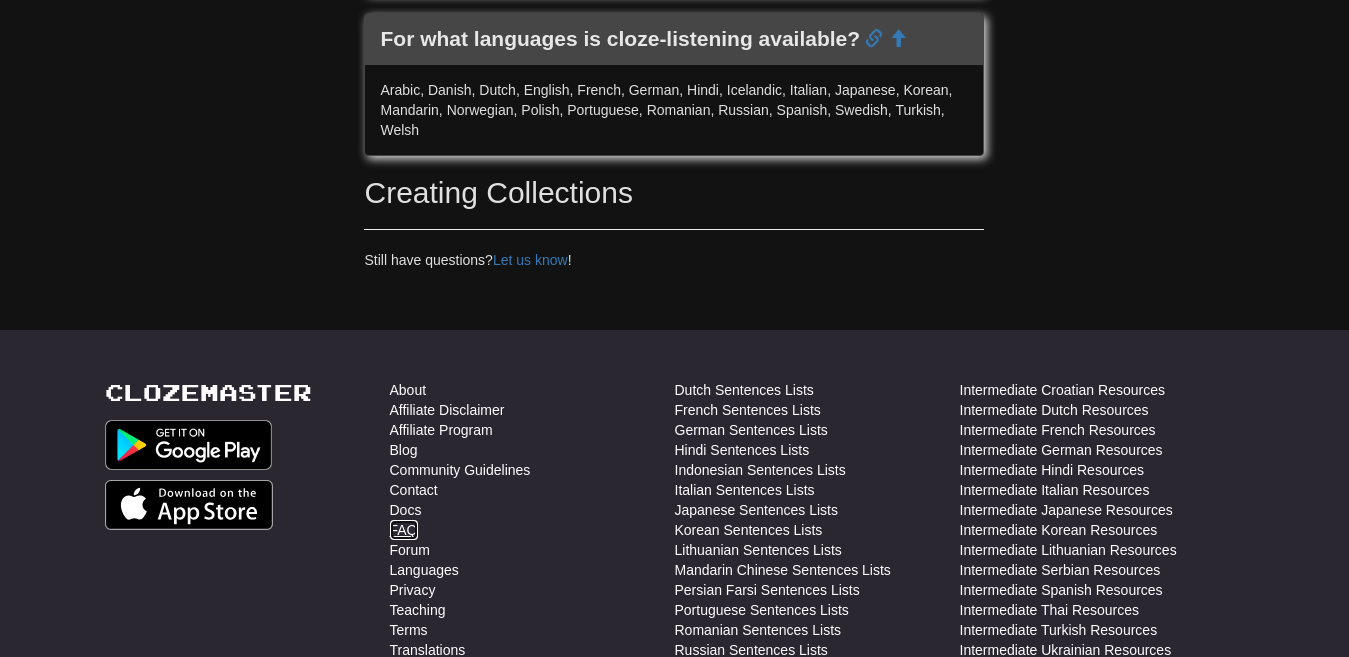 click on "FAQ" at bounding box center [404, 530] 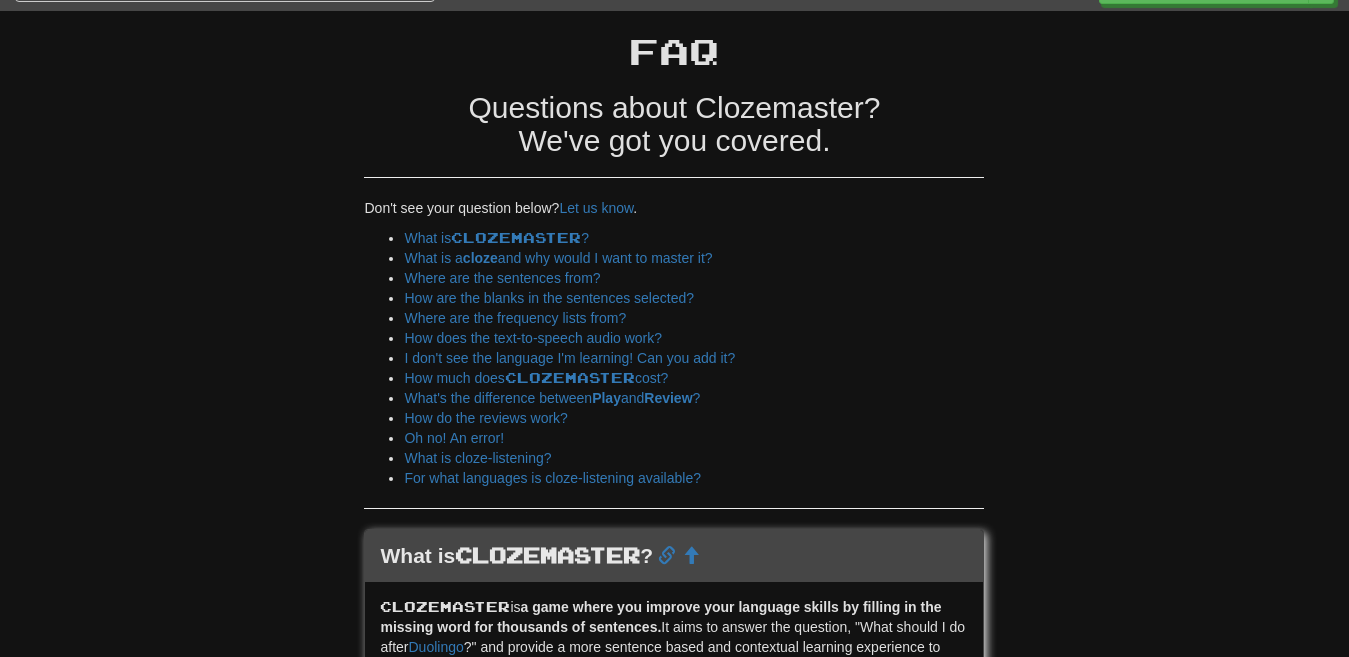 scroll, scrollTop: 614, scrollLeft: 0, axis: vertical 